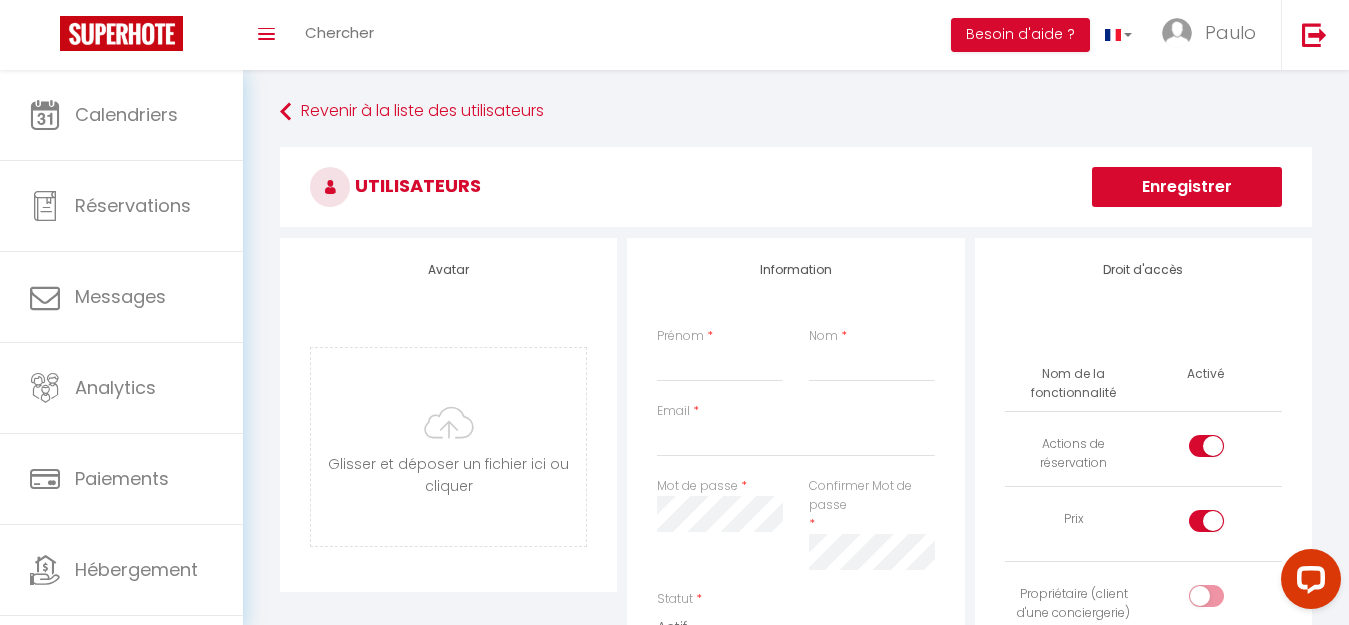 click on "Revenir à la liste des utilisateurs    Utilisateurs      Enregistrer     Avatar         [PERSON_NAME] et déposer un fichier ici ou cliquer Ooops, something wrong happened. Remove   Drag and drop or click to replace   Information   Prénom   *     Nom   *     Email   *       Mot de passe   *     Confirmer Mot de passe   *     Statut   *   Actif   Inactif   Remarques         Description     Droit d'accès    Nom de la fonctionnalité   Activé
Actions de réservation
Prix
Propriétaire (client d'une conciergerie)
DROITS D'ACCÈS    Nom de la fonctionnalité   Activé
Calendriers
Calendrier - Planning" at bounding box center [796, 1257] 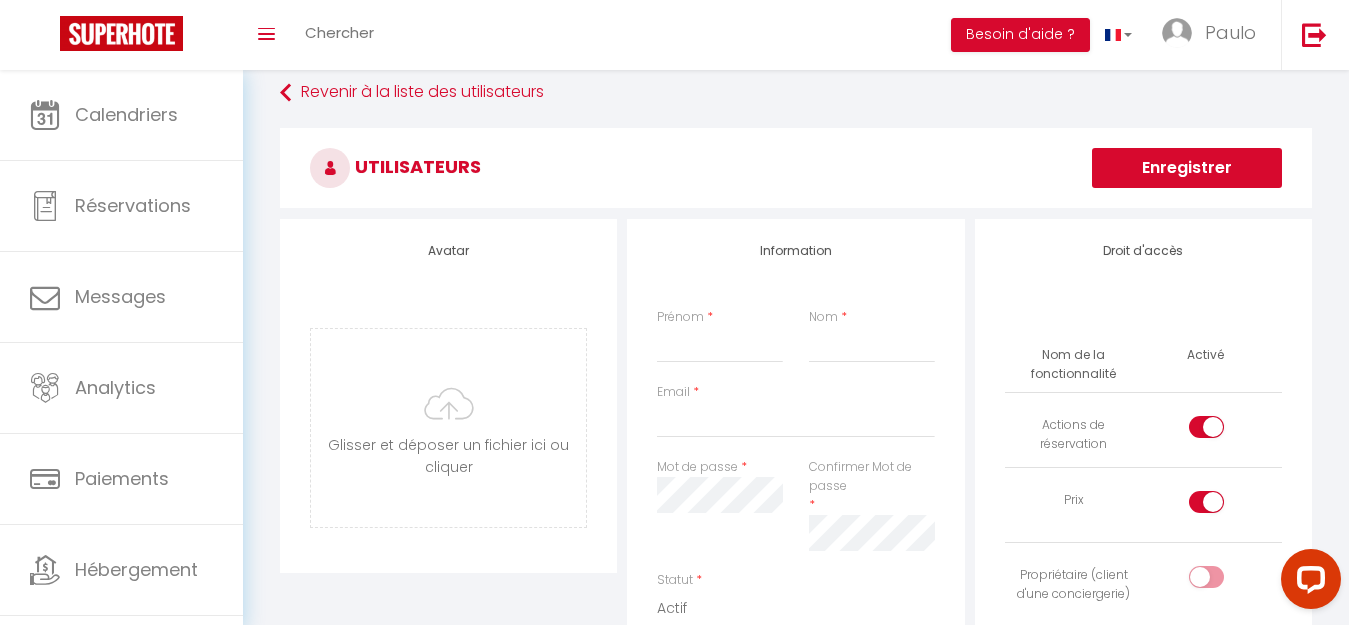 scroll, scrollTop: 0, scrollLeft: 0, axis: both 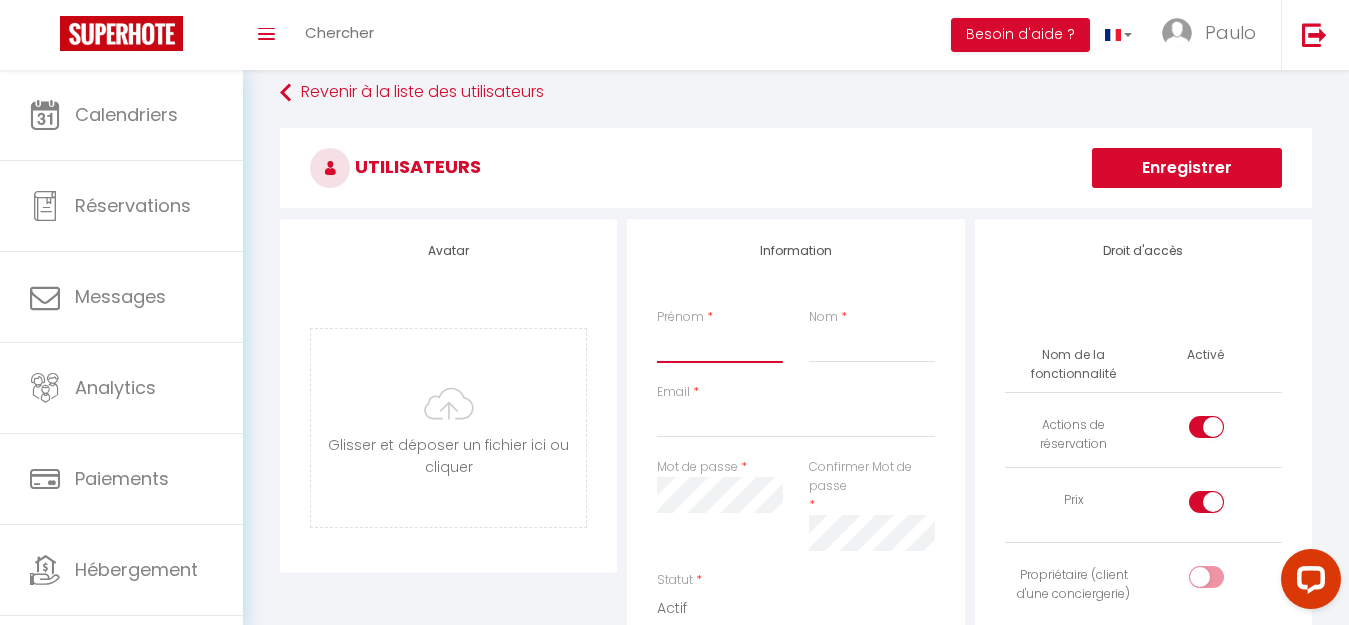 click on "Prénom" at bounding box center [720, 345] 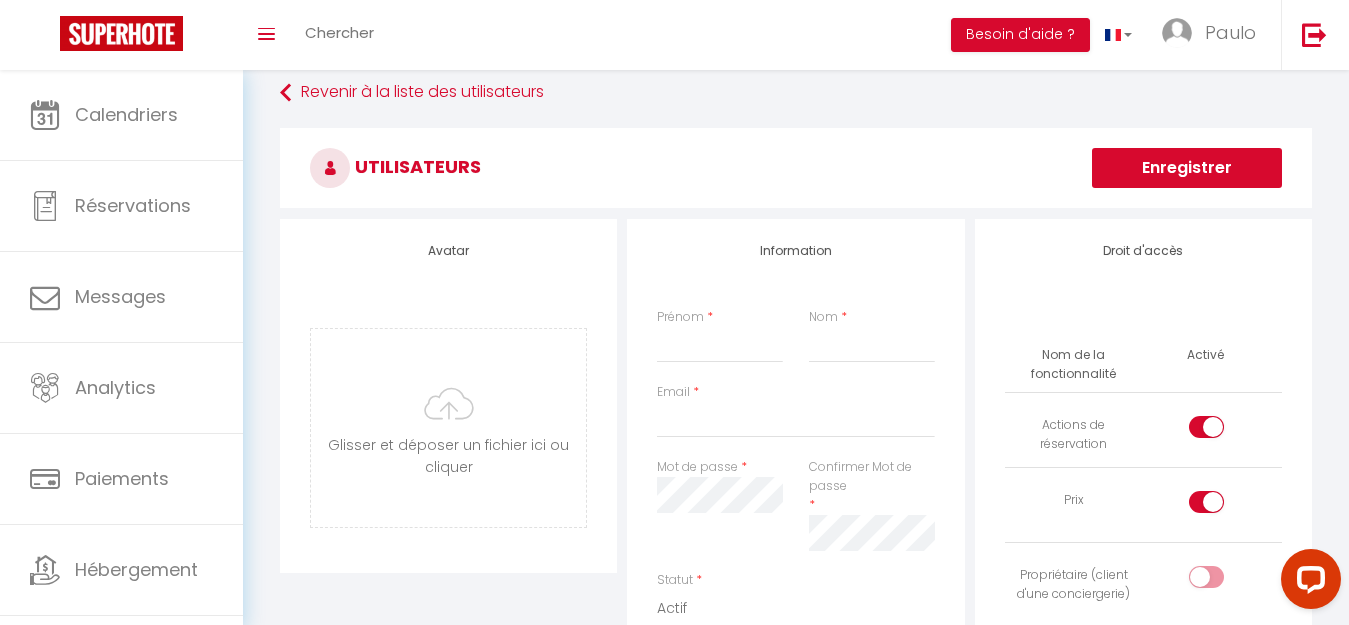 click on "Utilisateurs" at bounding box center [796, 168] 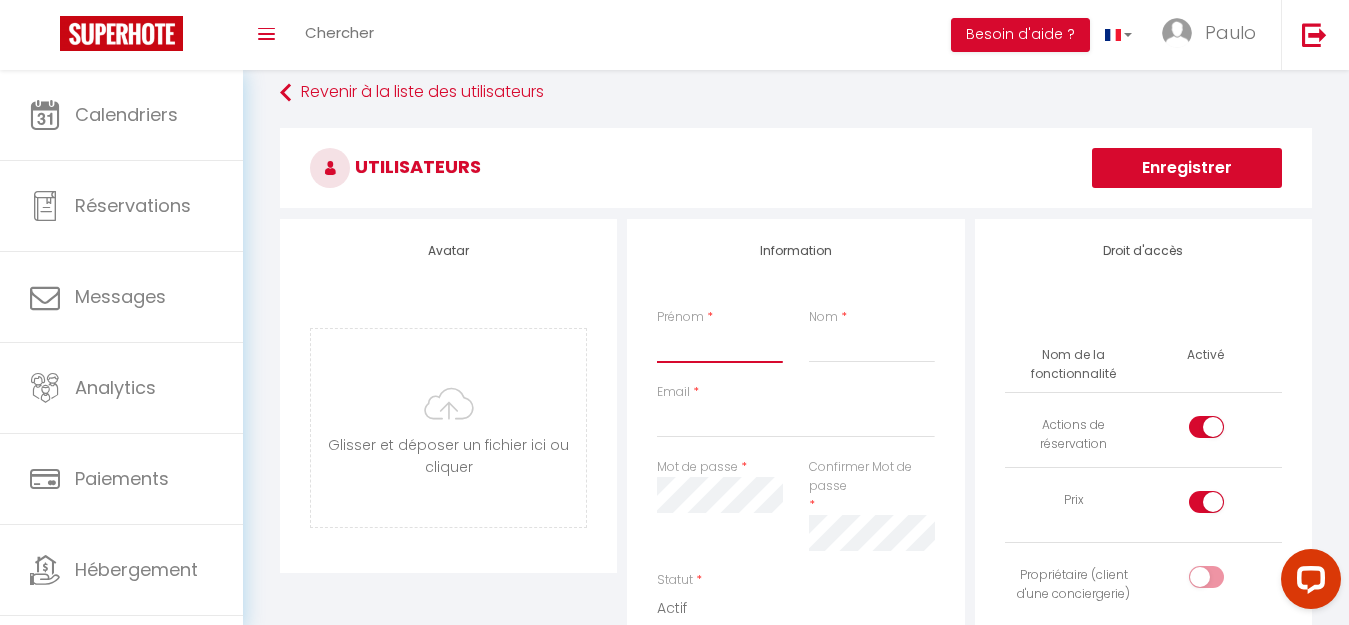 click on "Prénom" at bounding box center [720, 345] 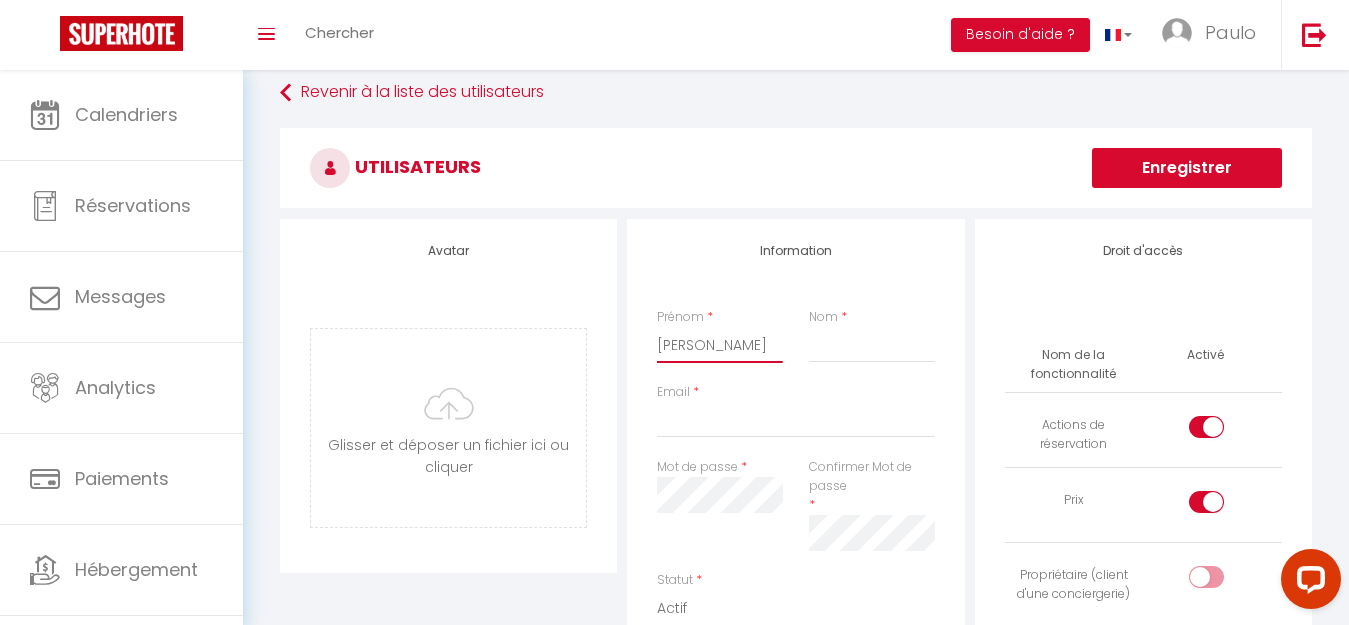 type on "[PERSON_NAME]" 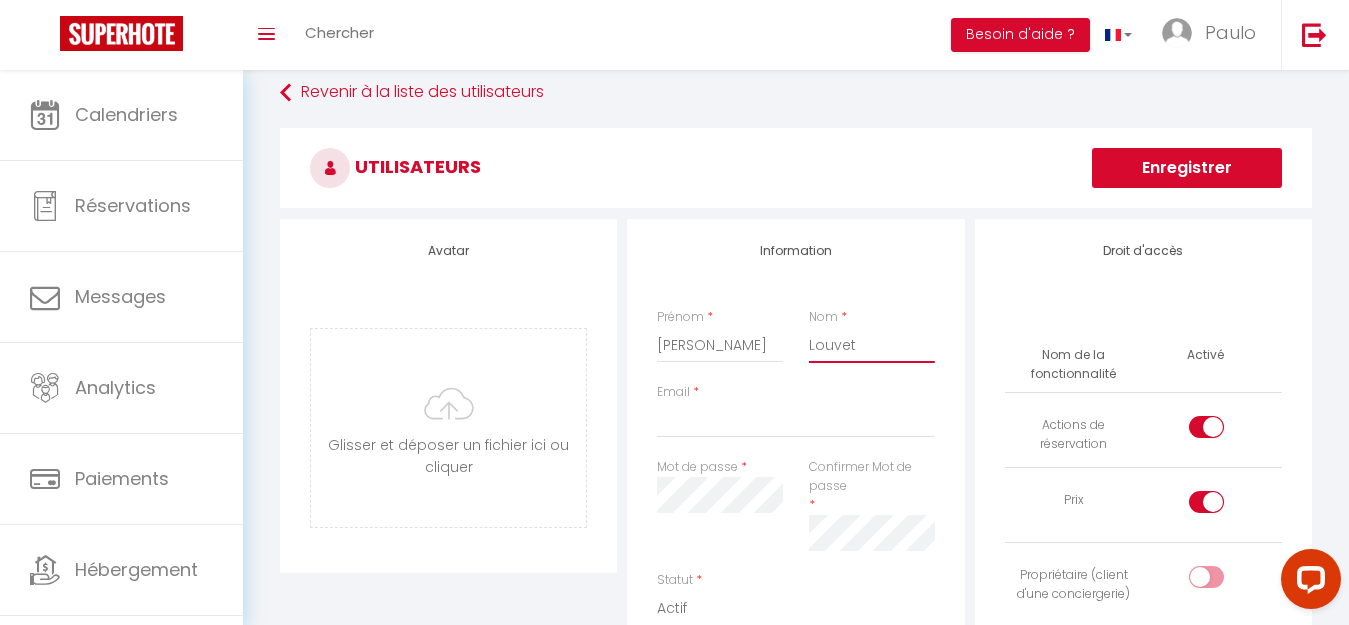 type on "Louvet" 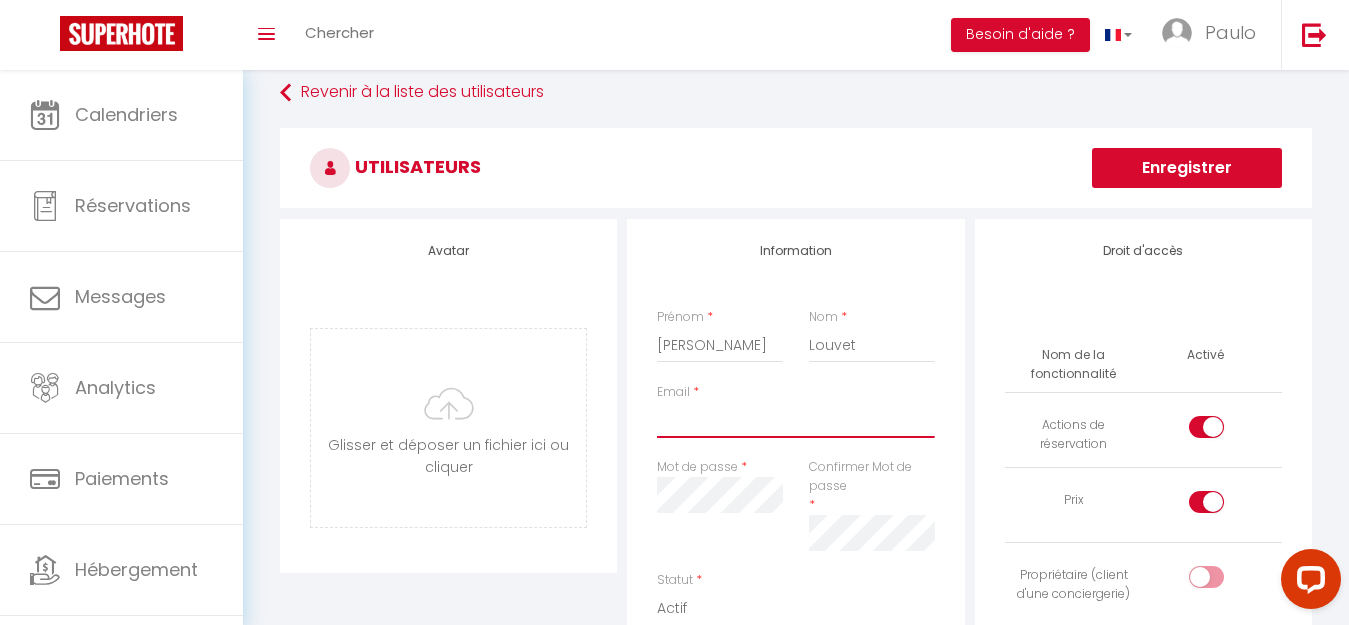 type on "L" 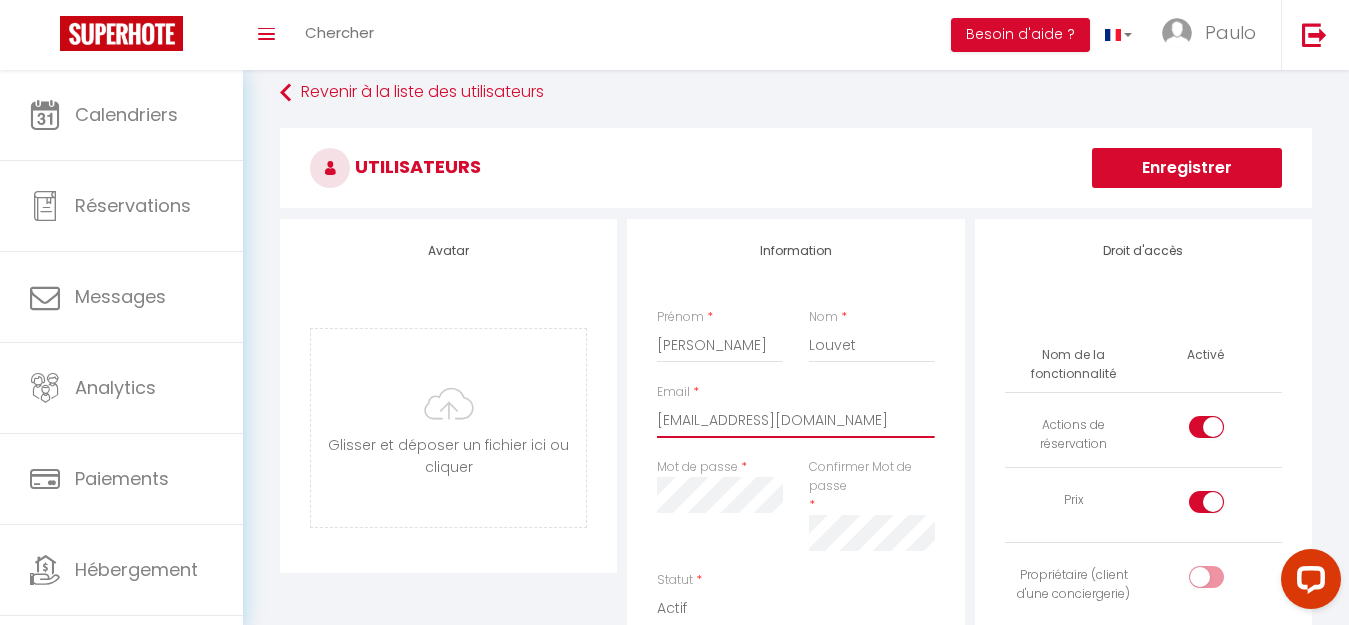 click on "[EMAIL_ADDRESS][DOMAIN_NAME]" at bounding box center (795, 420) 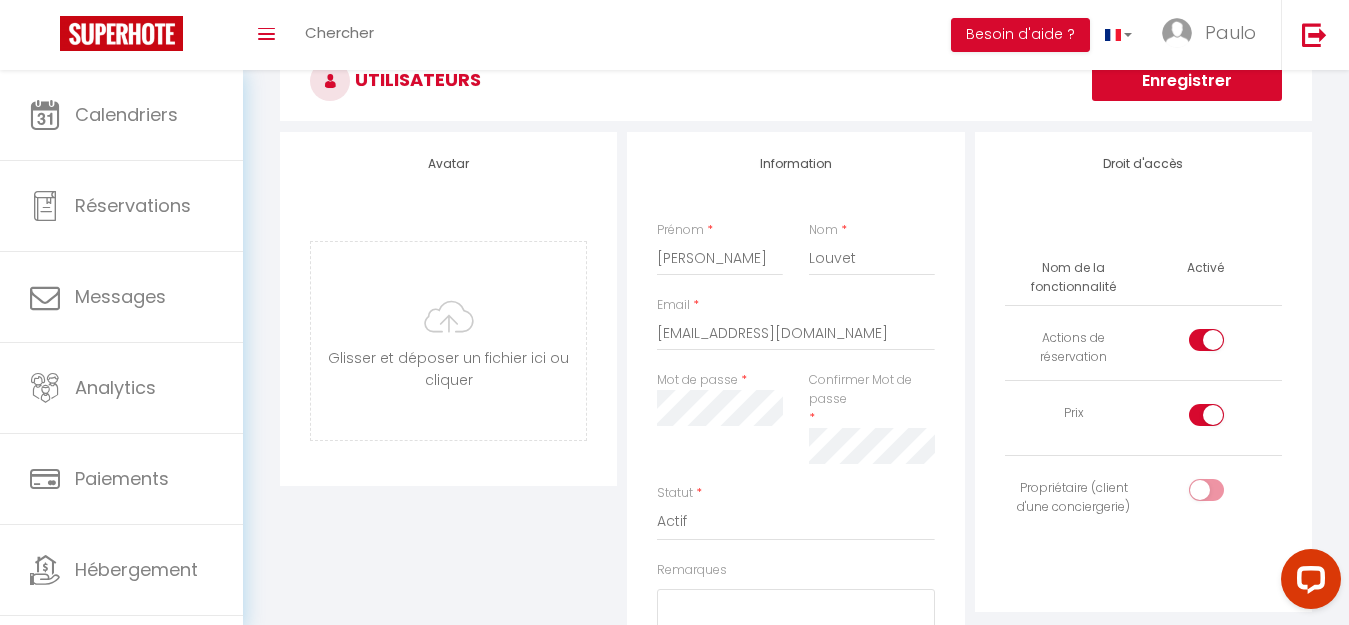 scroll, scrollTop: 119, scrollLeft: 0, axis: vertical 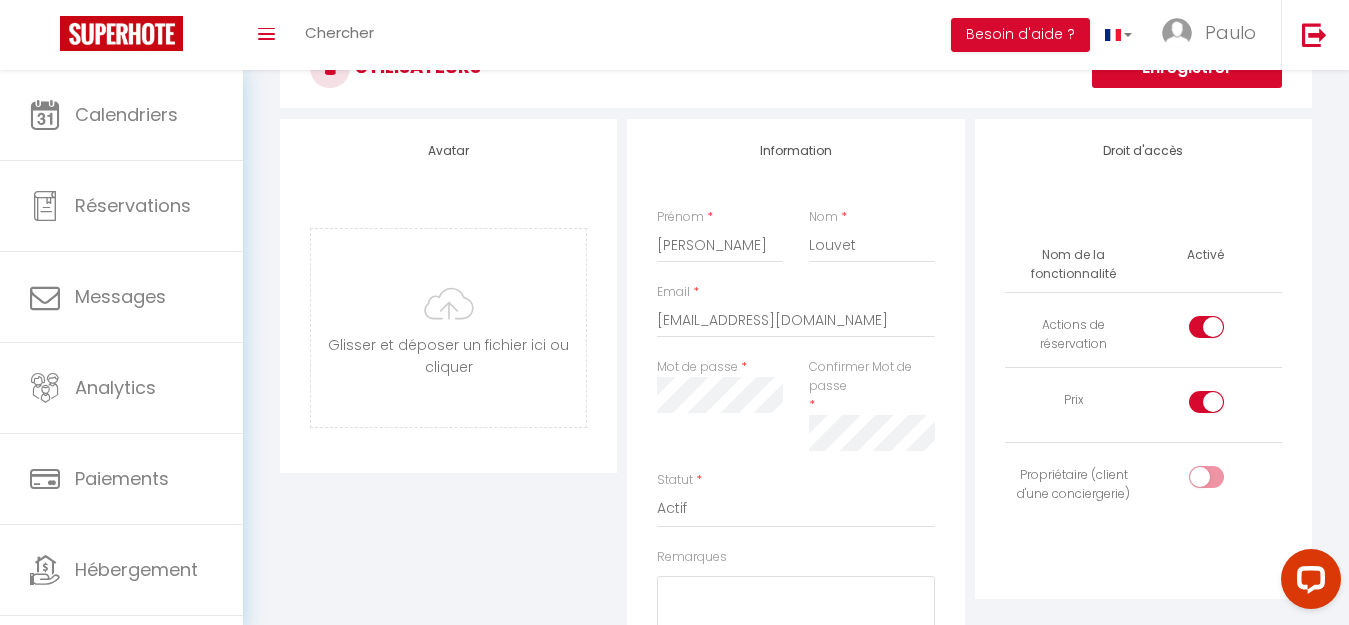 click on "Mot de passe   *" at bounding box center [720, 414] 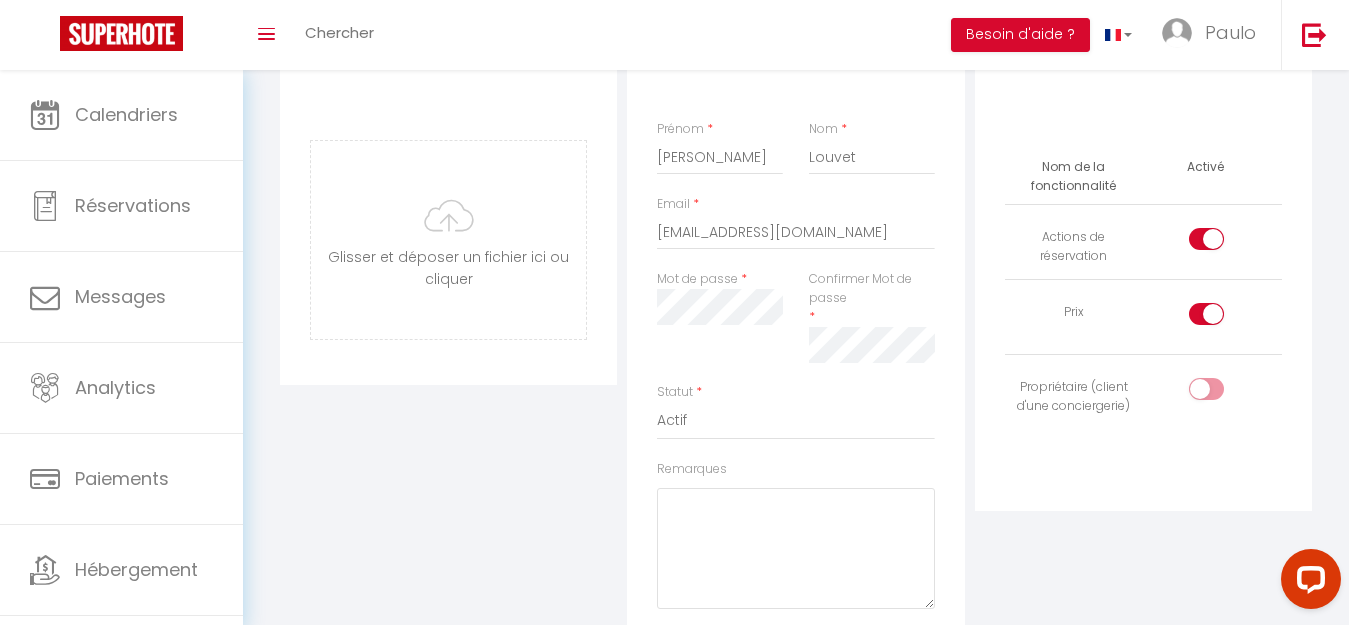 scroll, scrollTop: 219, scrollLeft: 0, axis: vertical 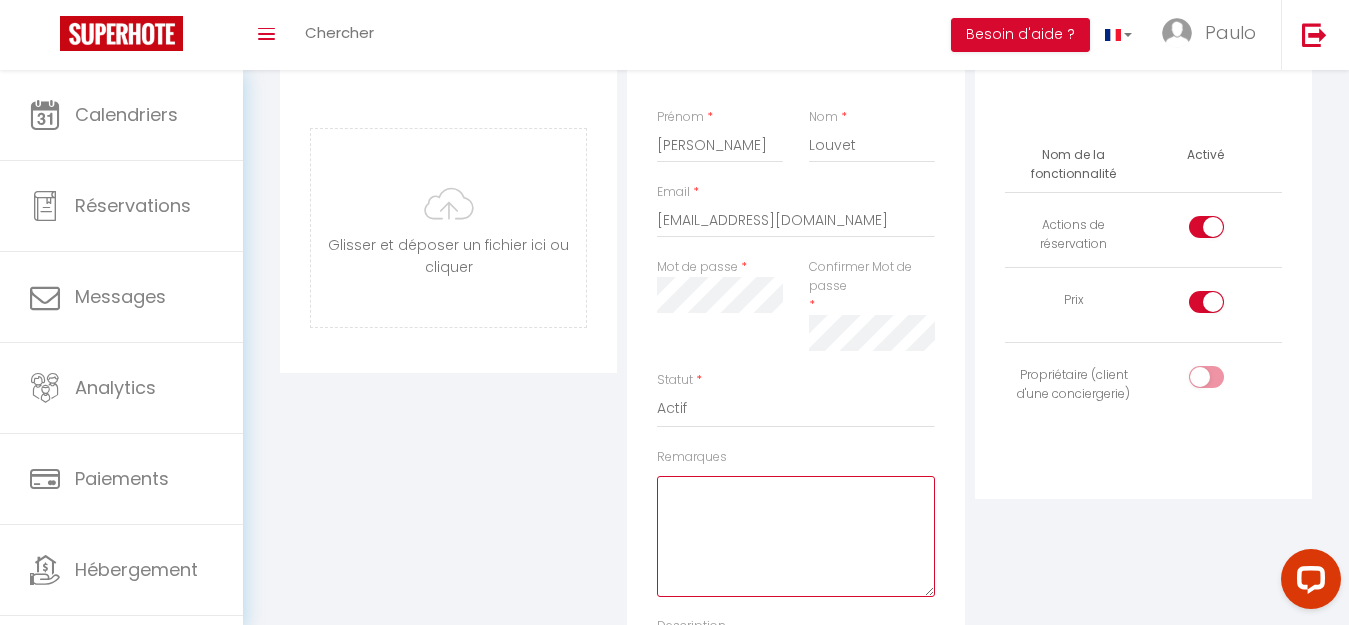 click on "Remarques" at bounding box center [795, 536] 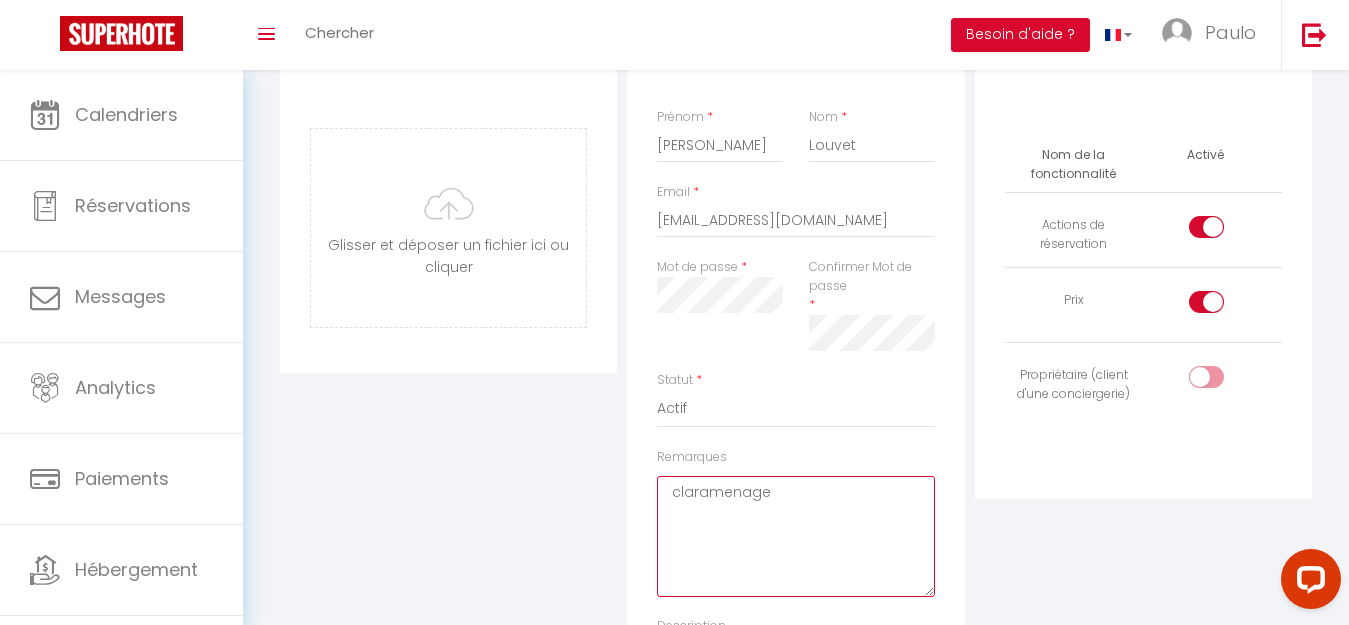 type on "claramenage" 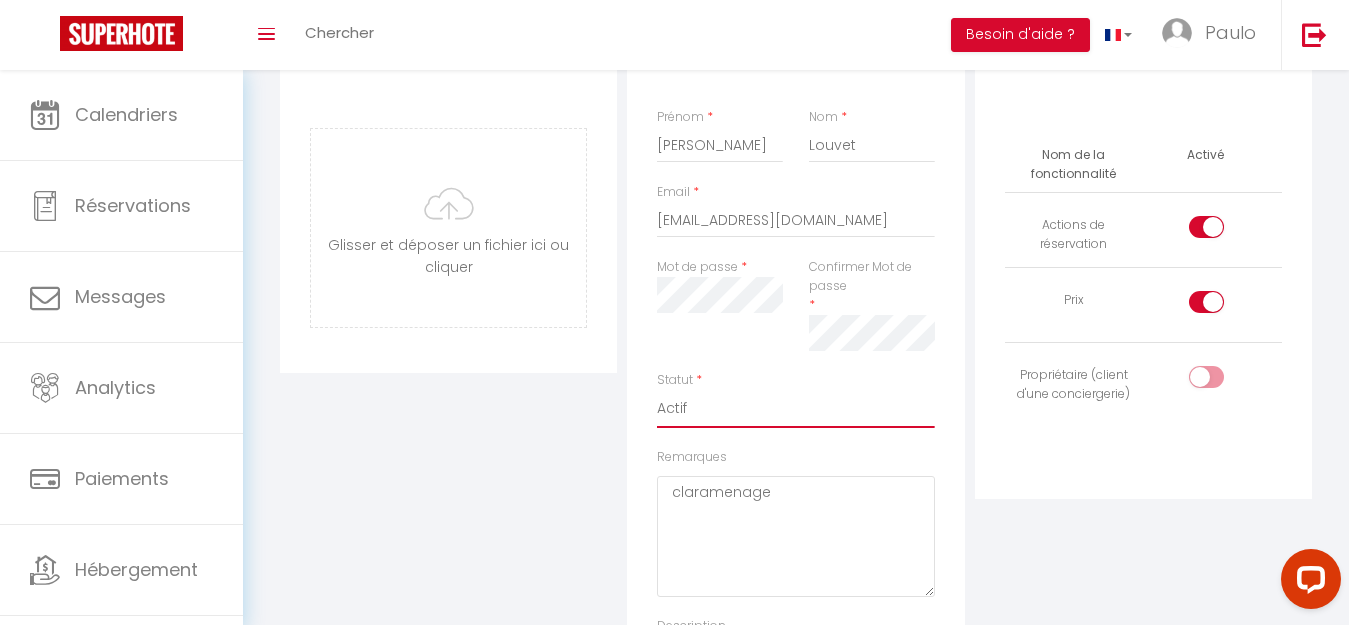 click on "Actif   Inactif" at bounding box center [795, 409] 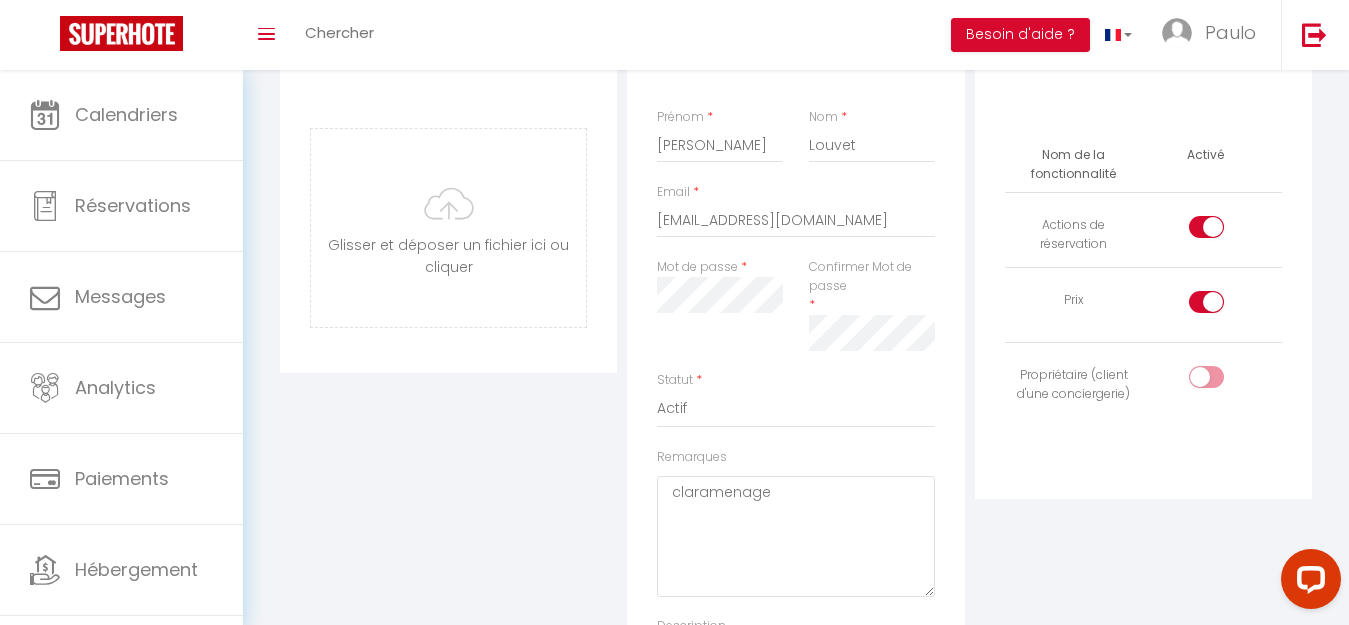 click on "Statut   *   Actif   Inactif" at bounding box center [795, 399] 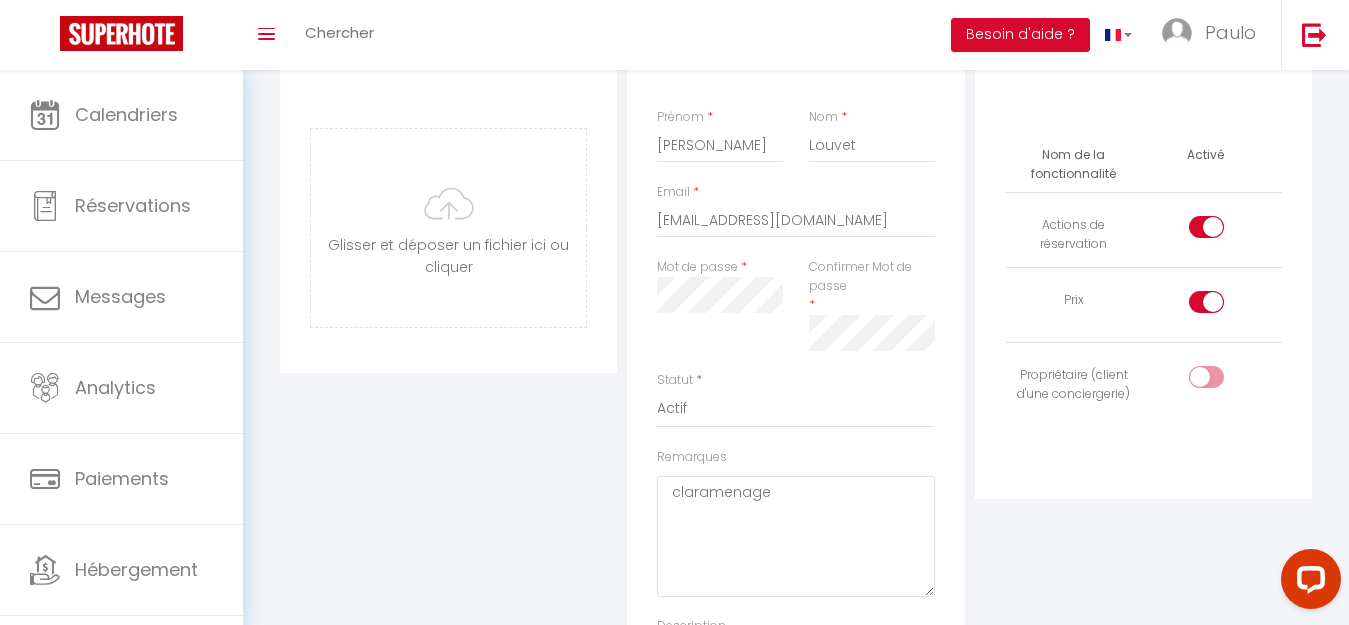 click at bounding box center (1206, 227) 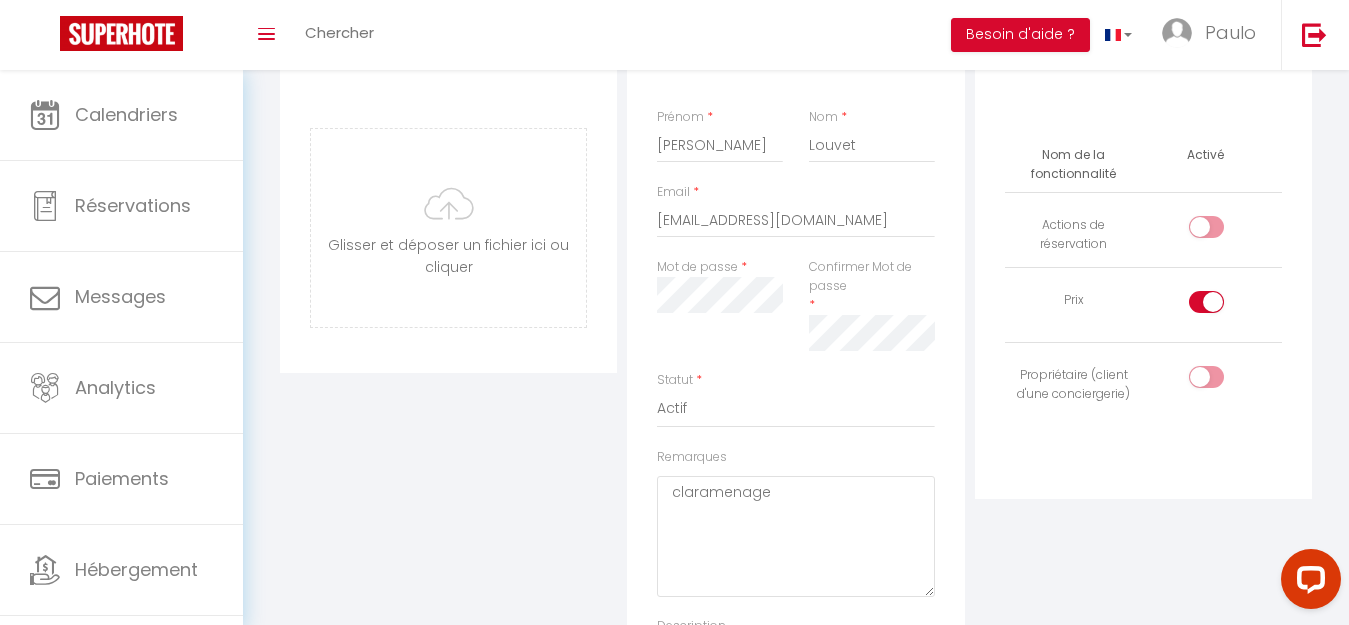 click at bounding box center (1206, 302) 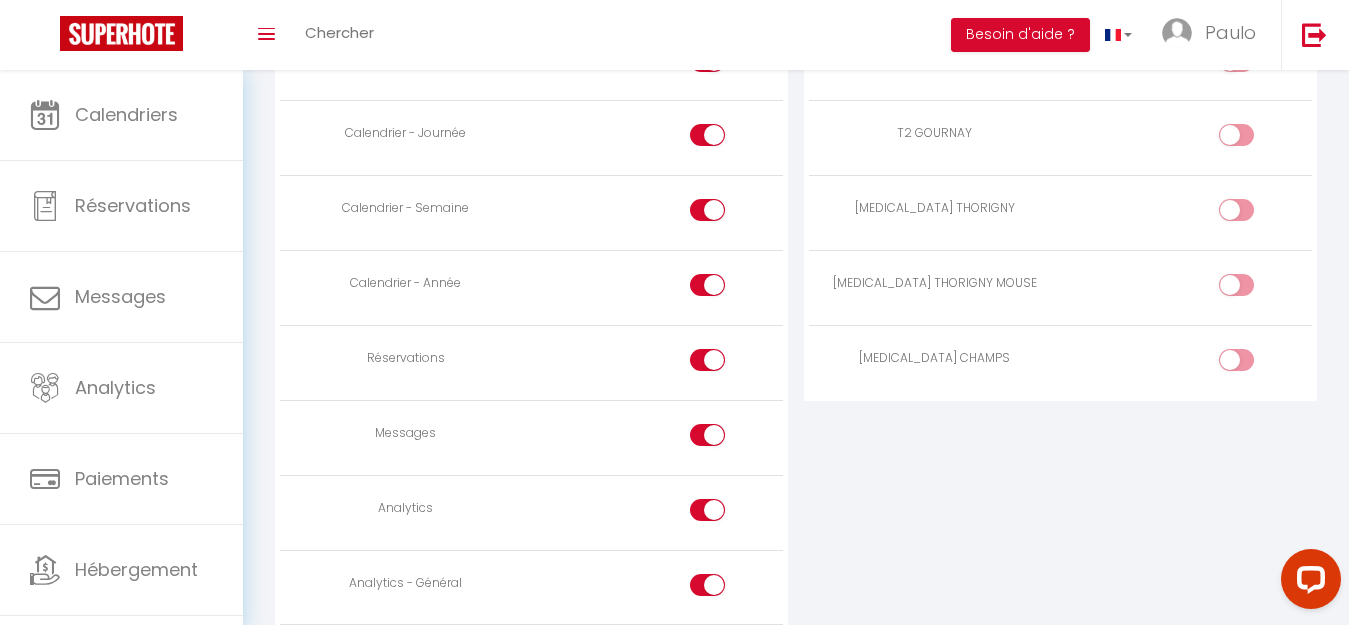 scroll, scrollTop: 1219, scrollLeft: 0, axis: vertical 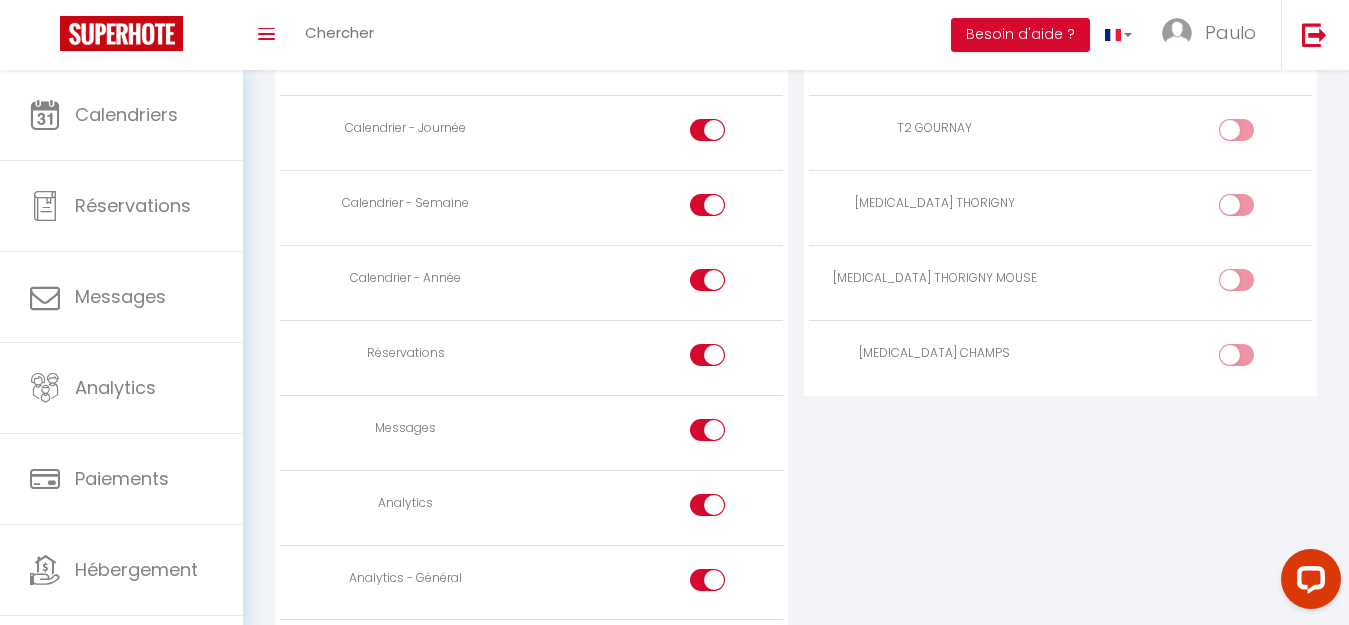 click at bounding box center [724, 434] 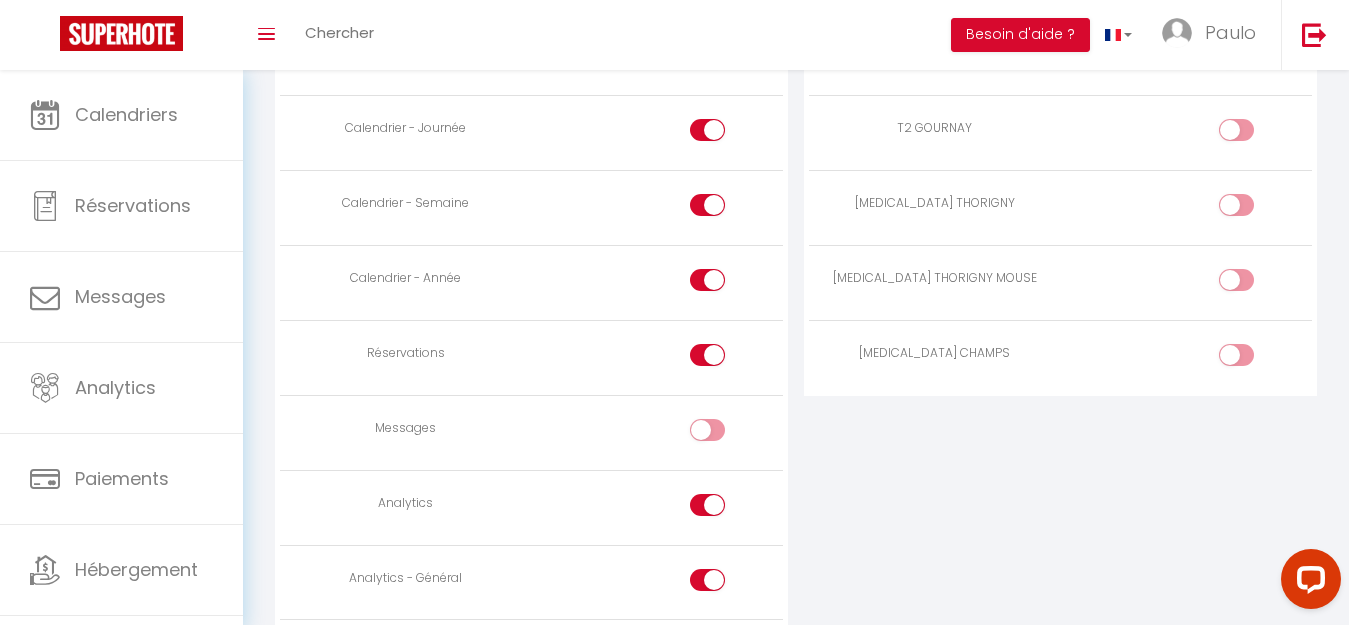 click at bounding box center (707, 505) 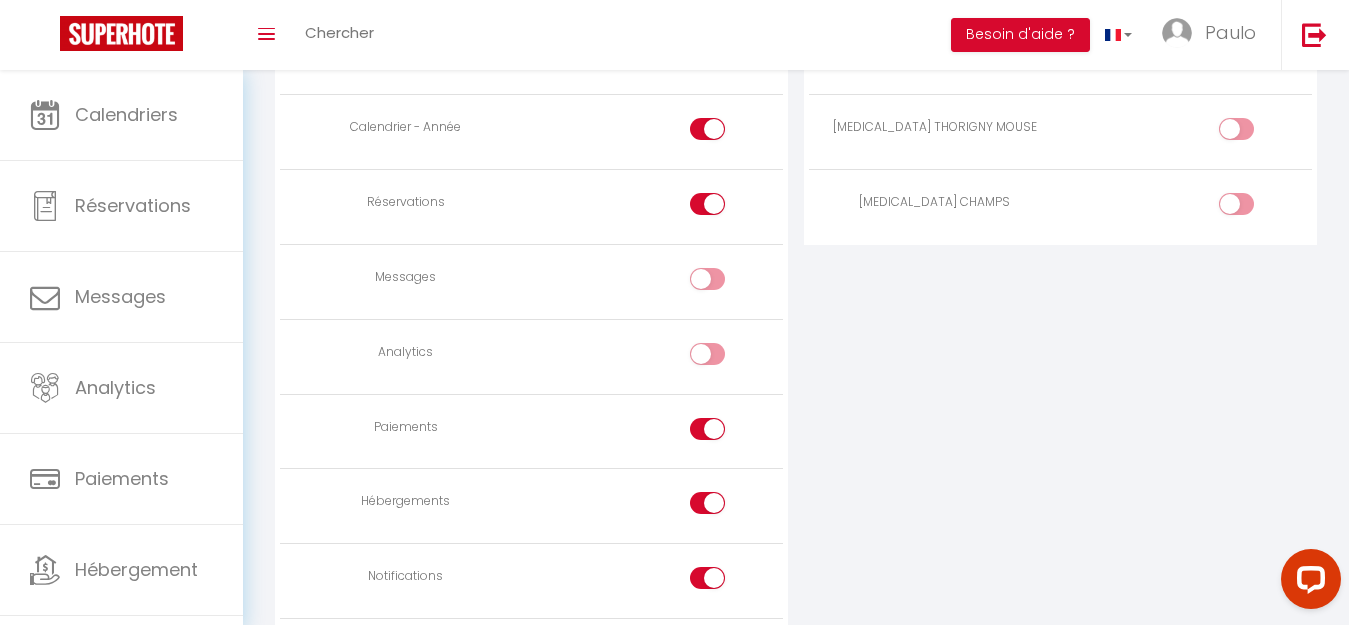 scroll, scrollTop: 1419, scrollLeft: 0, axis: vertical 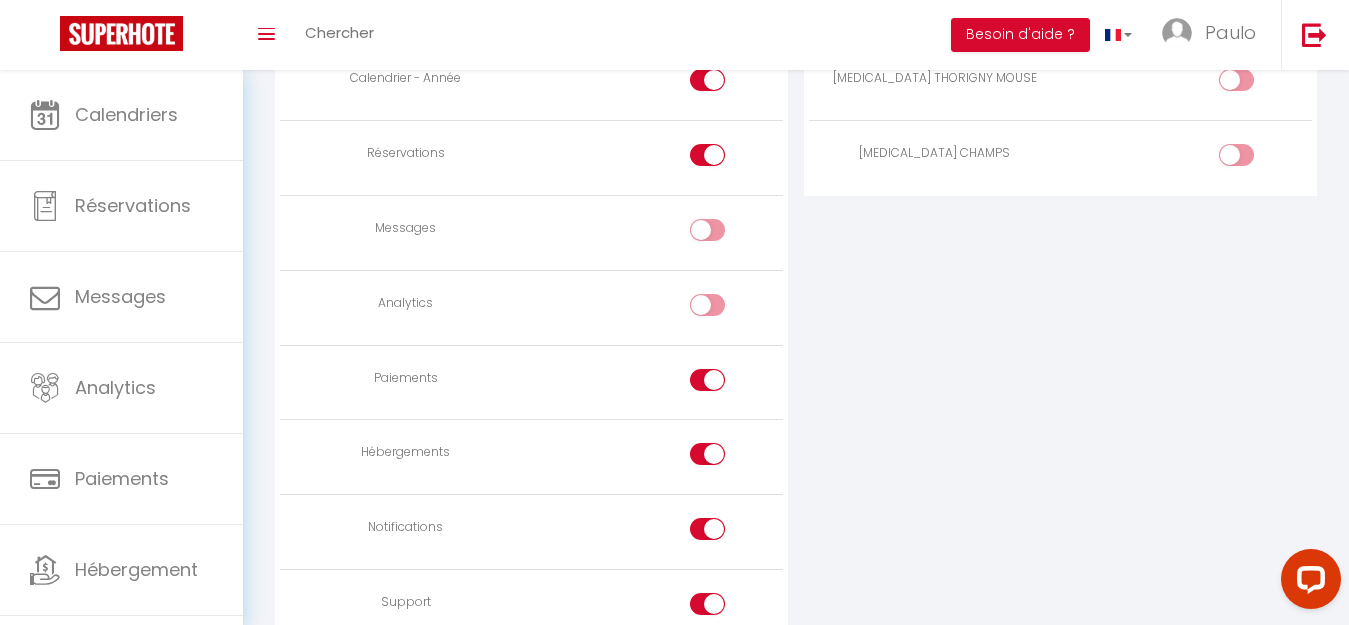 click at bounding box center [707, 380] 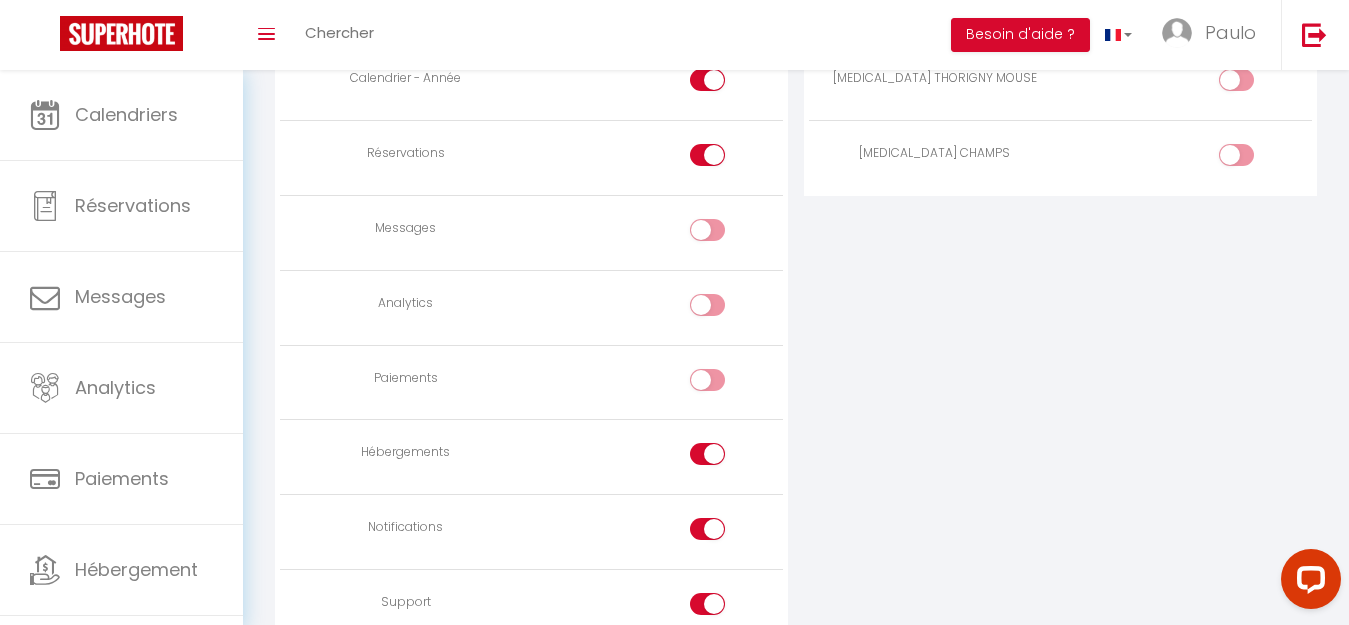 click at bounding box center (707, 454) 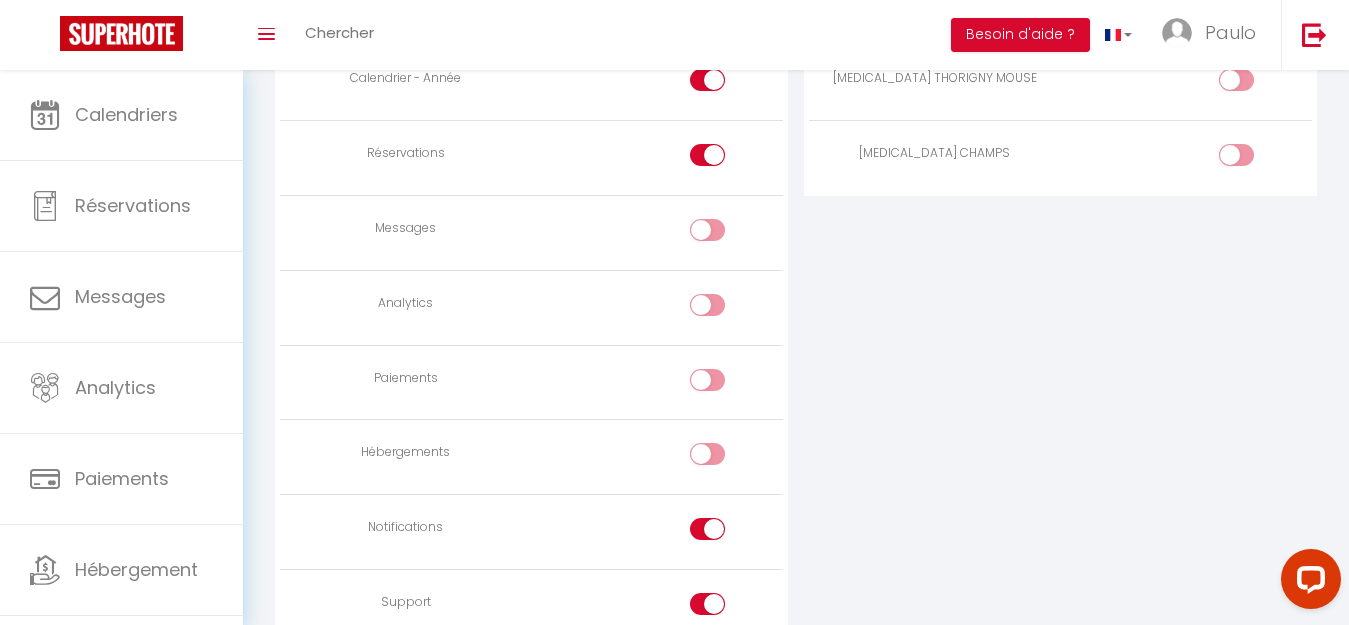 click at bounding box center [724, 533] 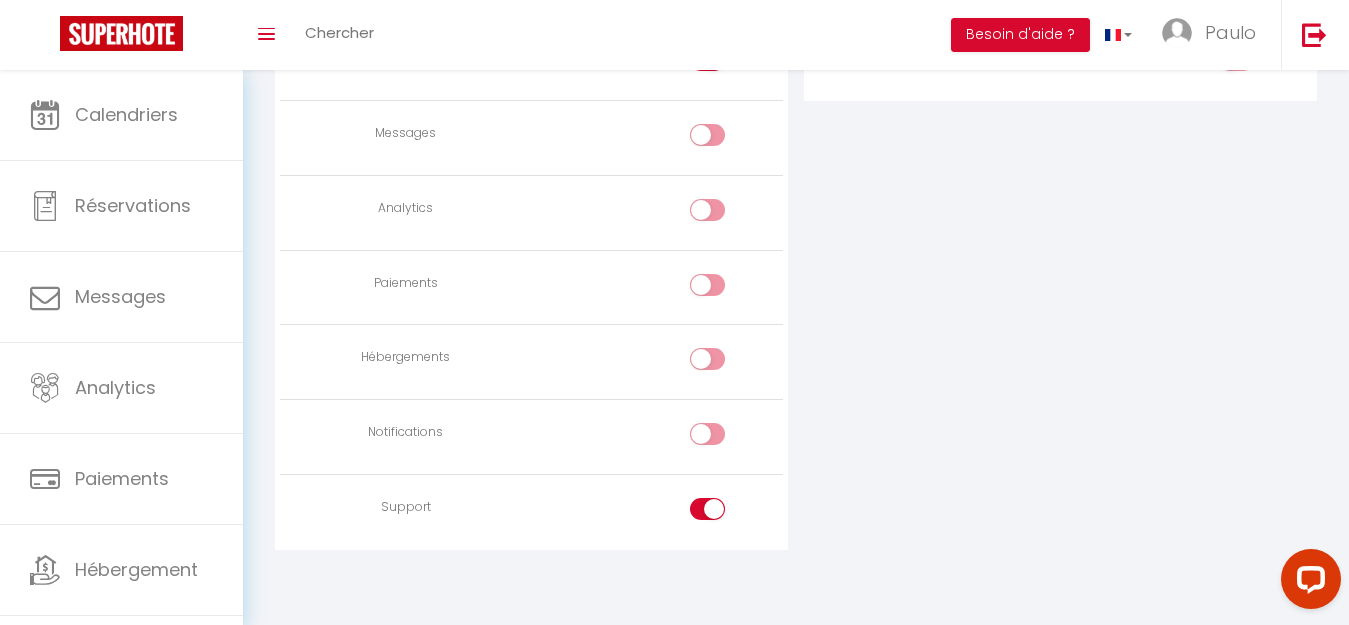 scroll, scrollTop: 1519, scrollLeft: 0, axis: vertical 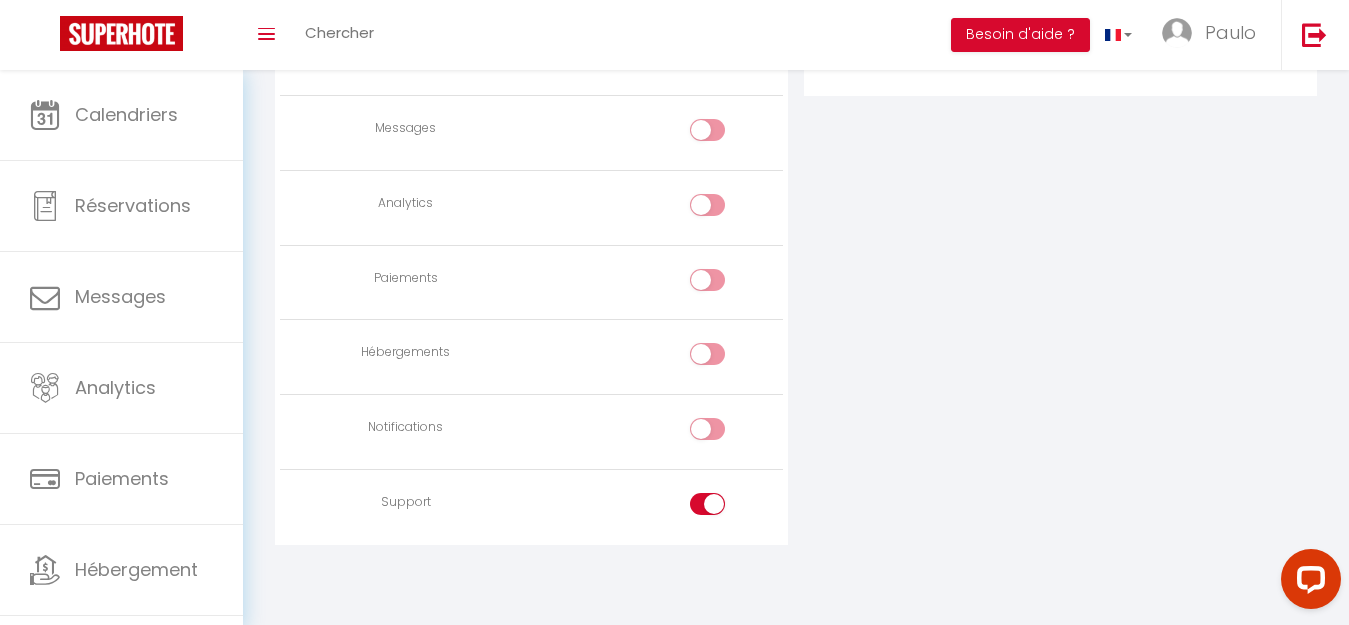click at bounding box center [724, 508] 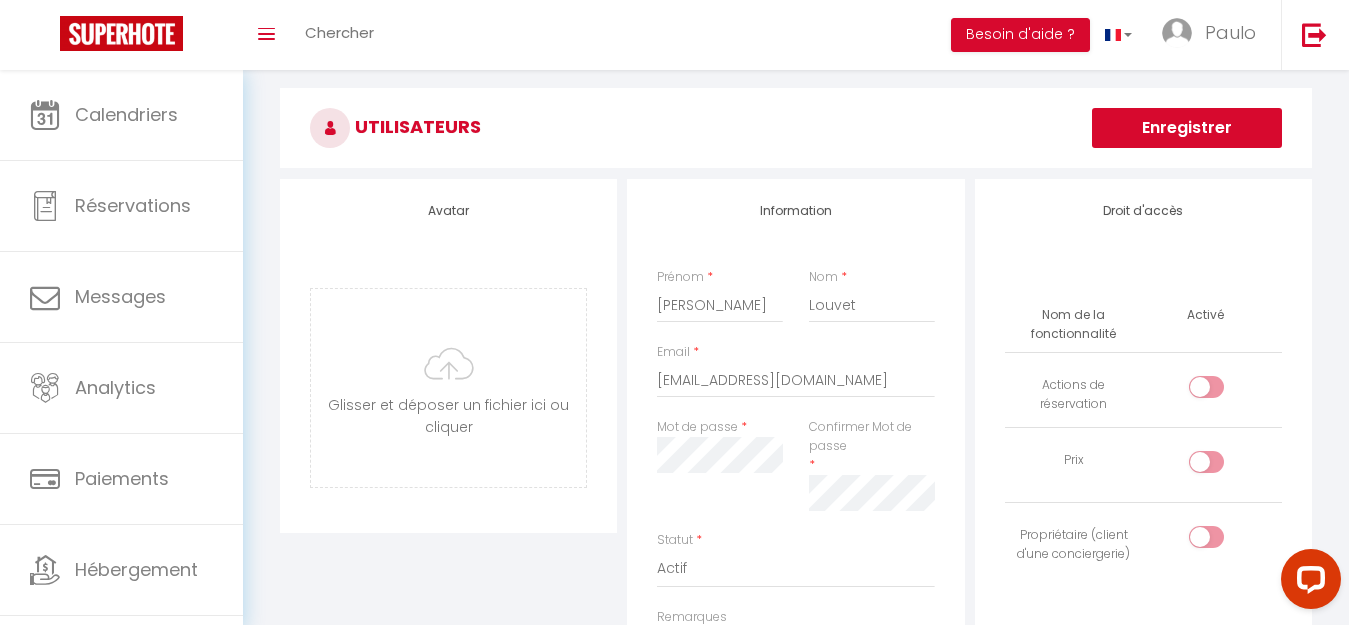 scroll, scrollTop: 0, scrollLeft: 0, axis: both 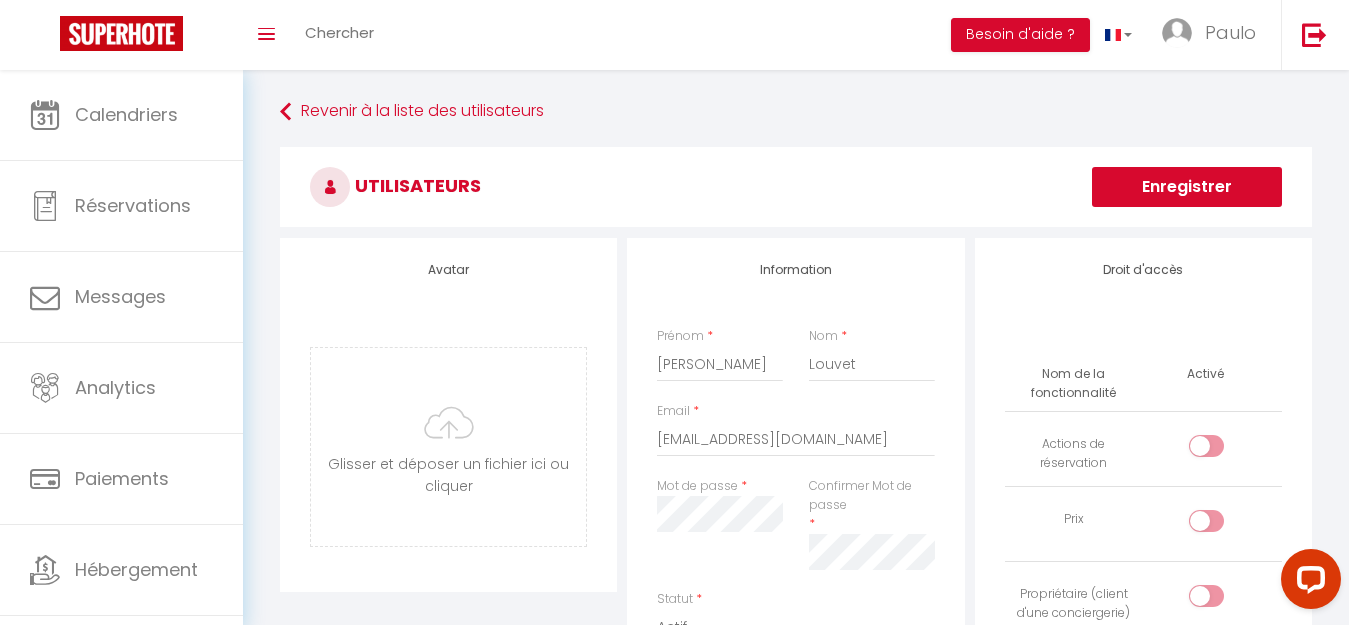 click on "Enregistrer" at bounding box center [1187, 187] 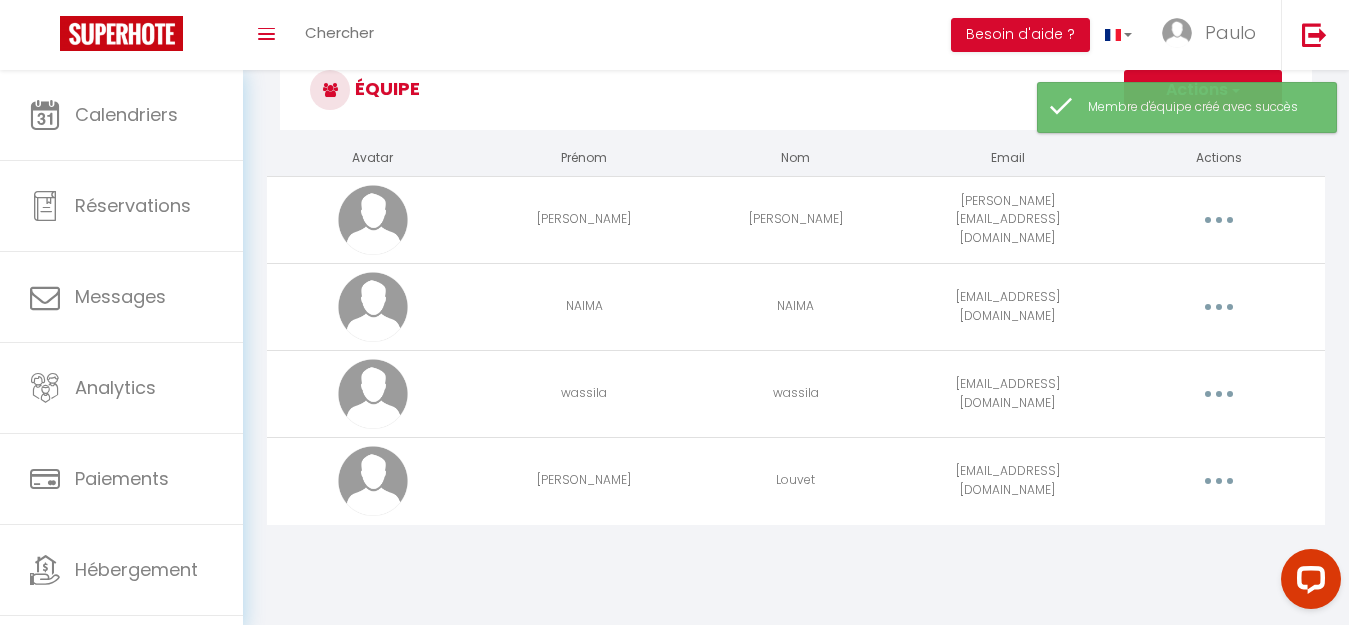 scroll, scrollTop: 70, scrollLeft: 0, axis: vertical 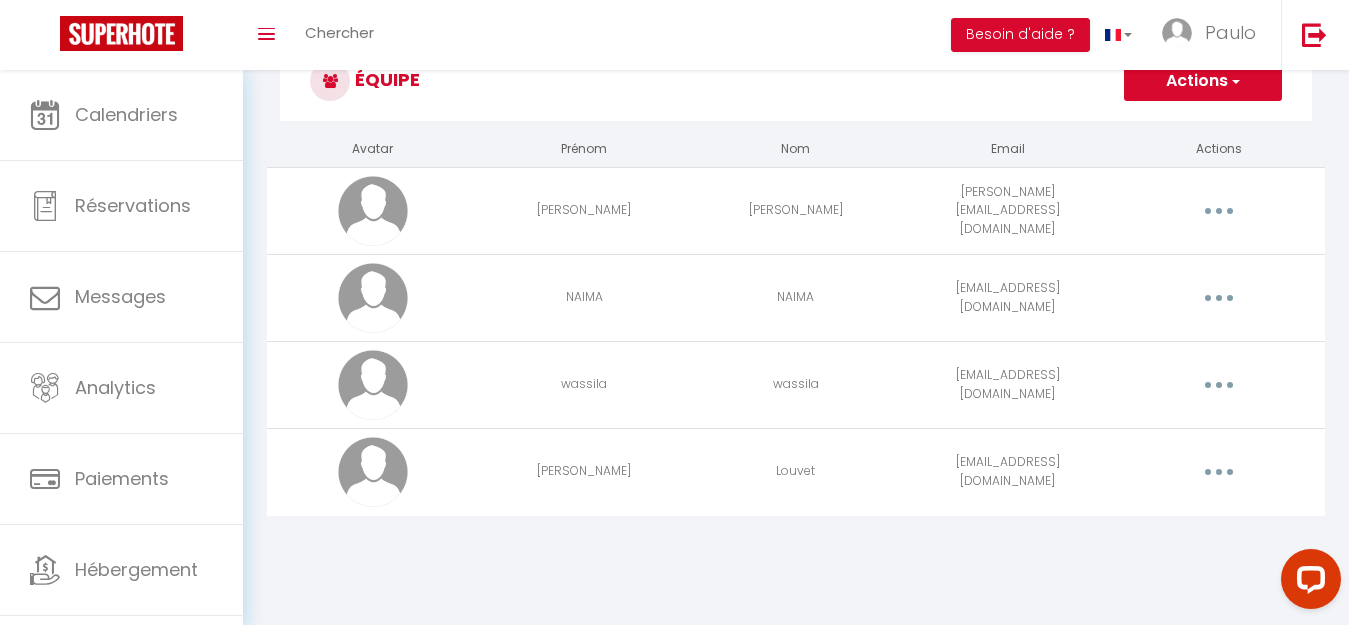 click at bounding box center [1234, 81] 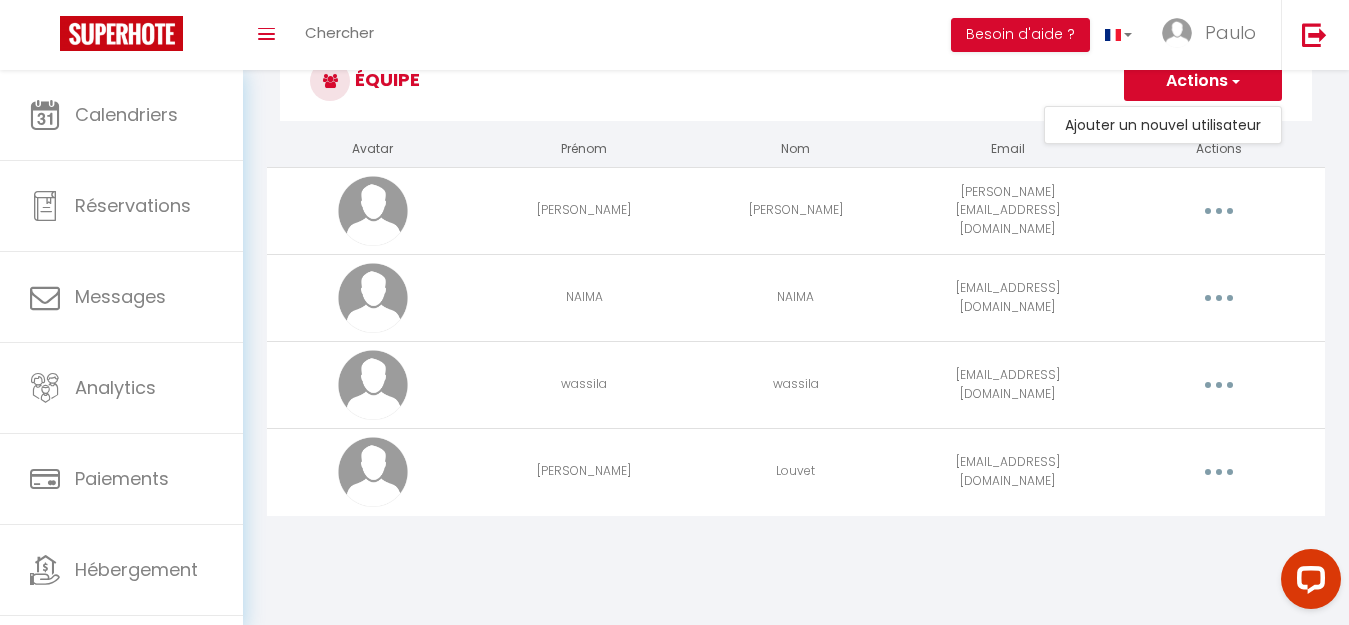 click at bounding box center [373, 472] 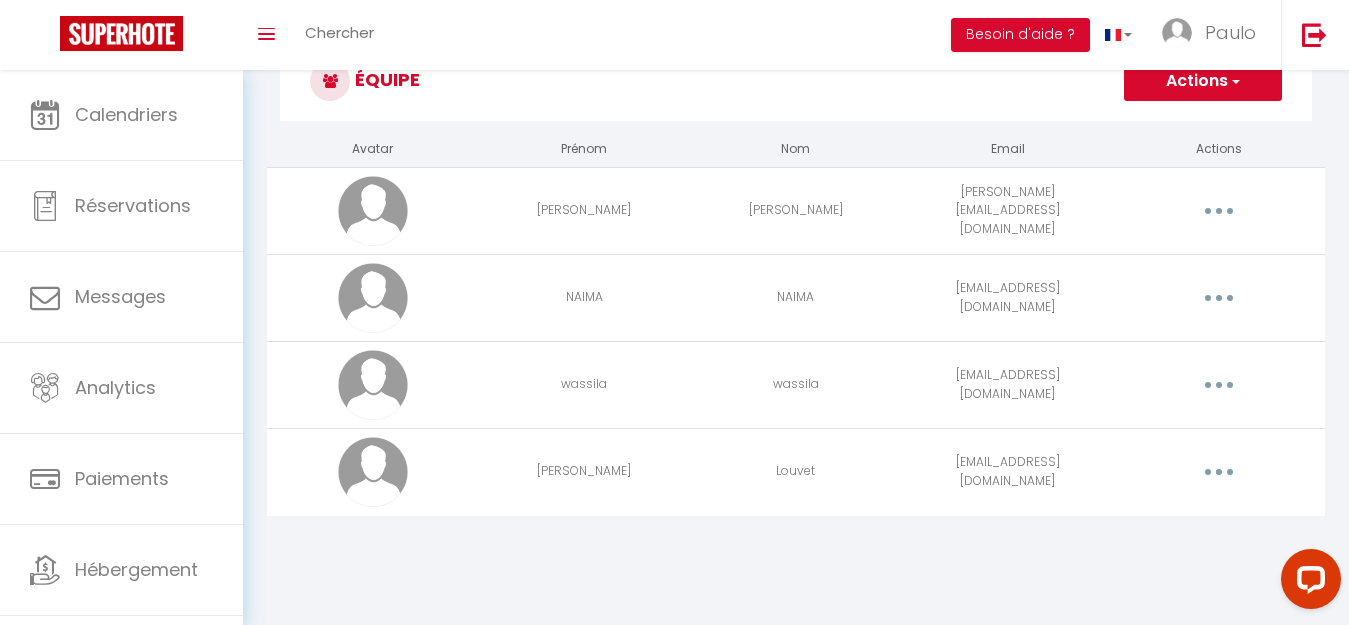 click at bounding box center (1219, 472) 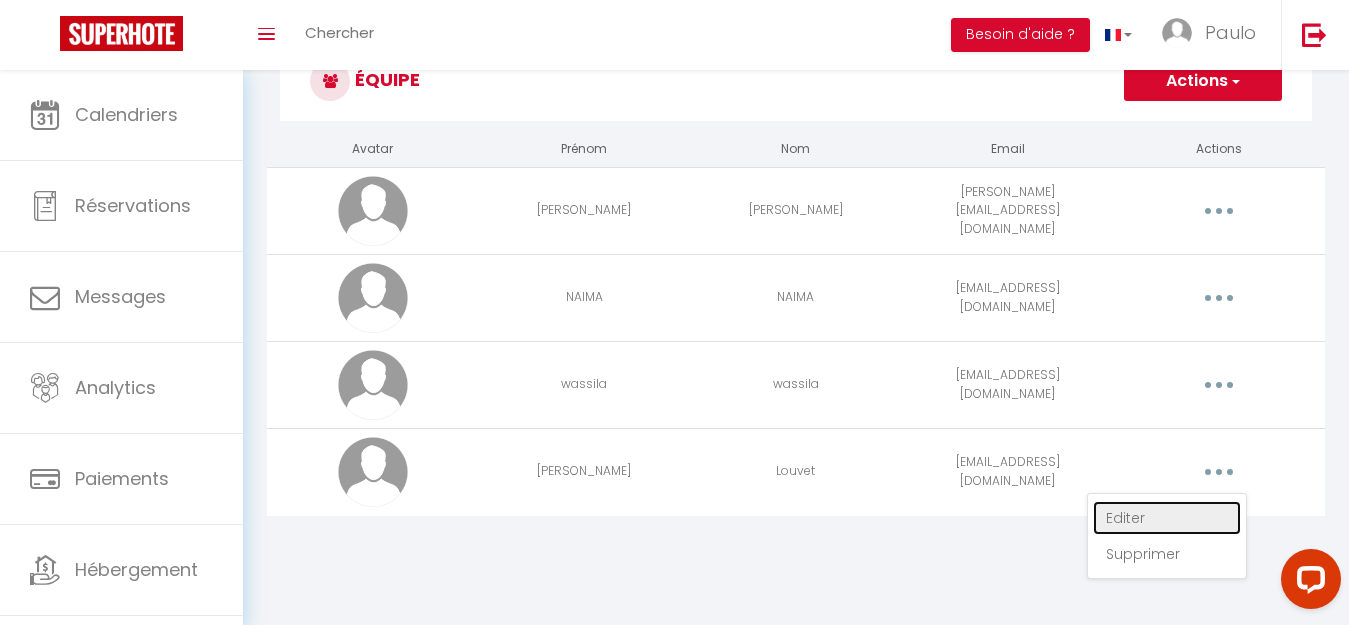click on "Editer" at bounding box center [1167, 518] 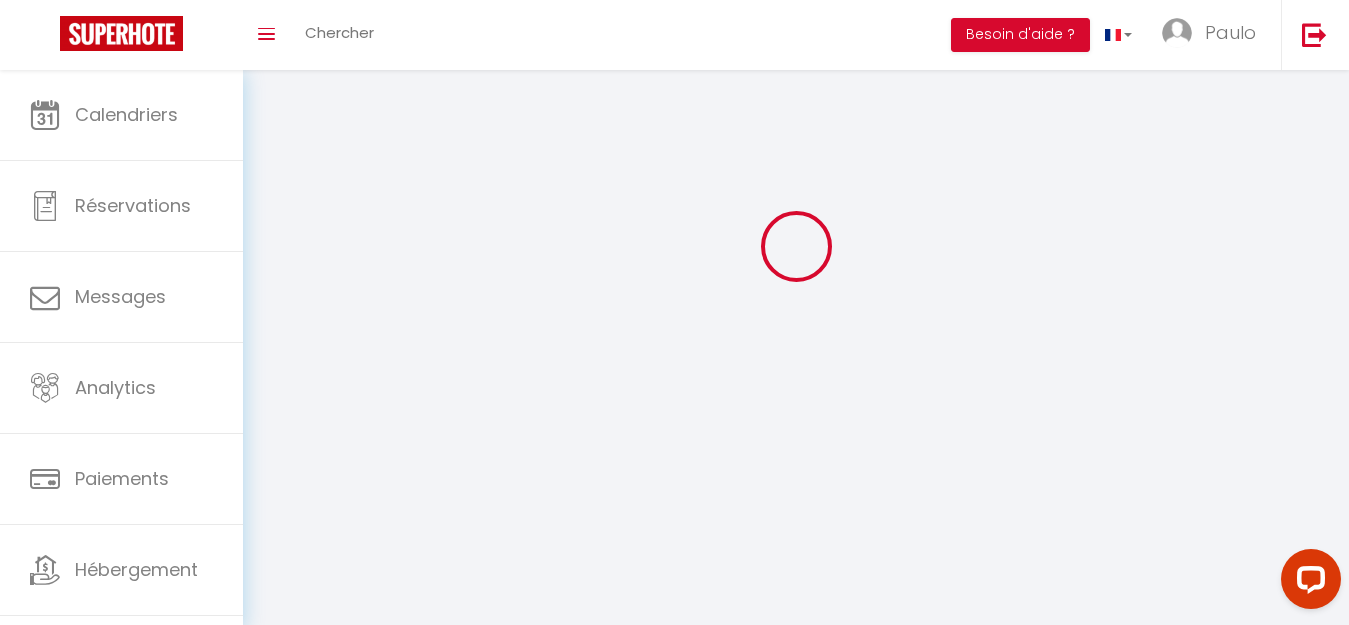 scroll, scrollTop: 0, scrollLeft: 0, axis: both 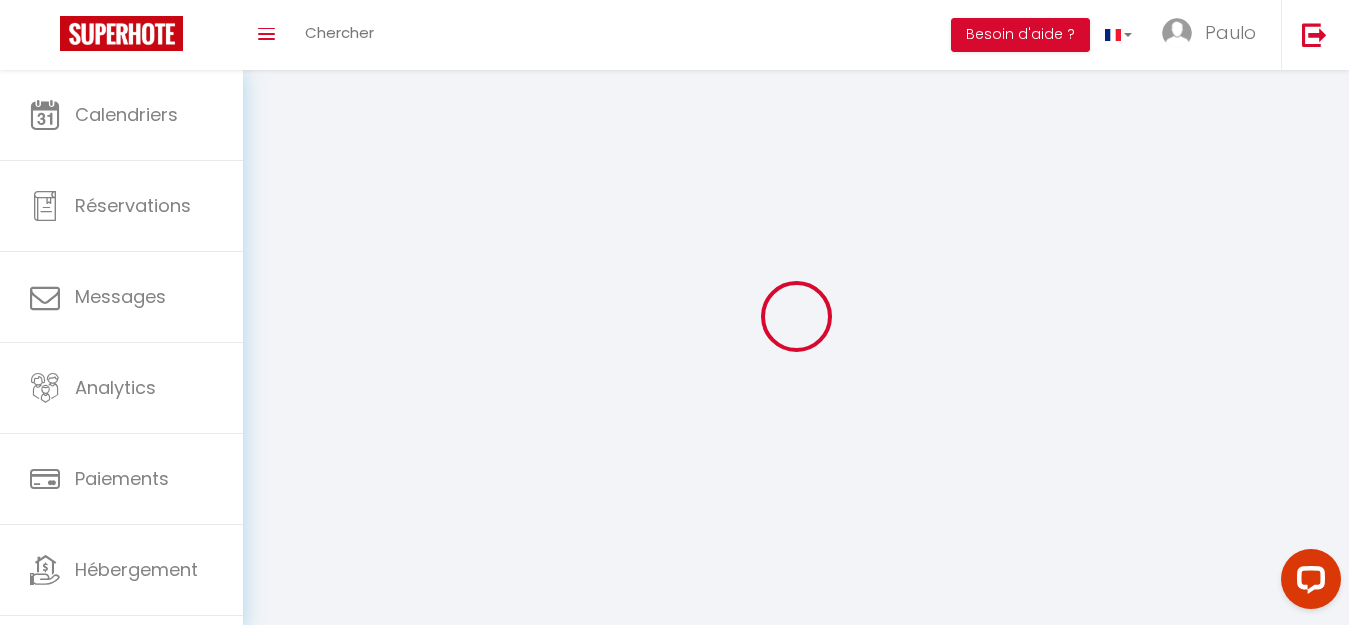 type on "[PERSON_NAME]" 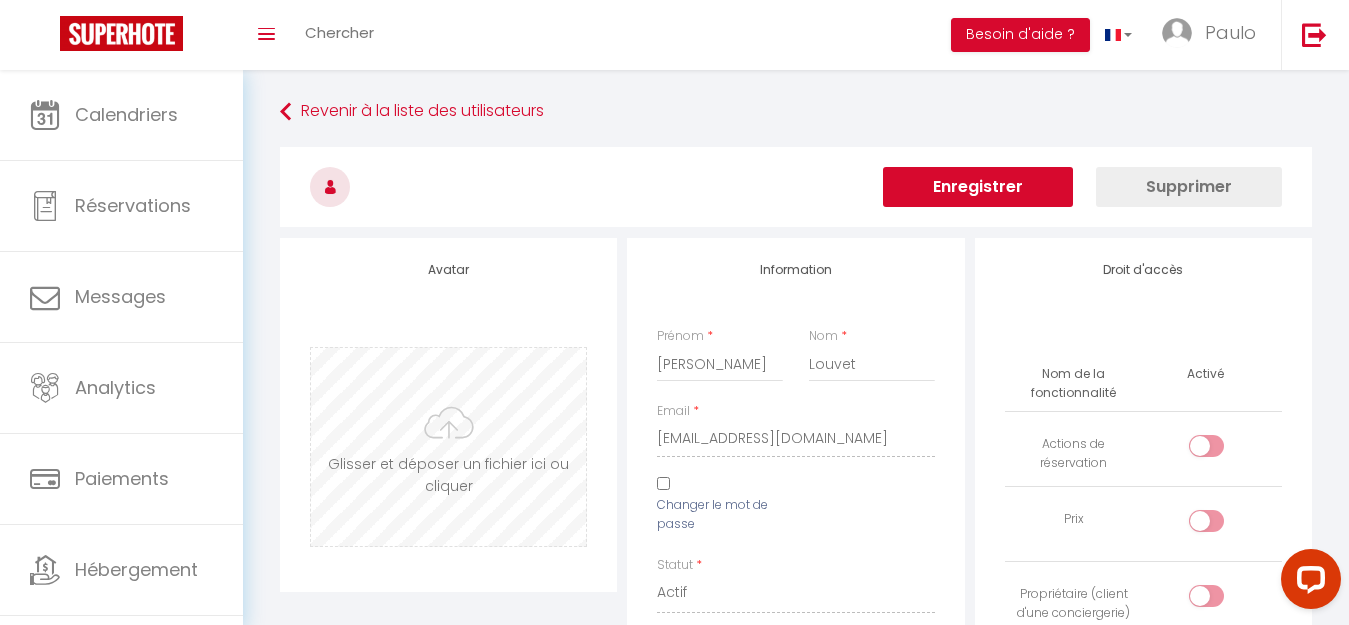 click at bounding box center [448, 447] 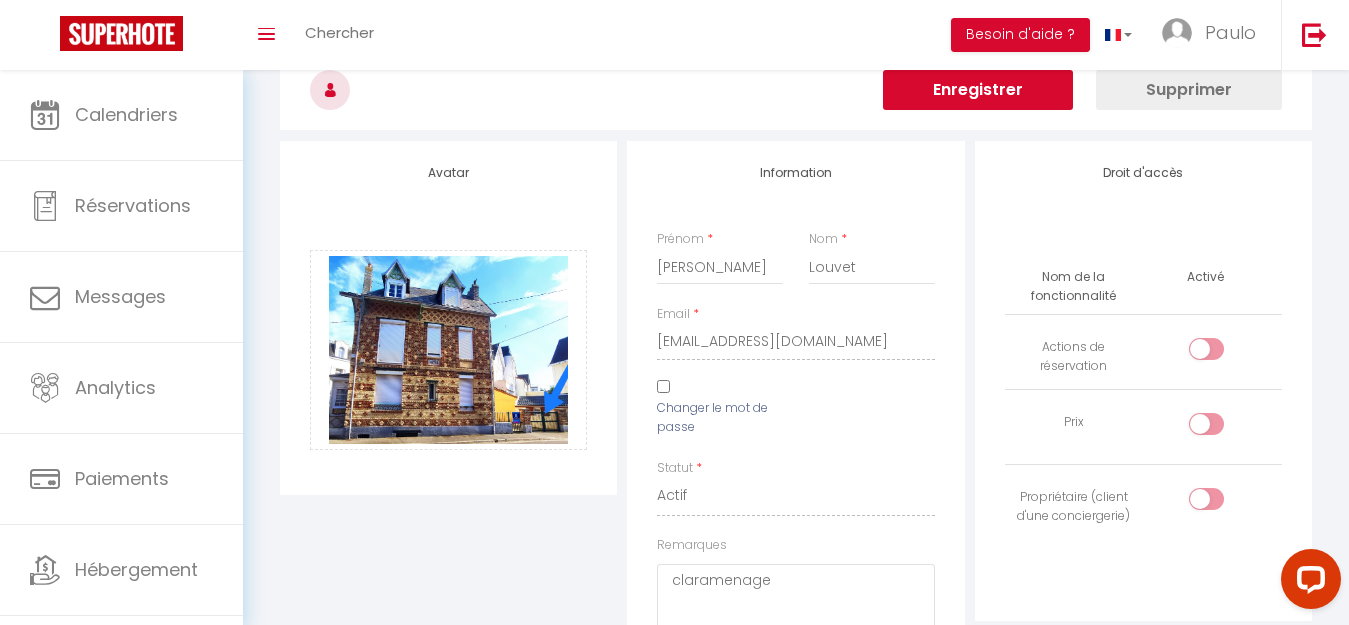 scroll, scrollTop: 0, scrollLeft: 0, axis: both 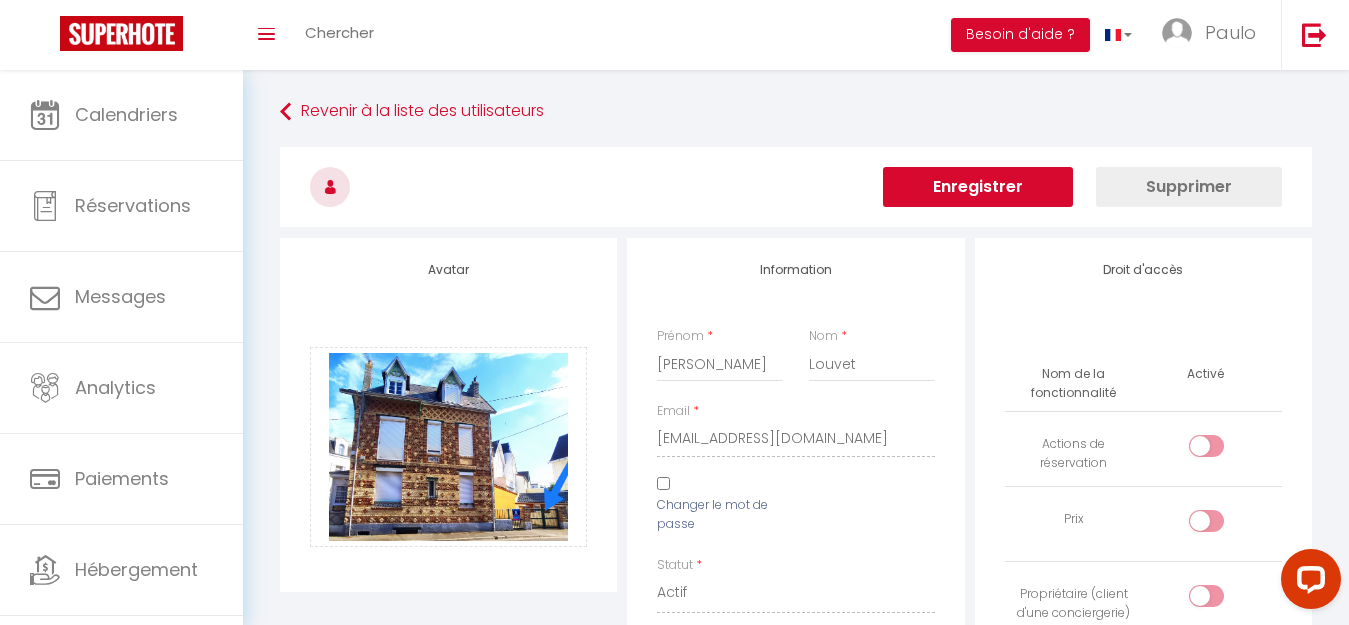 click on "Enregistrer" at bounding box center (978, 187) 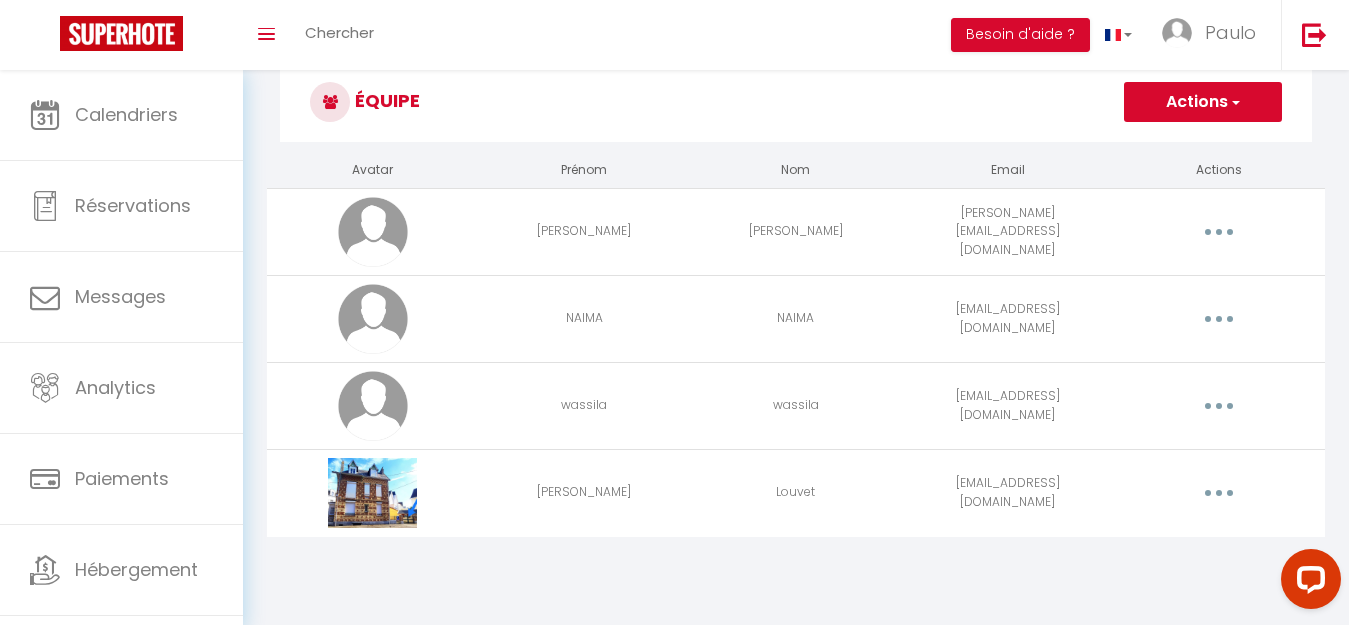 scroll, scrollTop: 70, scrollLeft: 0, axis: vertical 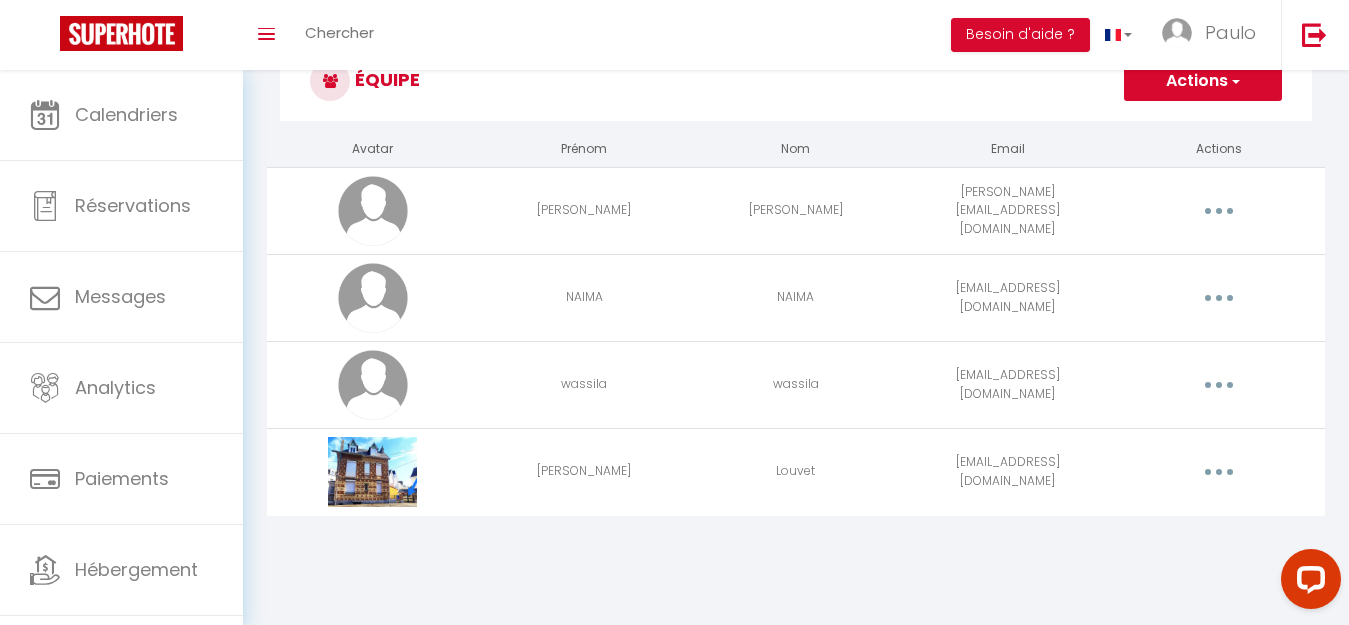 click at bounding box center (1219, 472) 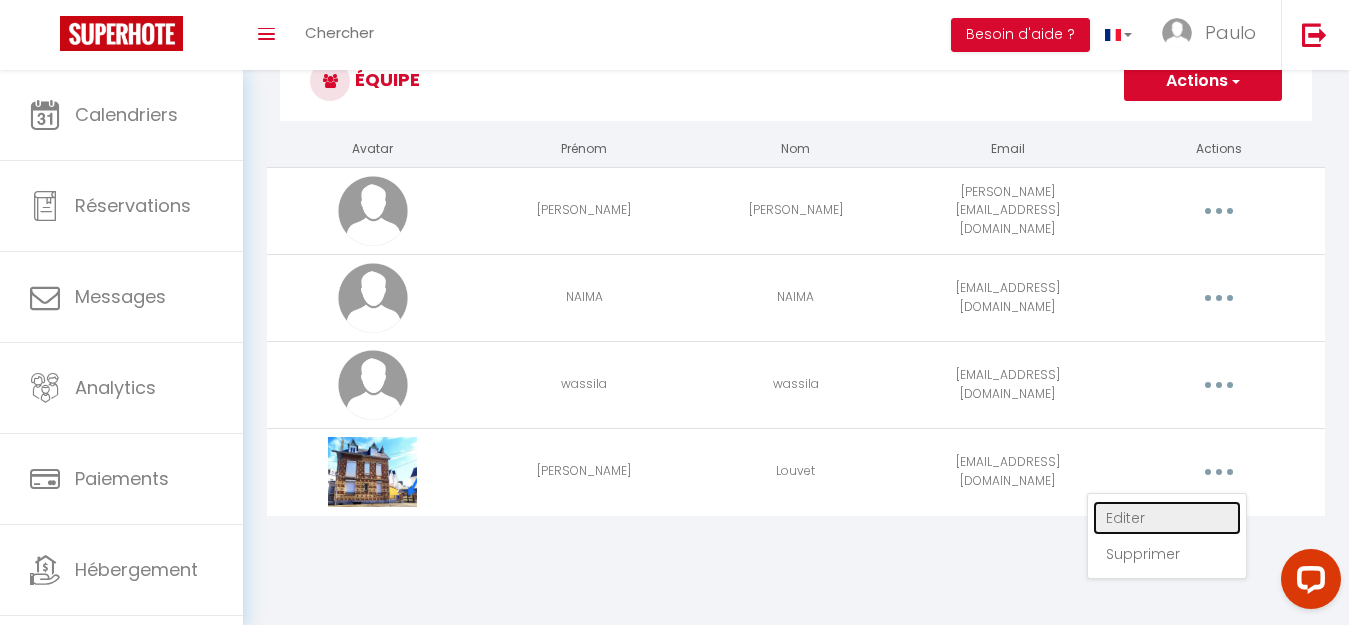 click on "Editer" at bounding box center (1167, 518) 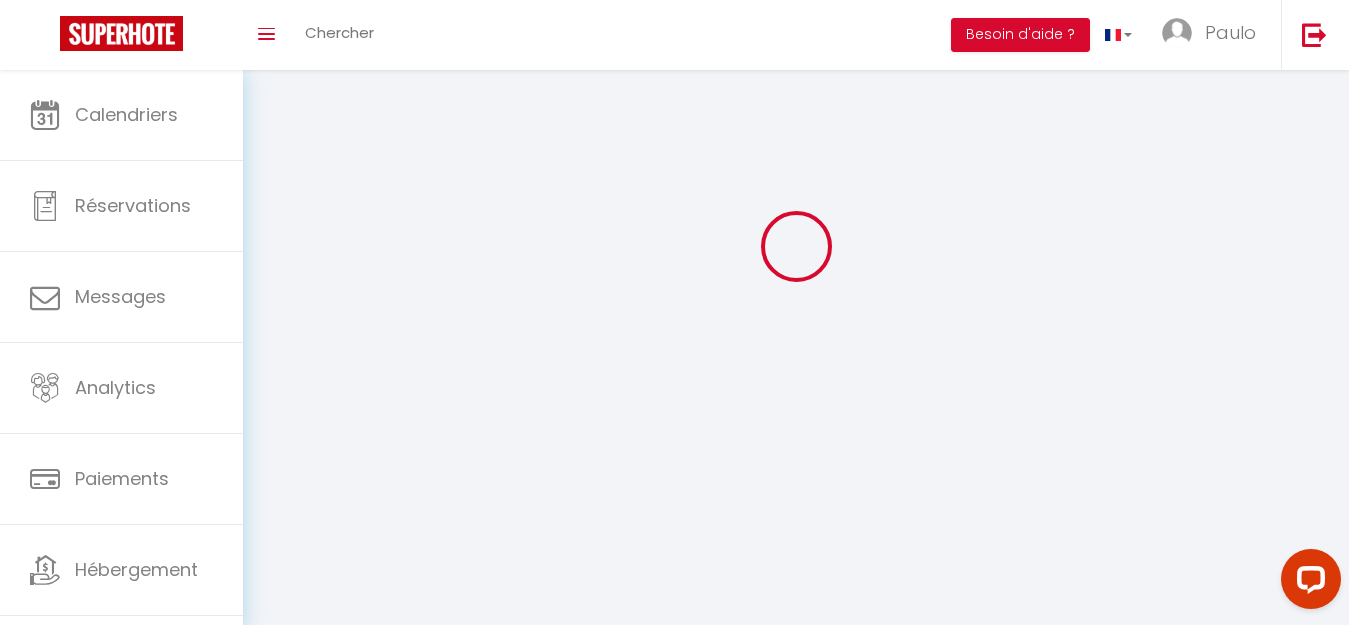 scroll, scrollTop: 0, scrollLeft: 0, axis: both 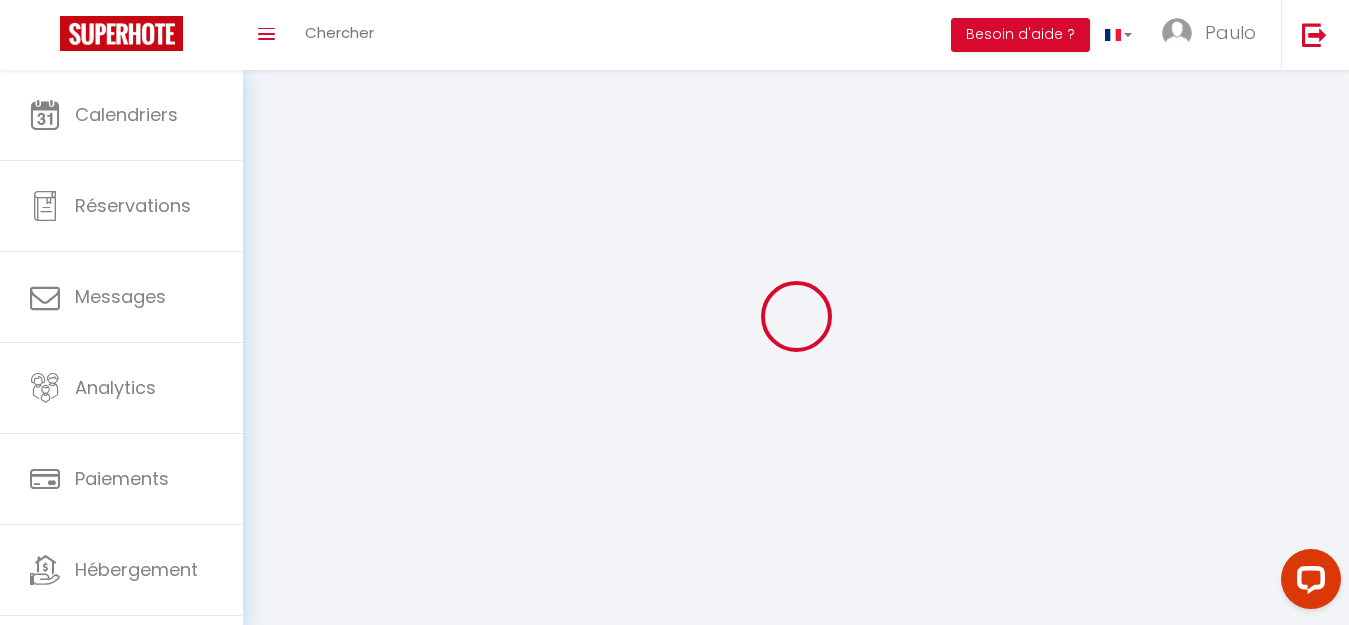 type on "[PERSON_NAME]" 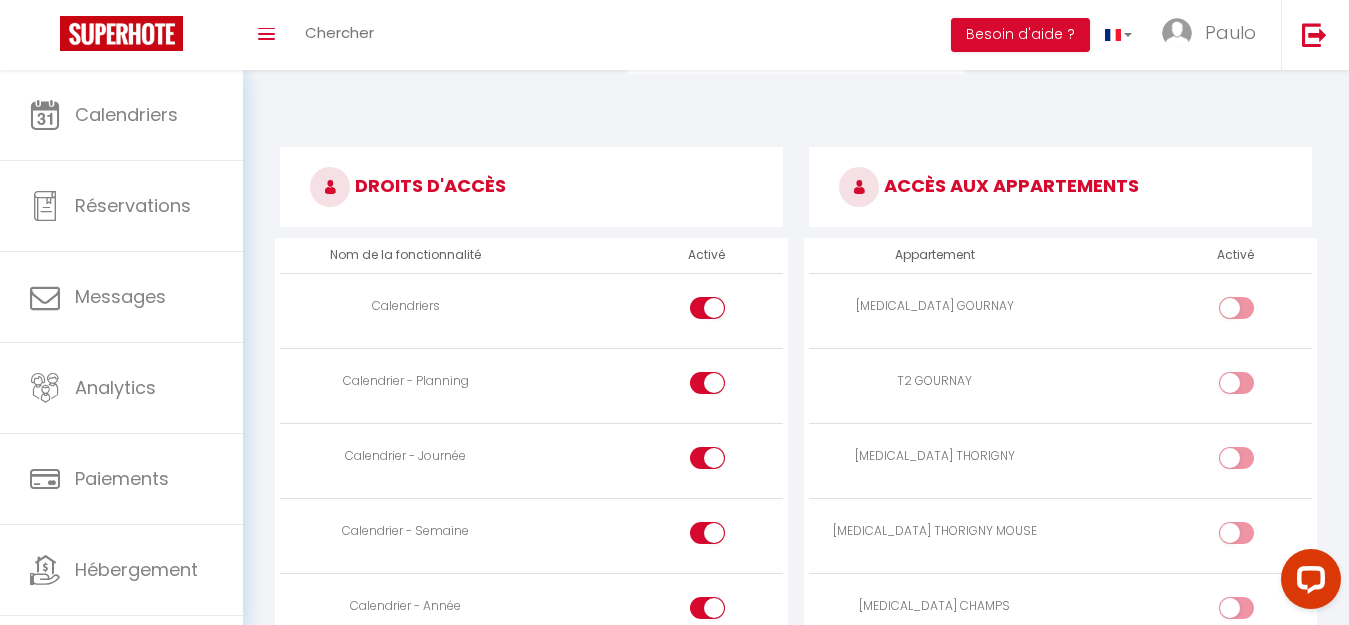 scroll, scrollTop: 1100, scrollLeft: 0, axis: vertical 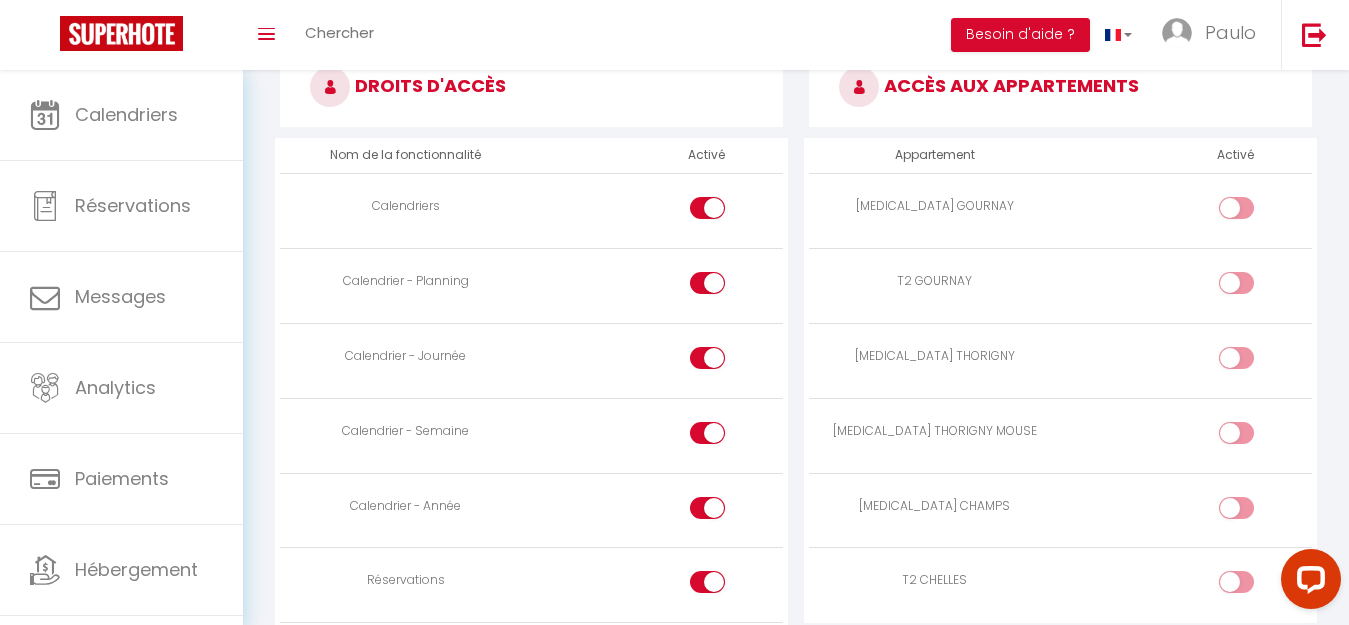 click at bounding box center (1236, 208) 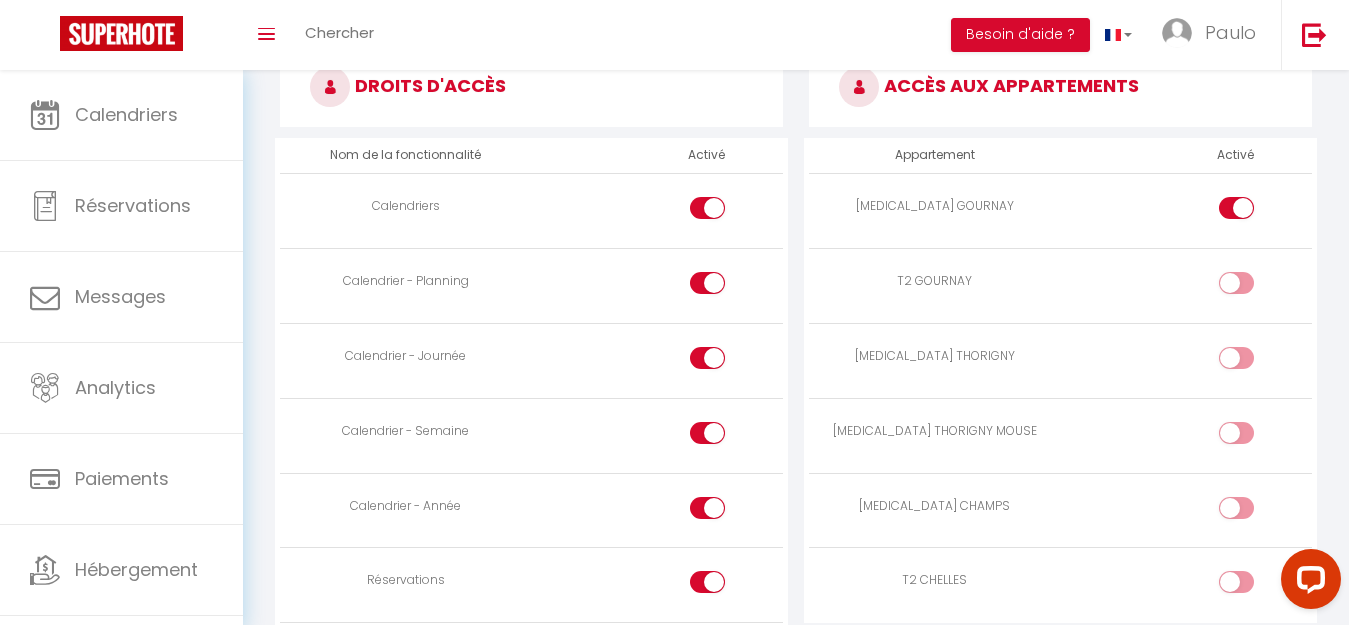 click at bounding box center (1253, 212) 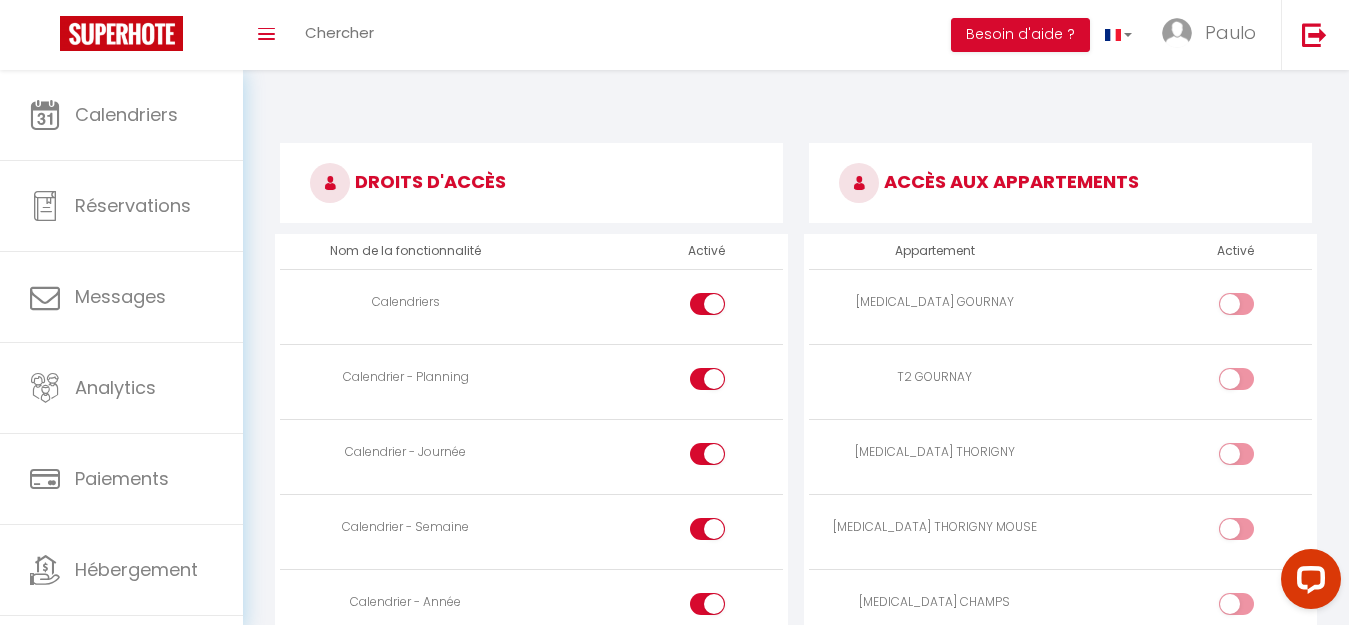 scroll, scrollTop: 1000, scrollLeft: 0, axis: vertical 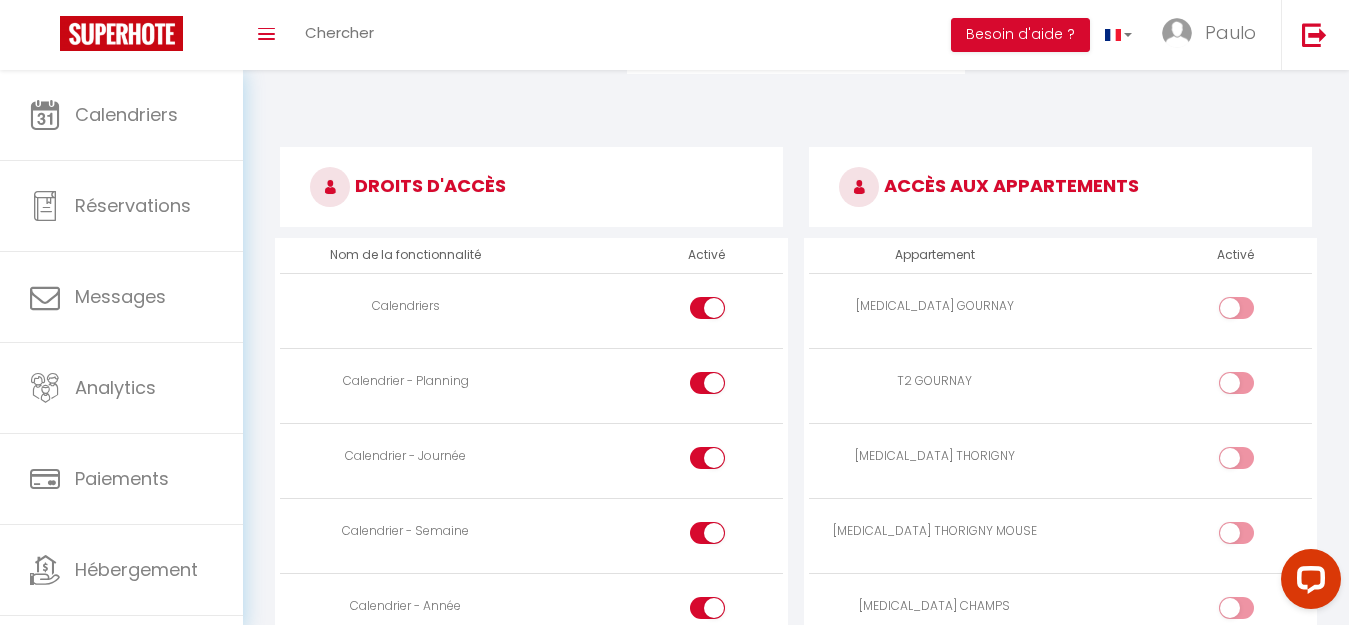 click at bounding box center (1186, 385) 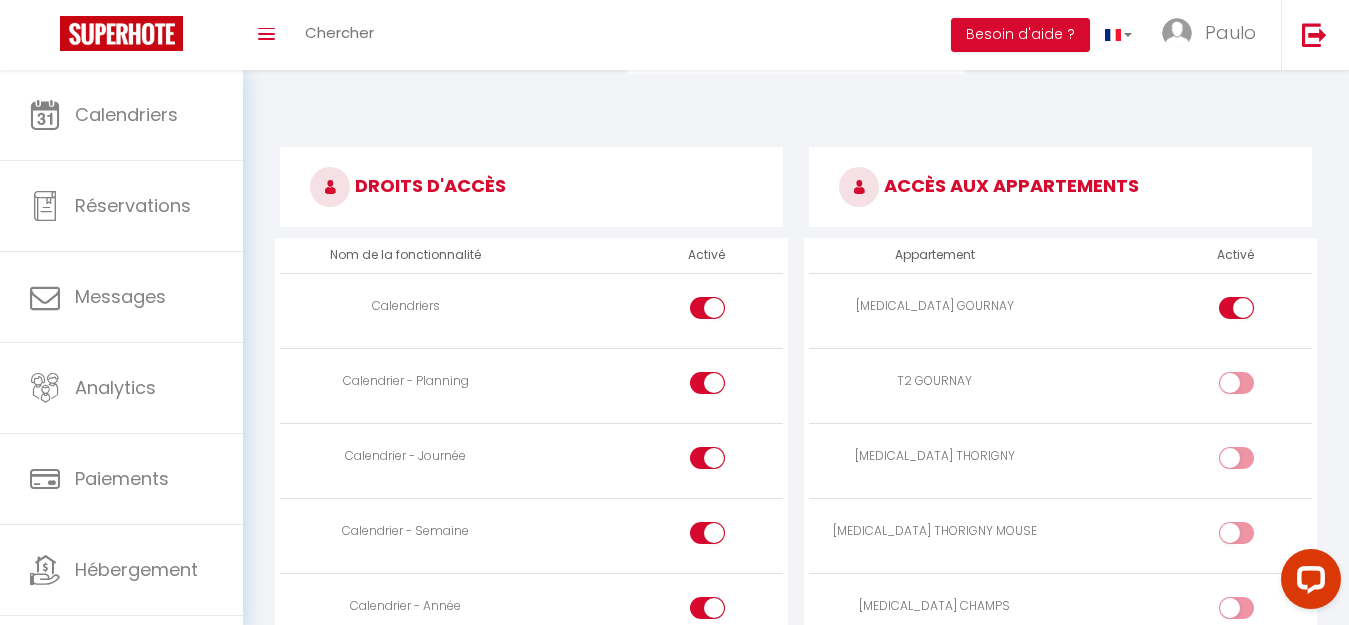 click at bounding box center (1253, 312) 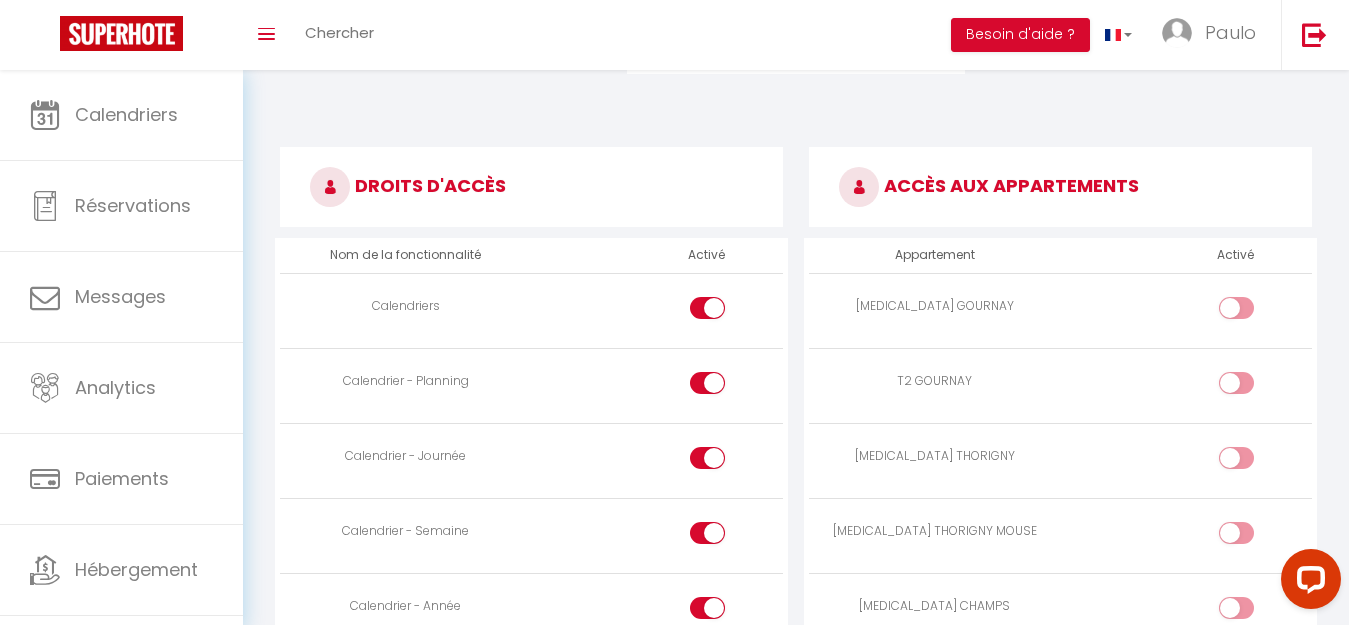 click on "ACCÈS AUX APPARTEMENTS     Appartement   Activé
[MEDICAL_DATA] GOURNAY
T2 GOURNAY
[MEDICAL_DATA] [GEOGRAPHIC_DATA]
[MEDICAL_DATA] THORIGNY MOUSE
[MEDICAL_DATA] CHAMPS
T2 CHELLES" at bounding box center [1060, 679] 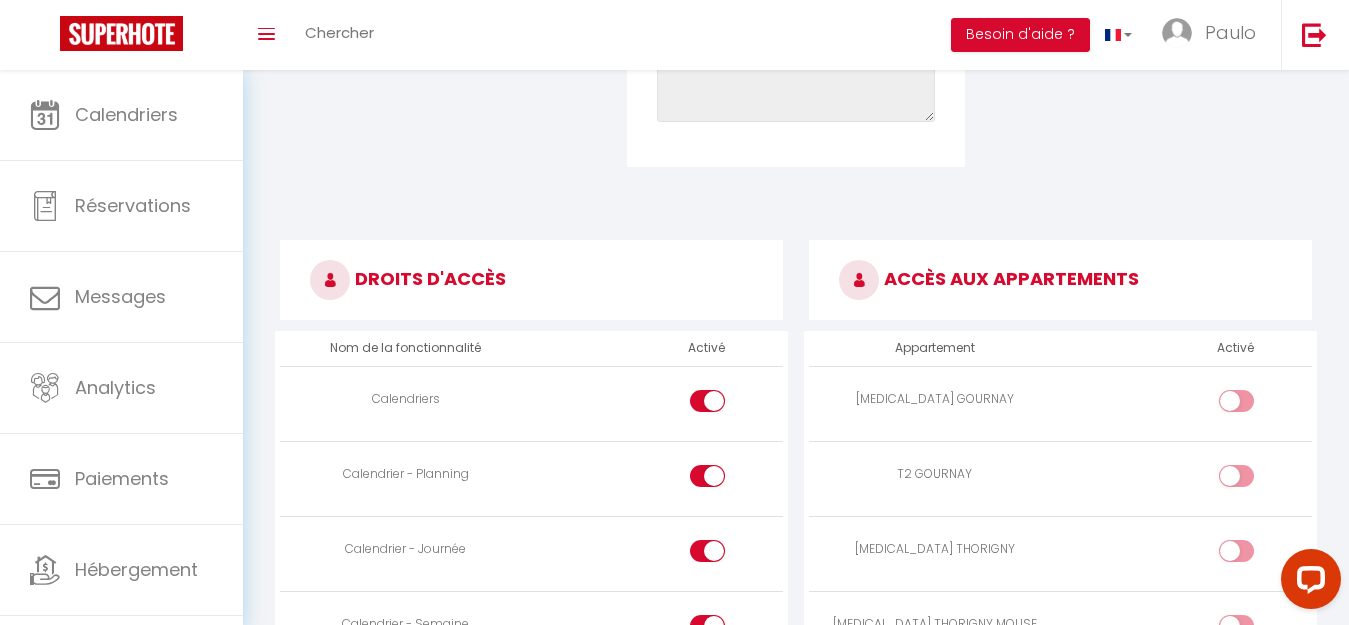 scroll, scrollTop: 828, scrollLeft: 0, axis: vertical 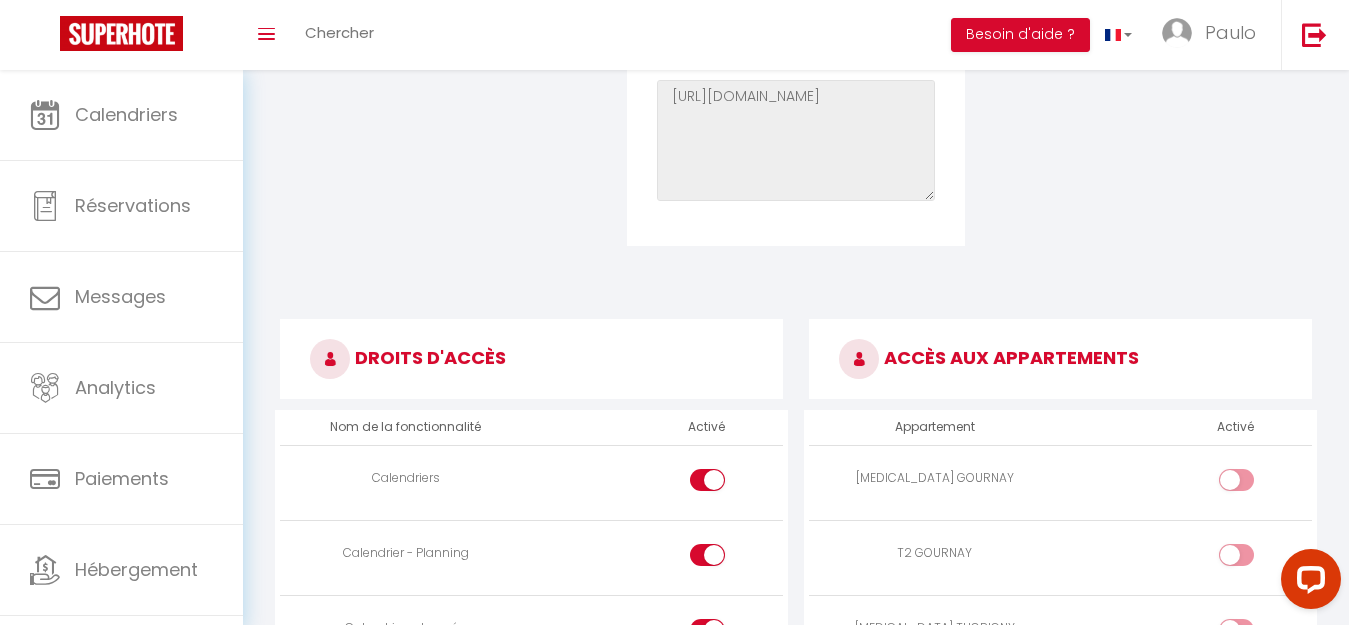 click at bounding box center [1253, 484] 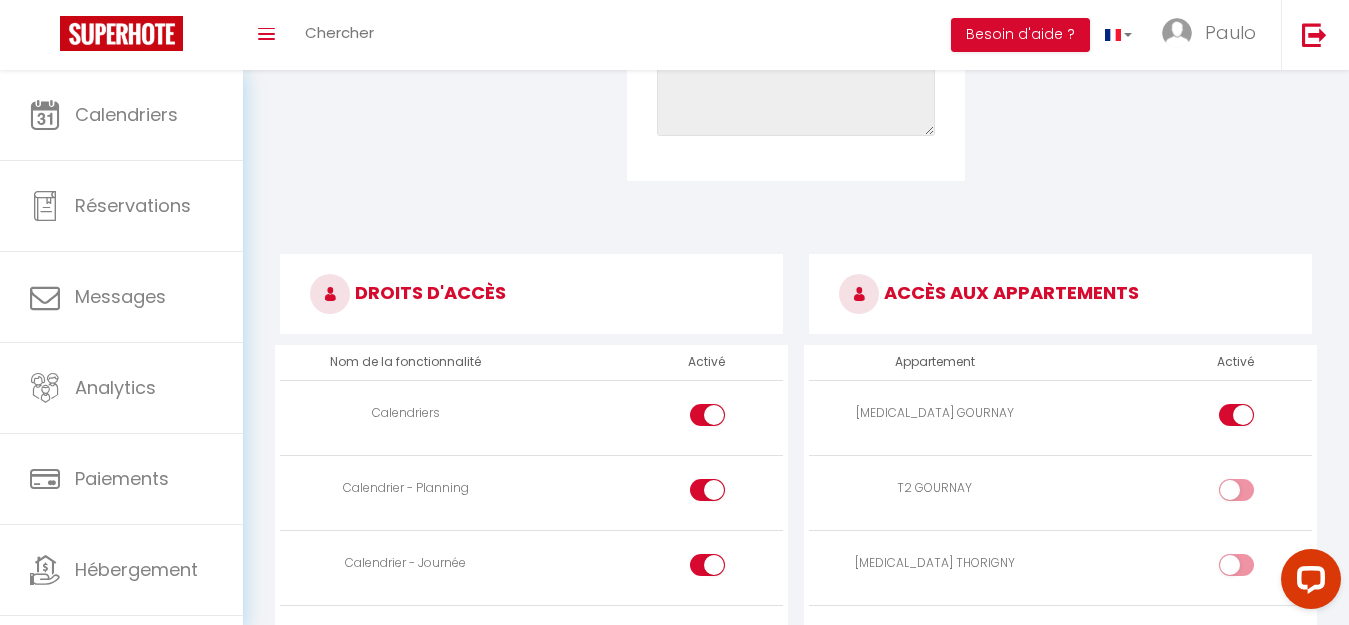 scroll, scrollTop: 928, scrollLeft: 0, axis: vertical 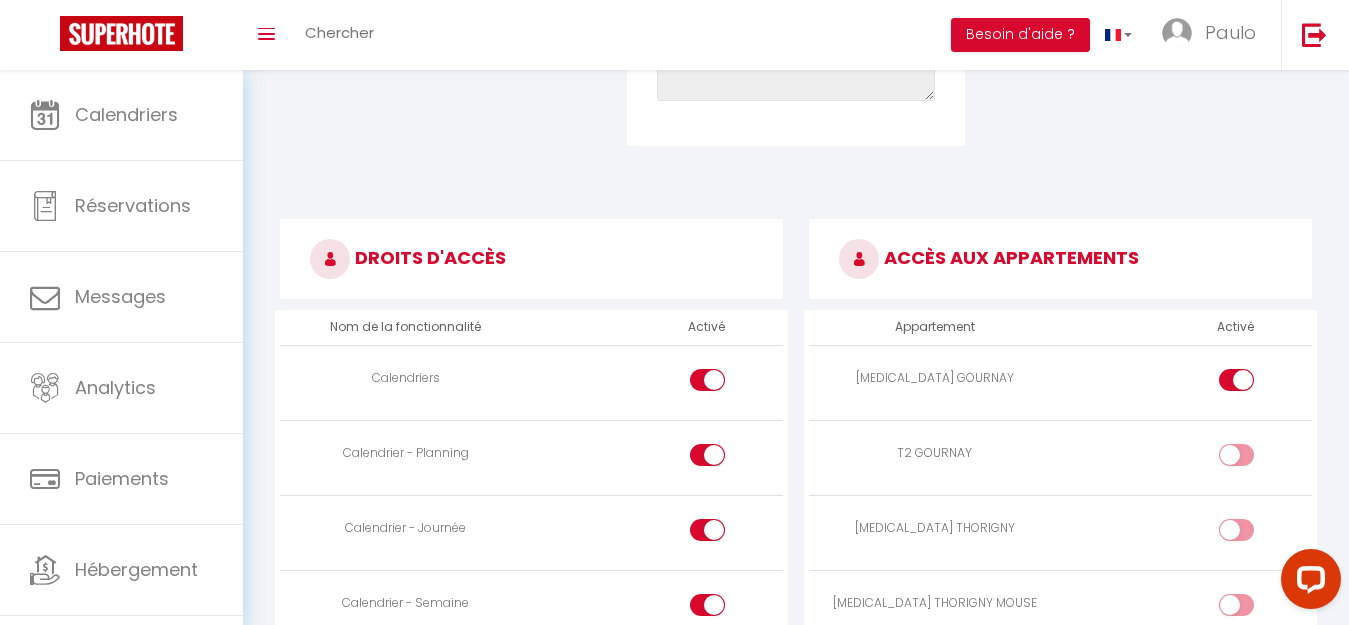 click at bounding box center (1236, 455) 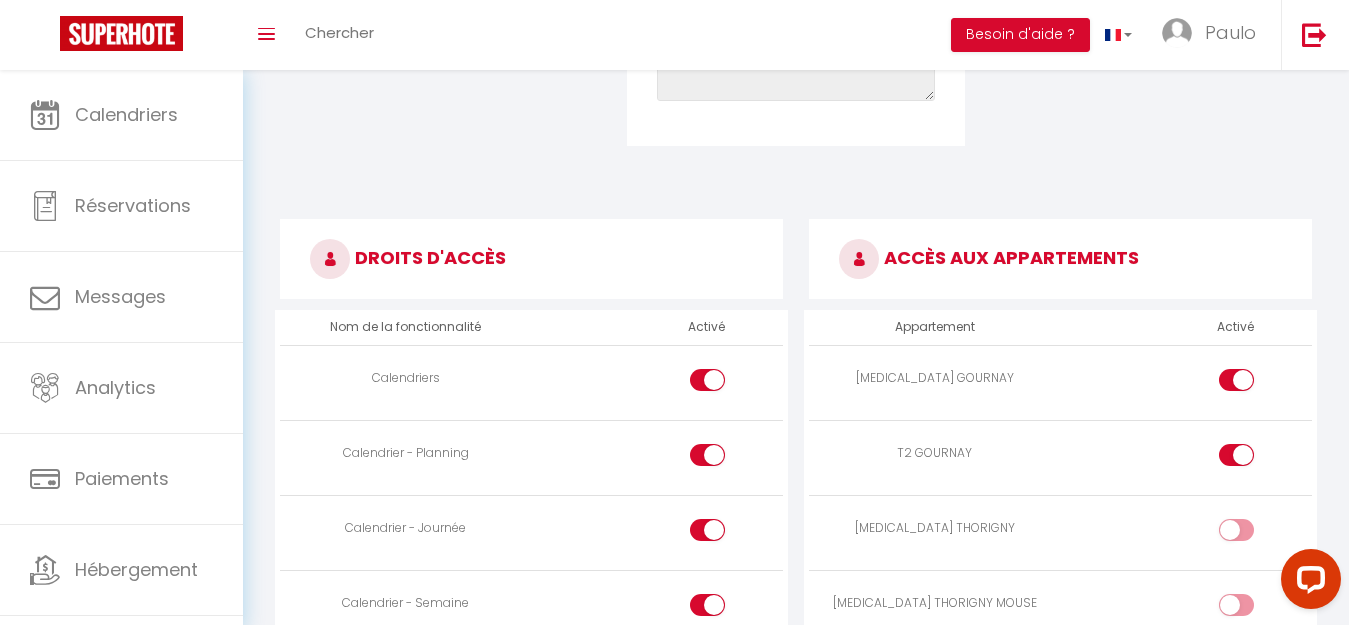 click at bounding box center [1253, 534] 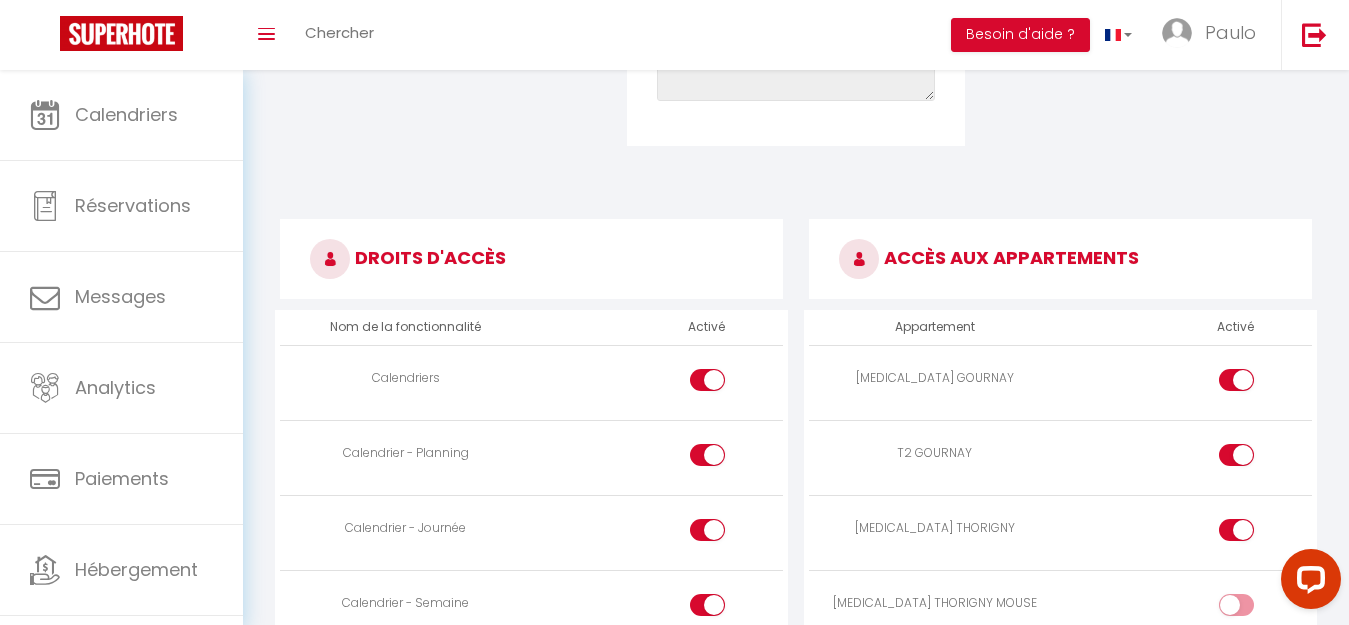 click at bounding box center [1236, 605] 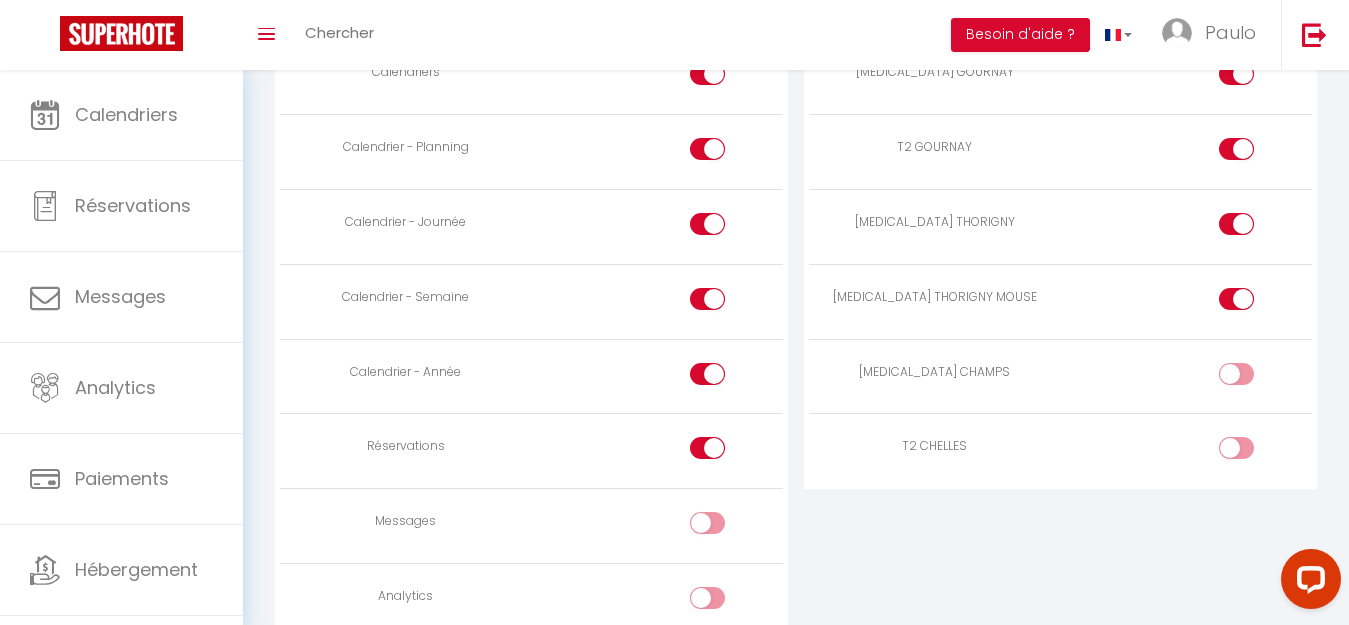 scroll, scrollTop: 1328, scrollLeft: 0, axis: vertical 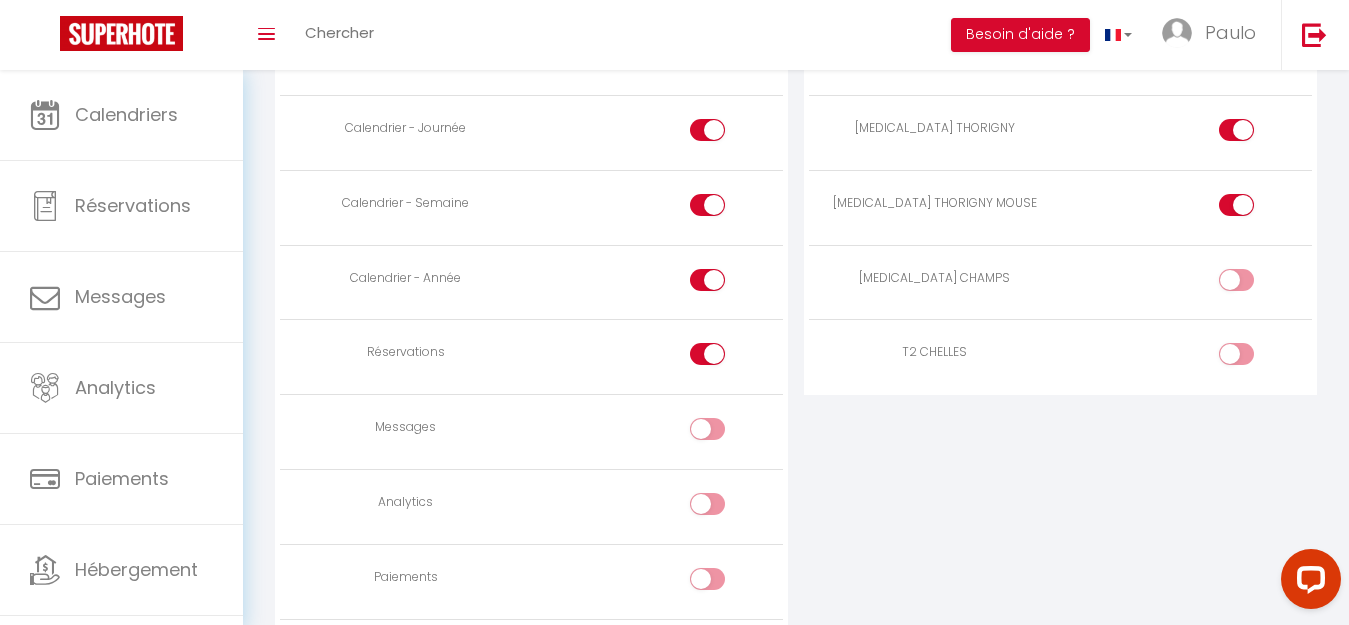 click at bounding box center [1253, 284] 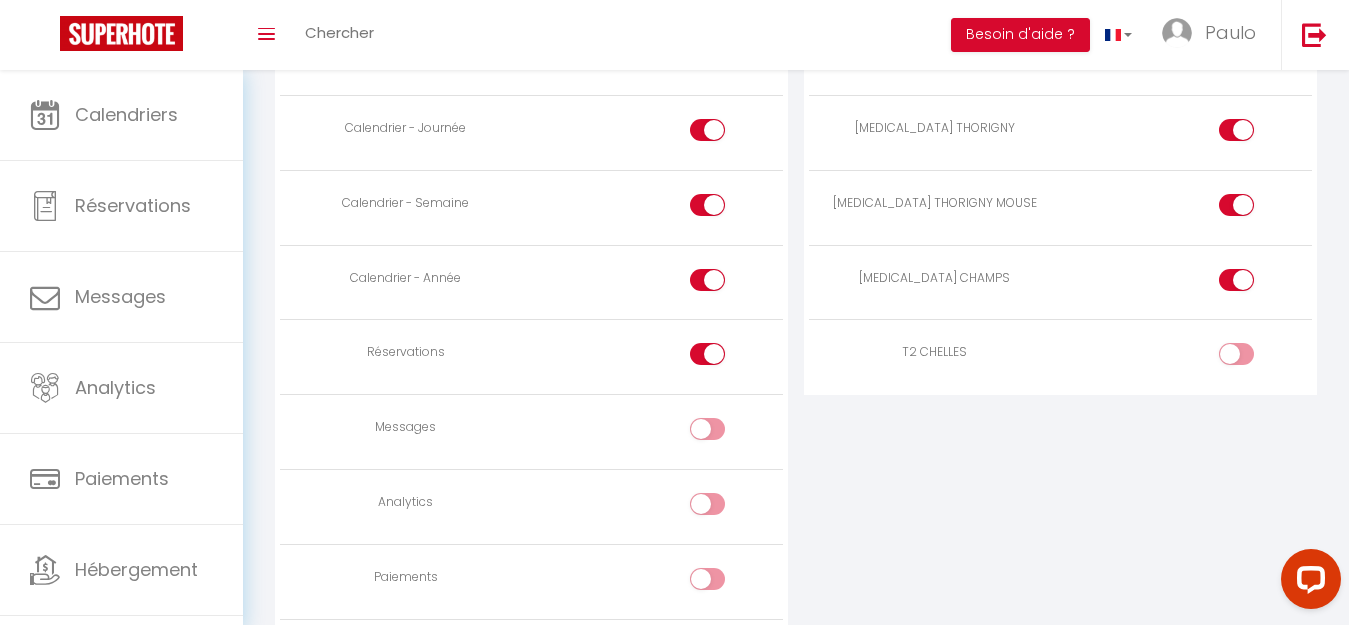 click at bounding box center [1236, 354] 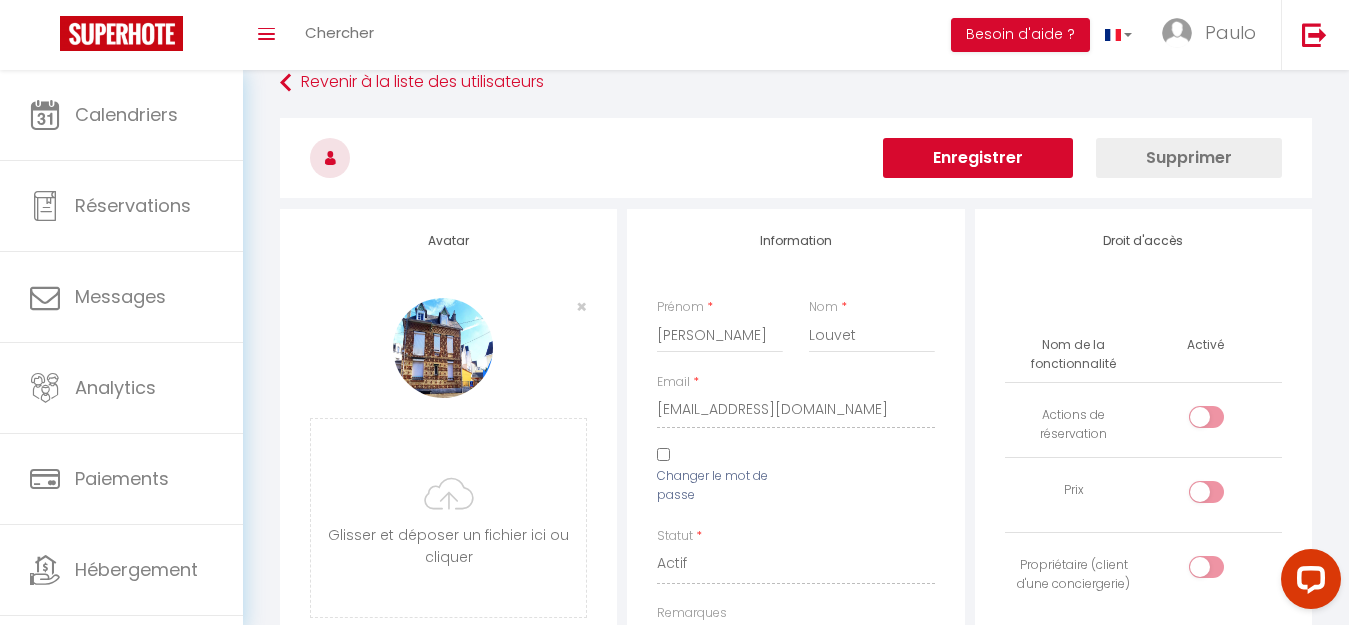 scroll, scrollTop: 28, scrollLeft: 0, axis: vertical 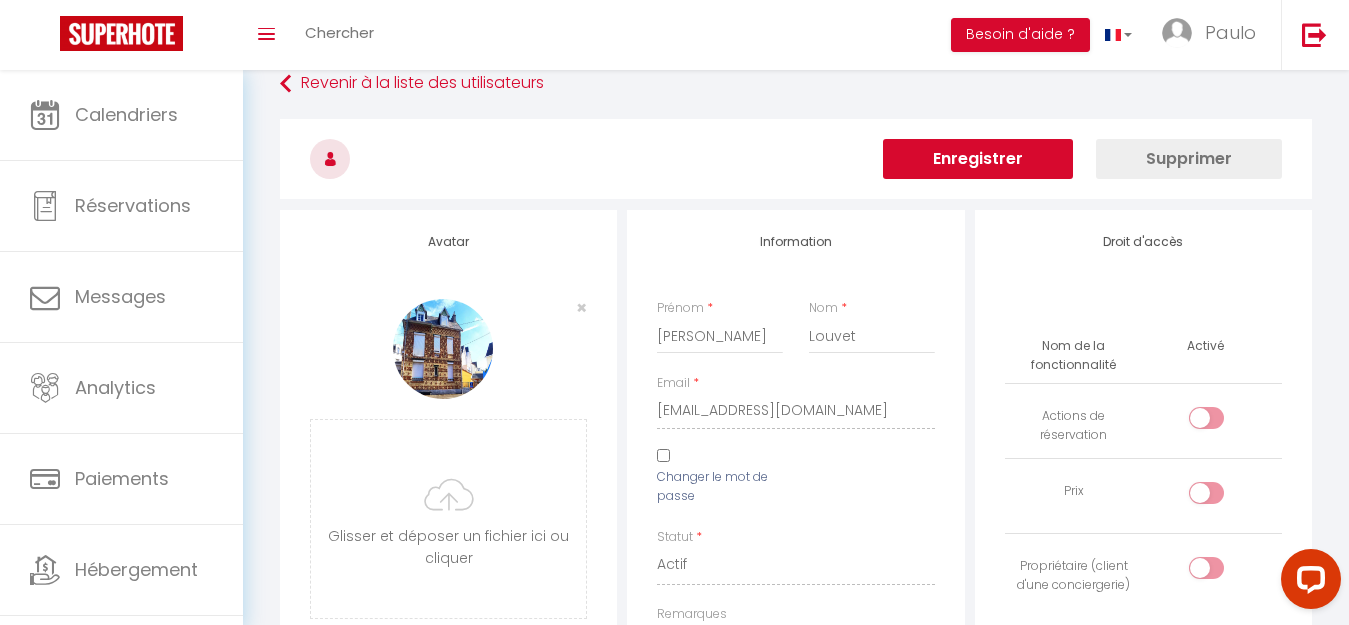 click on "Enregistrer" at bounding box center (978, 159) 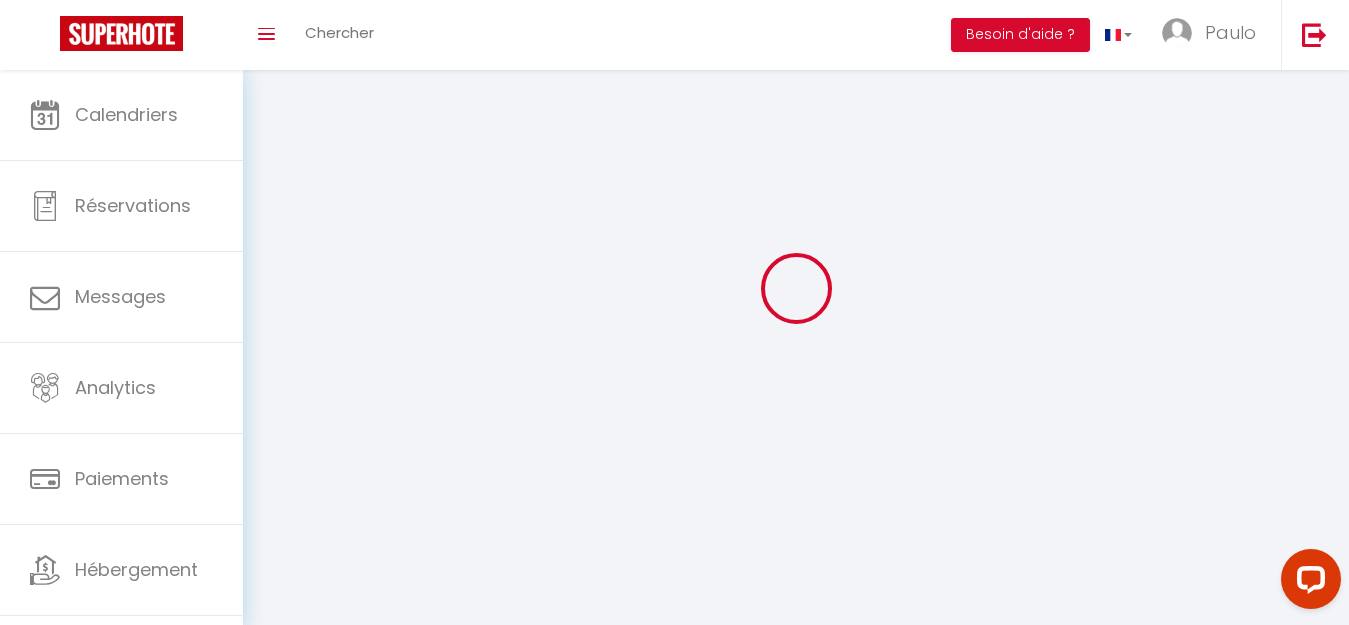 scroll, scrollTop: 0, scrollLeft: 0, axis: both 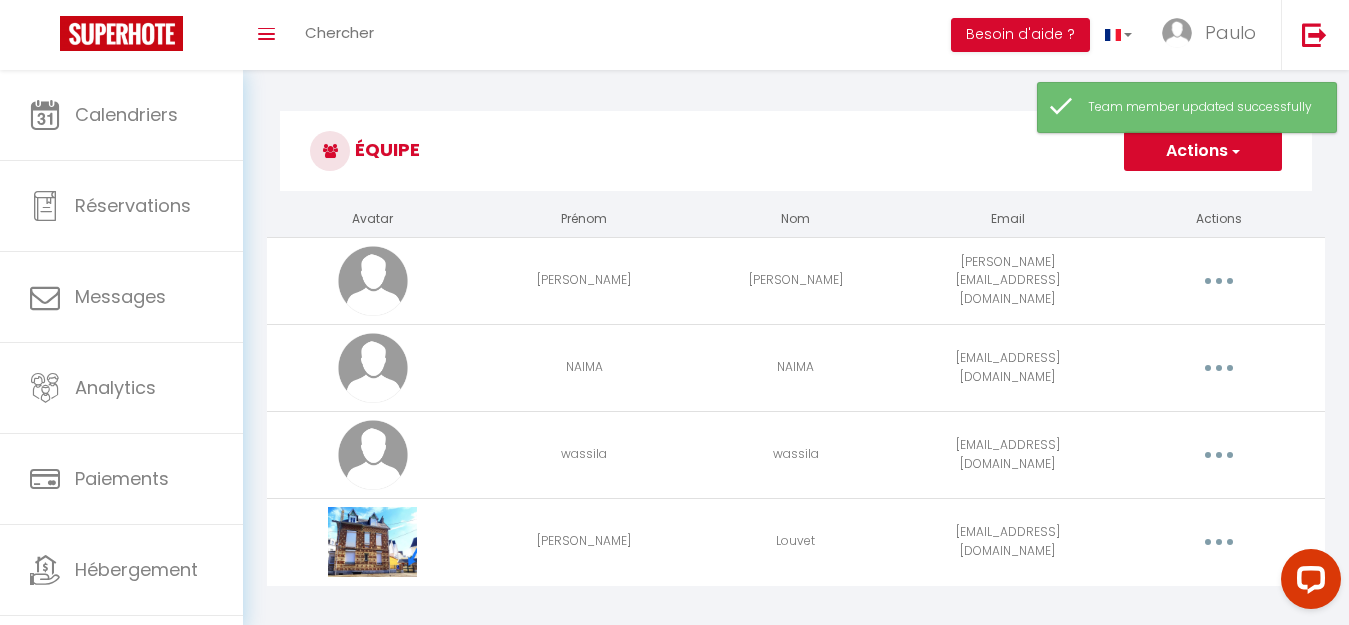 click at bounding box center (1234, 151) 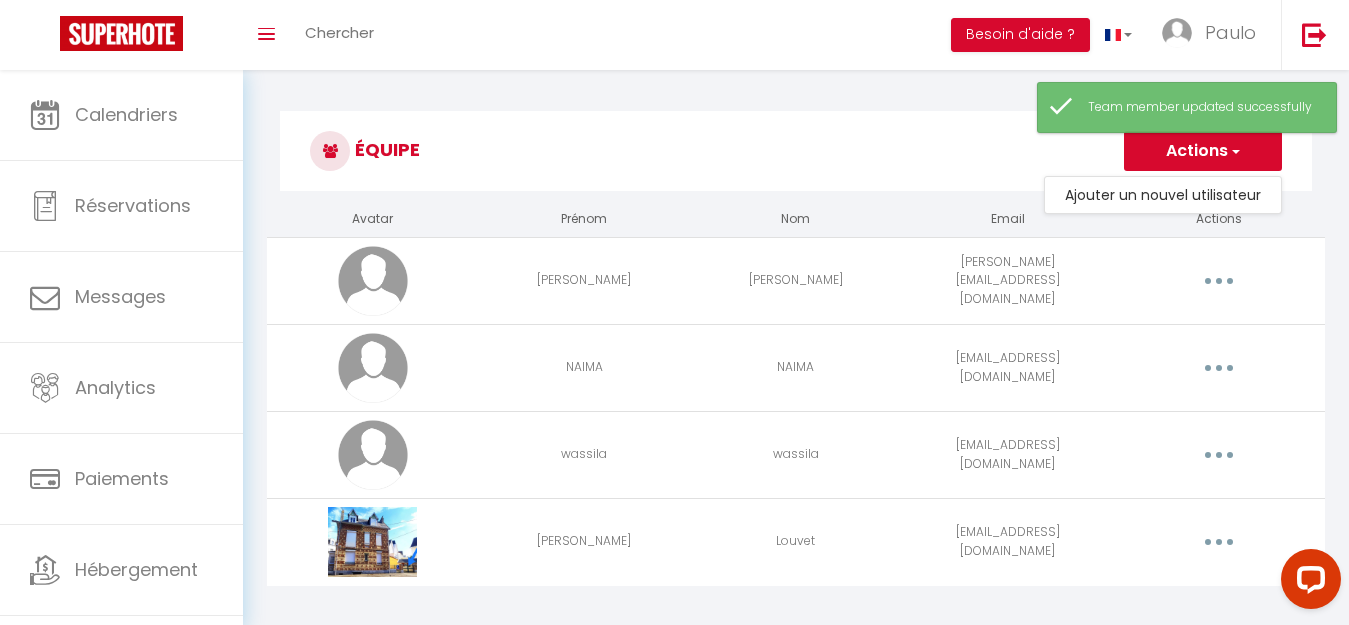 click on "Équipe
Actions
Ajouter un nouvel utilisateur    Avatar   Prénom   Nom   Email   Actions     sarah   sarah   [EMAIL_ADDRESS][DOMAIN_NAME]     Editer   Supprimer   [PERSON_NAME]   [EMAIL_ADDRESS][DOMAIN_NAME]     Editer   Supprimer   wassila   wassila   [EMAIL_ADDRESS][DOMAIN_NAME]     Editer   Supprimer   [PERSON_NAME]   [EMAIL_ADDRESS][DOMAIN_NAME]     Editer   Supprimer" at bounding box center (796, 360) 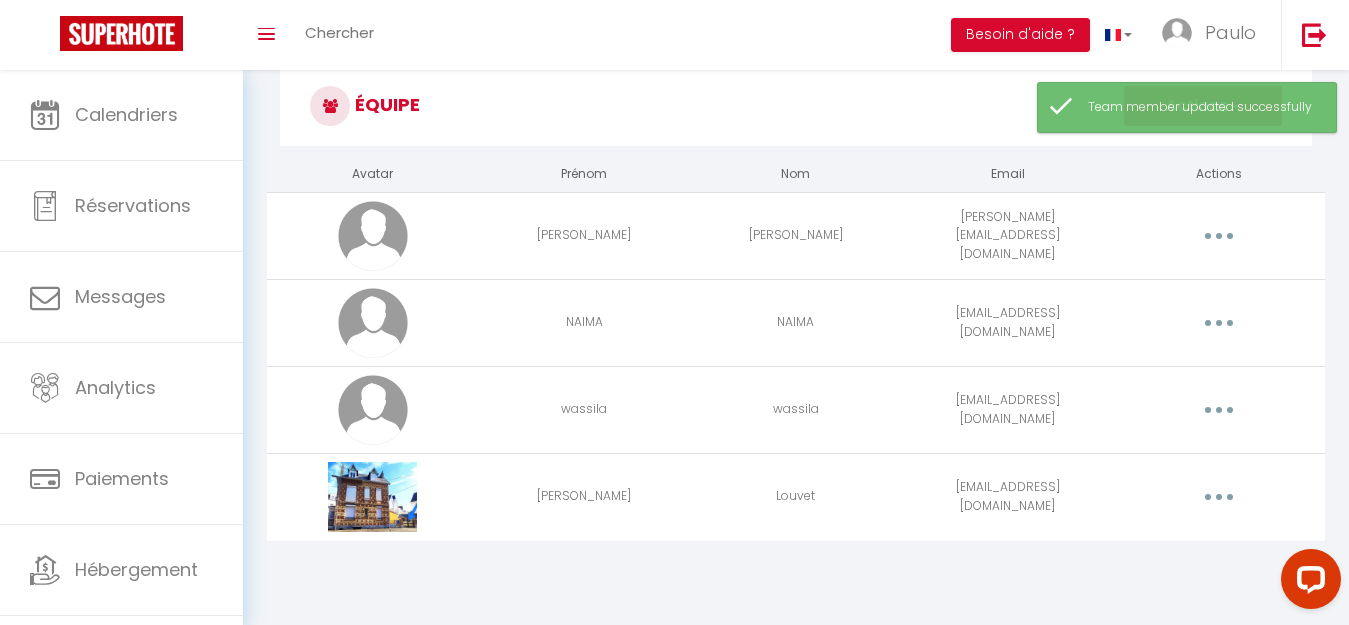 scroll, scrollTop: 70, scrollLeft: 0, axis: vertical 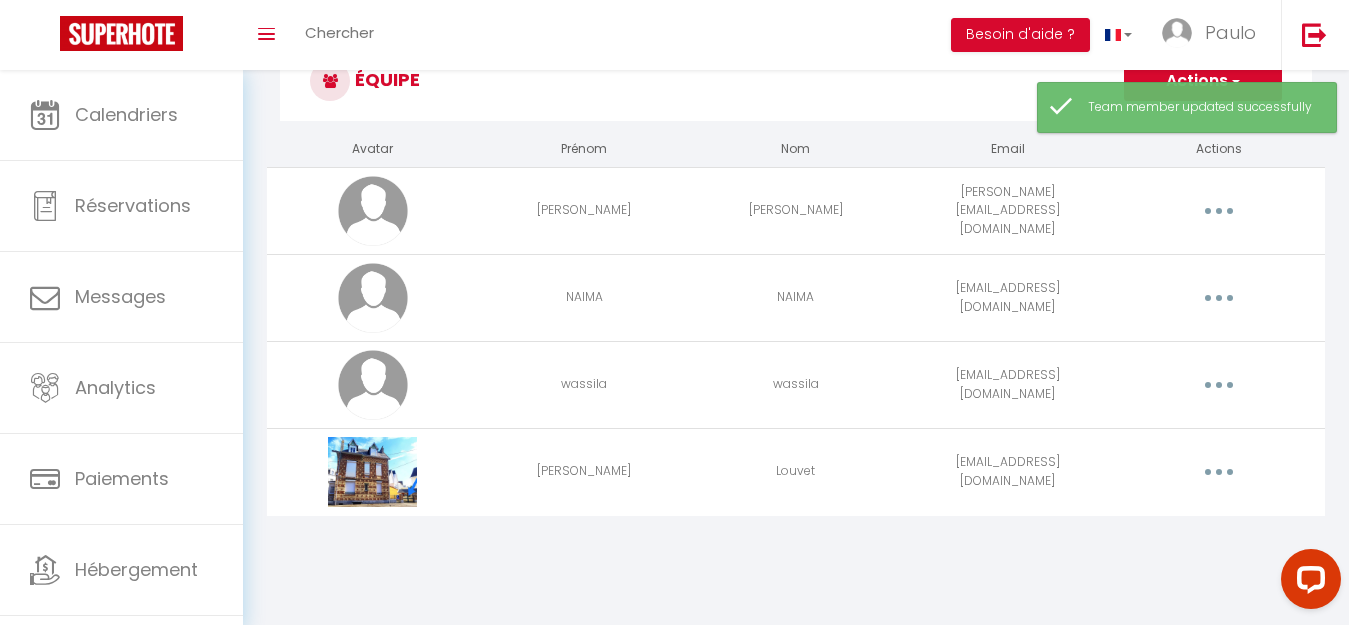 click on "Équipe
Actions
Ajouter un nouvel utilisateur    Avatar   Prénom   Nom   Email   Actions     sarah   sarah   [EMAIL_ADDRESS][DOMAIN_NAME]     Editer   Supprimer   [PERSON_NAME]   [EMAIL_ADDRESS][DOMAIN_NAME]     Editer   Supprimer   wassila   wassila   [EMAIL_ADDRESS][DOMAIN_NAME]     Editer   Supprimer   [PERSON_NAME]   [EMAIL_ADDRESS][DOMAIN_NAME]     Editer   Supprimer" at bounding box center (796, 290) 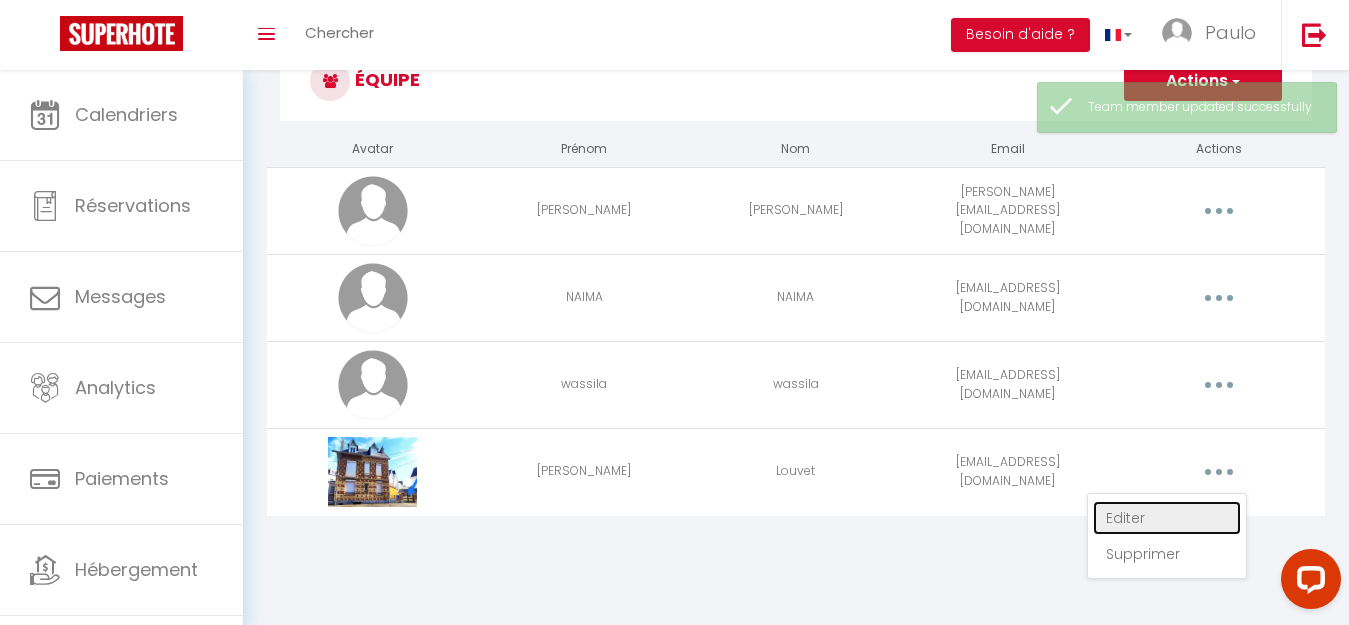click on "Editer" at bounding box center (1167, 518) 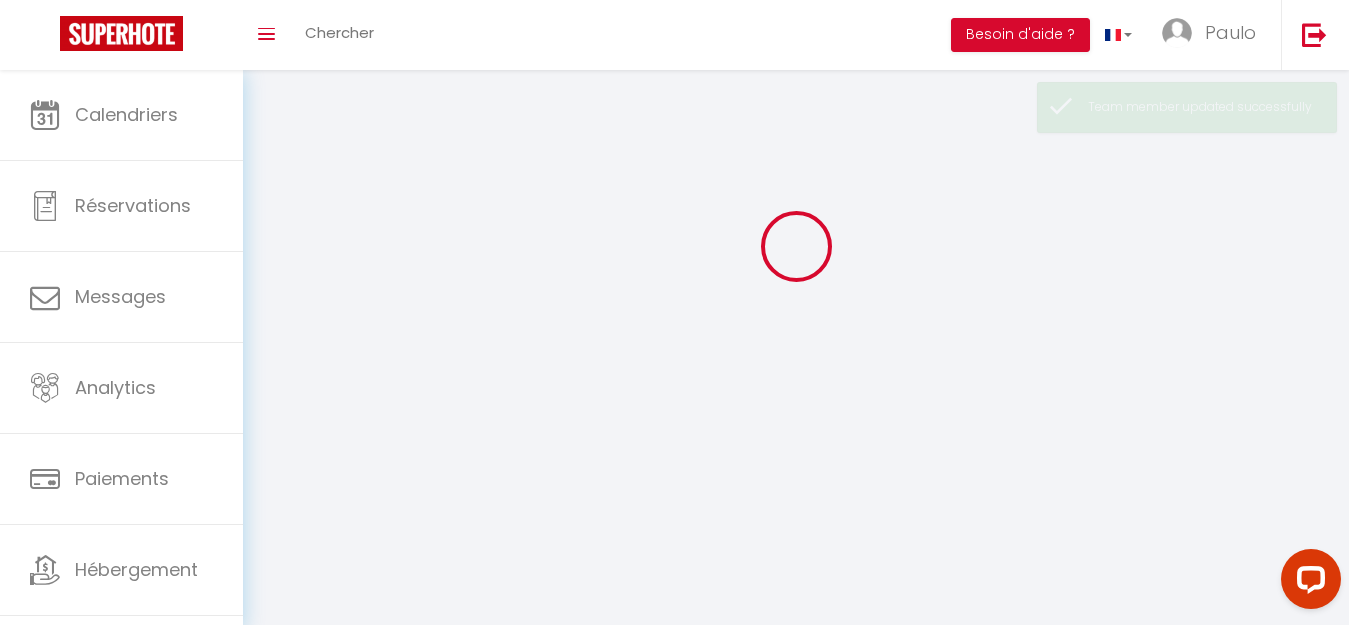 scroll, scrollTop: 0, scrollLeft: 0, axis: both 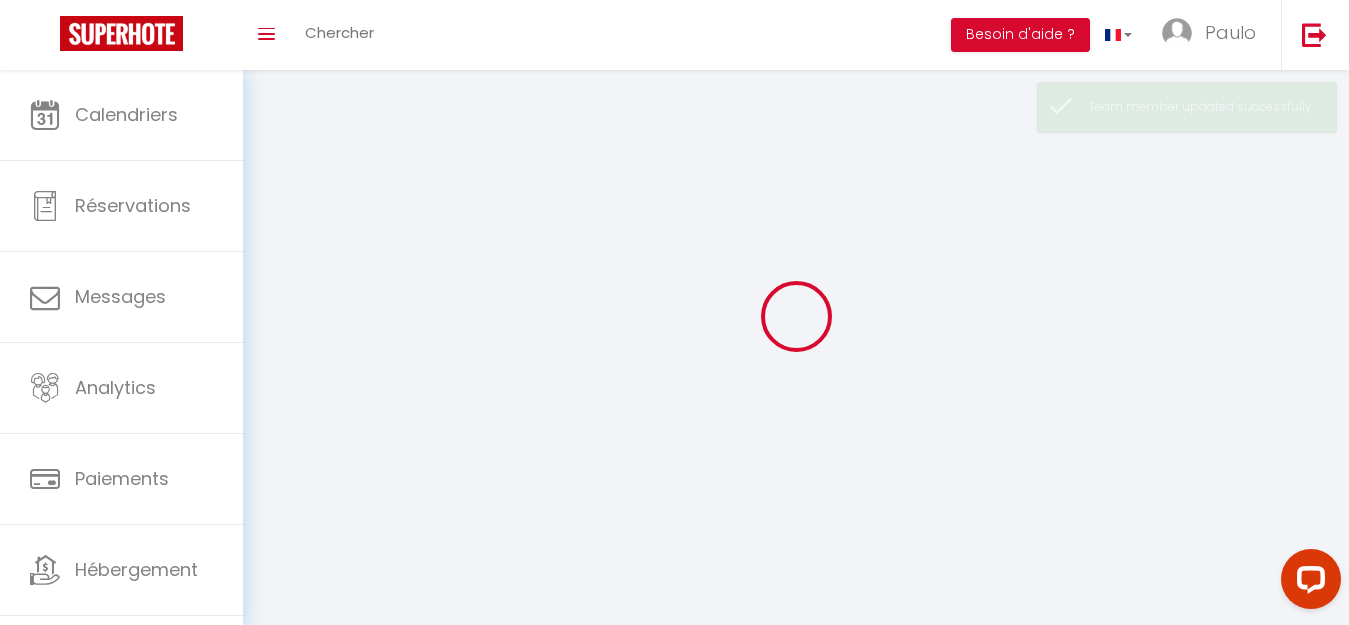 type on "[PERSON_NAME]" 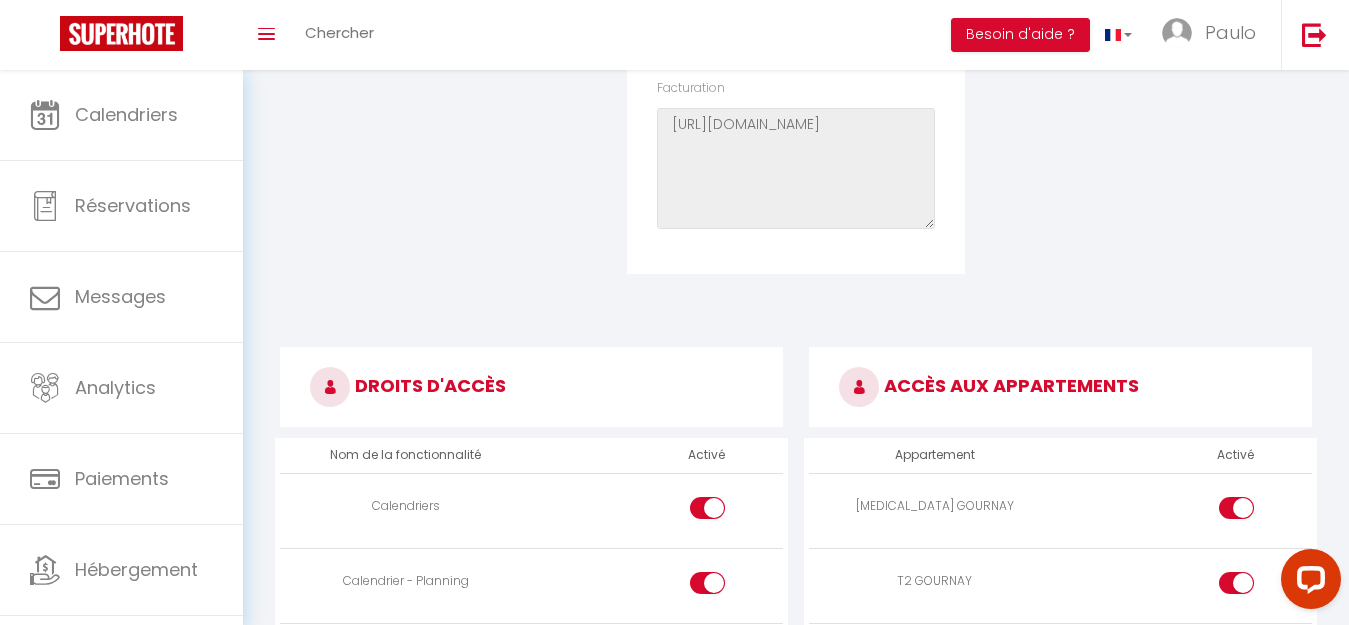 scroll, scrollTop: 900, scrollLeft: 0, axis: vertical 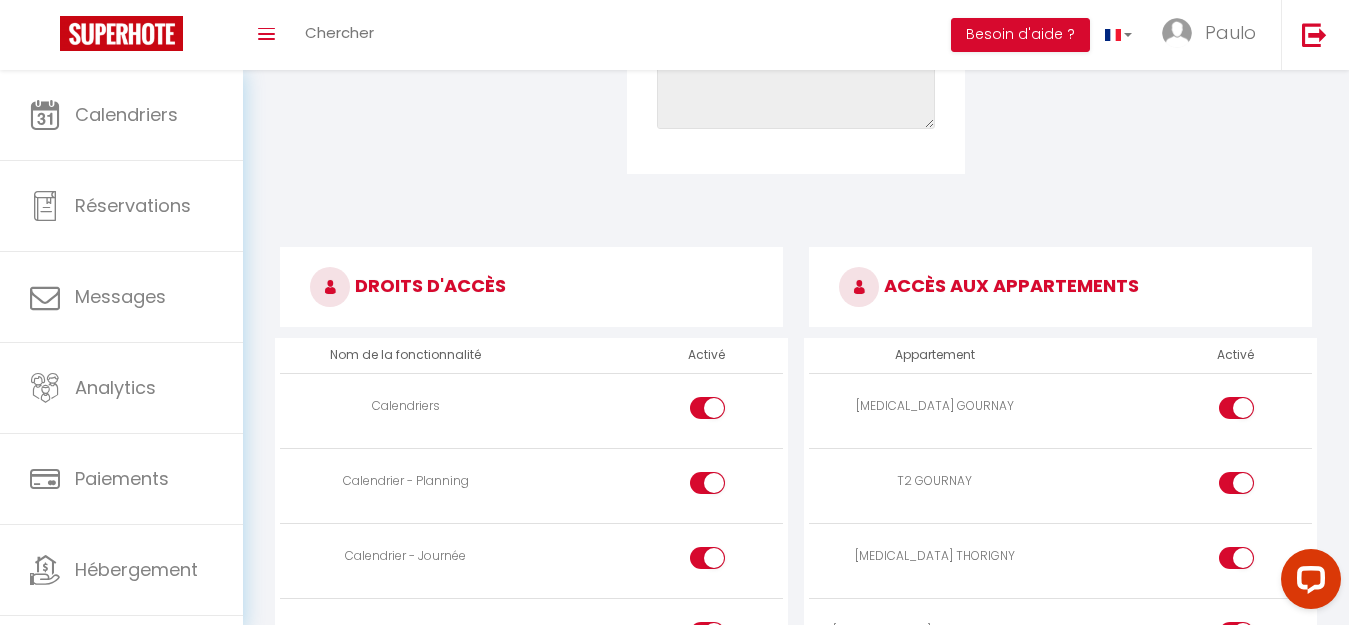 click at bounding box center (1253, 412) 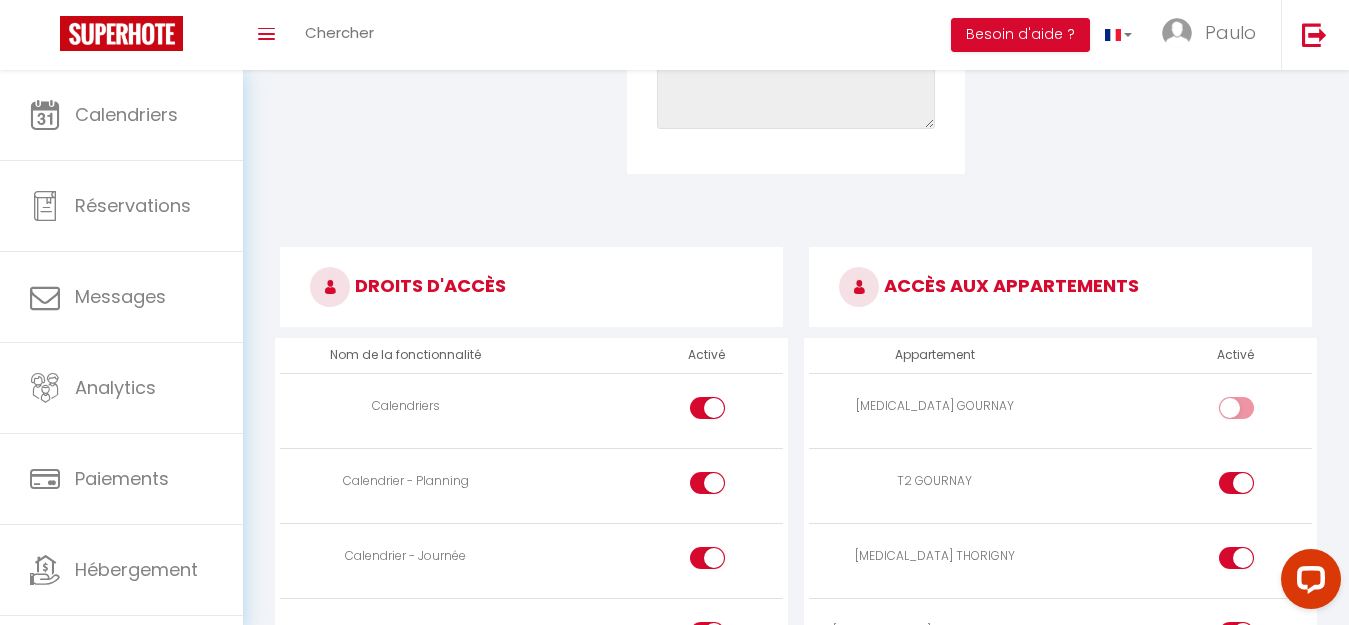 drag, startPoint x: 1238, startPoint y: 469, endPoint x: 1238, endPoint y: 497, distance: 28 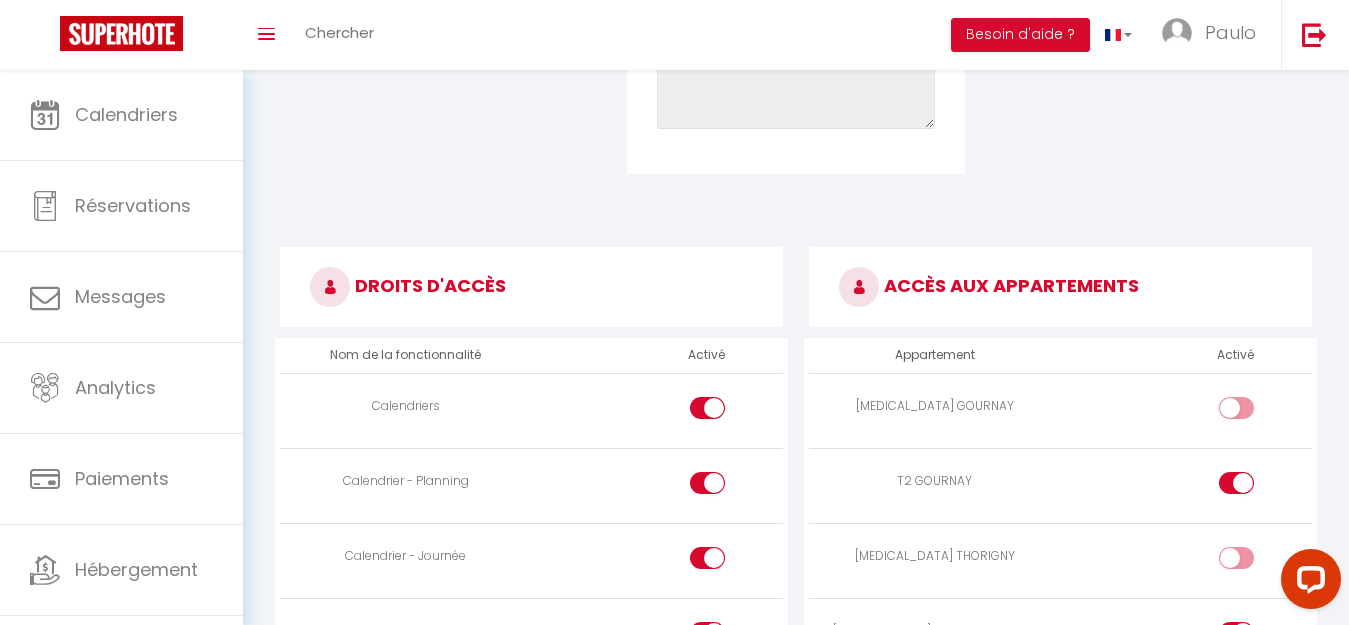 click at bounding box center (1253, 487) 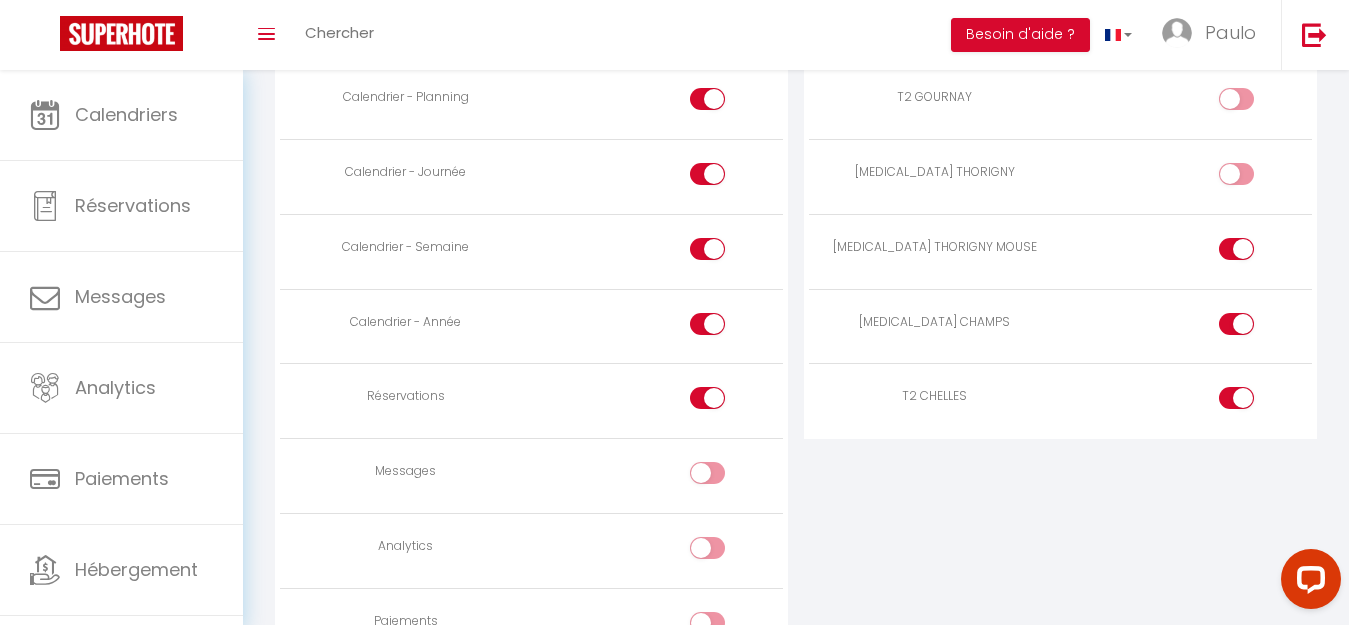 scroll, scrollTop: 1300, scrollLeft: 0, axis: vertical 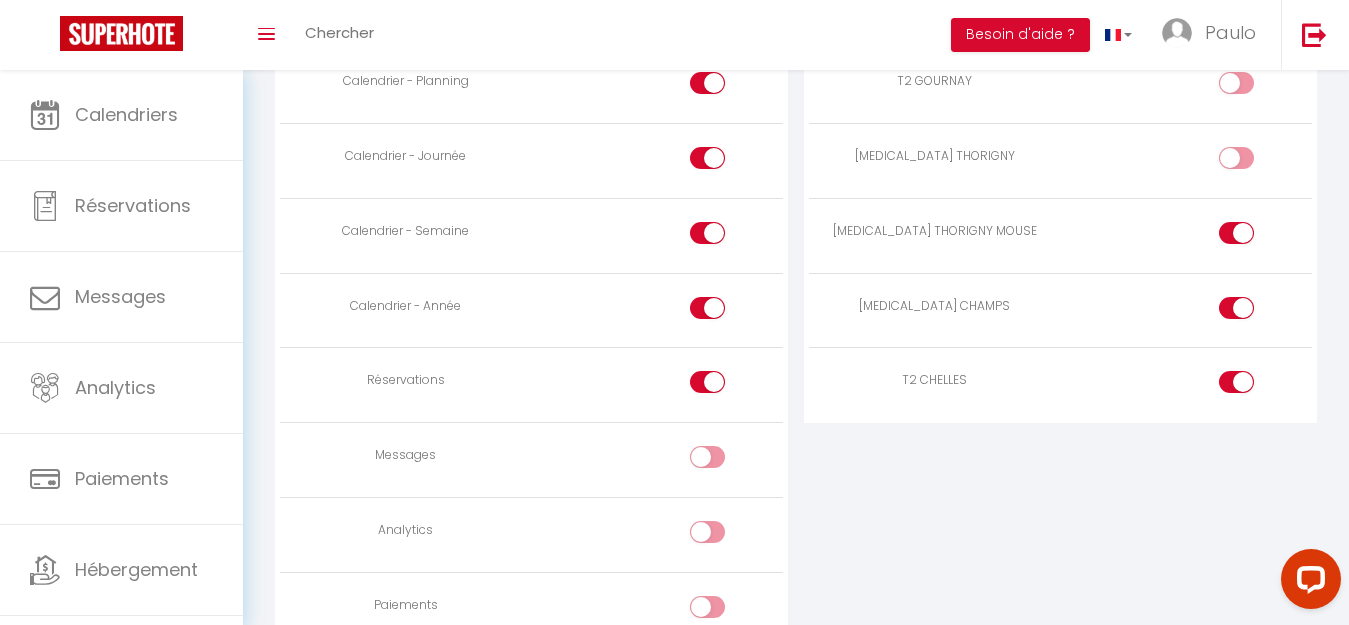click at bounding box center (1236, 233) 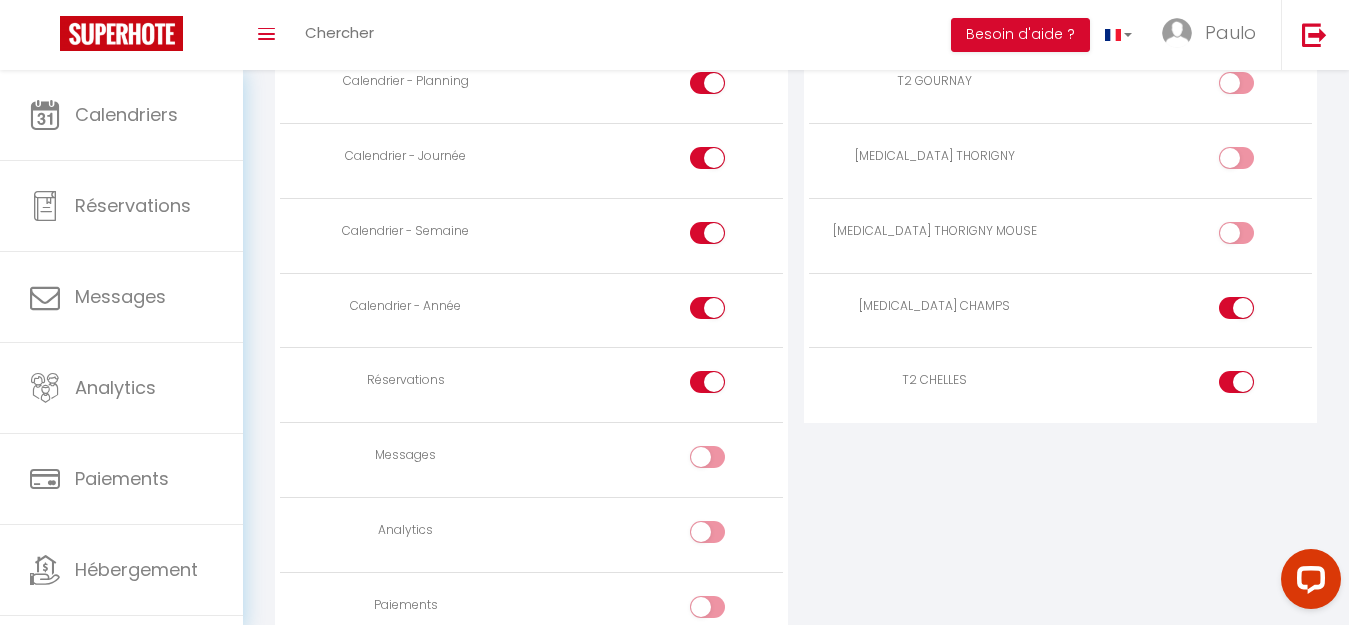 click at bounding box center (1236, 308) 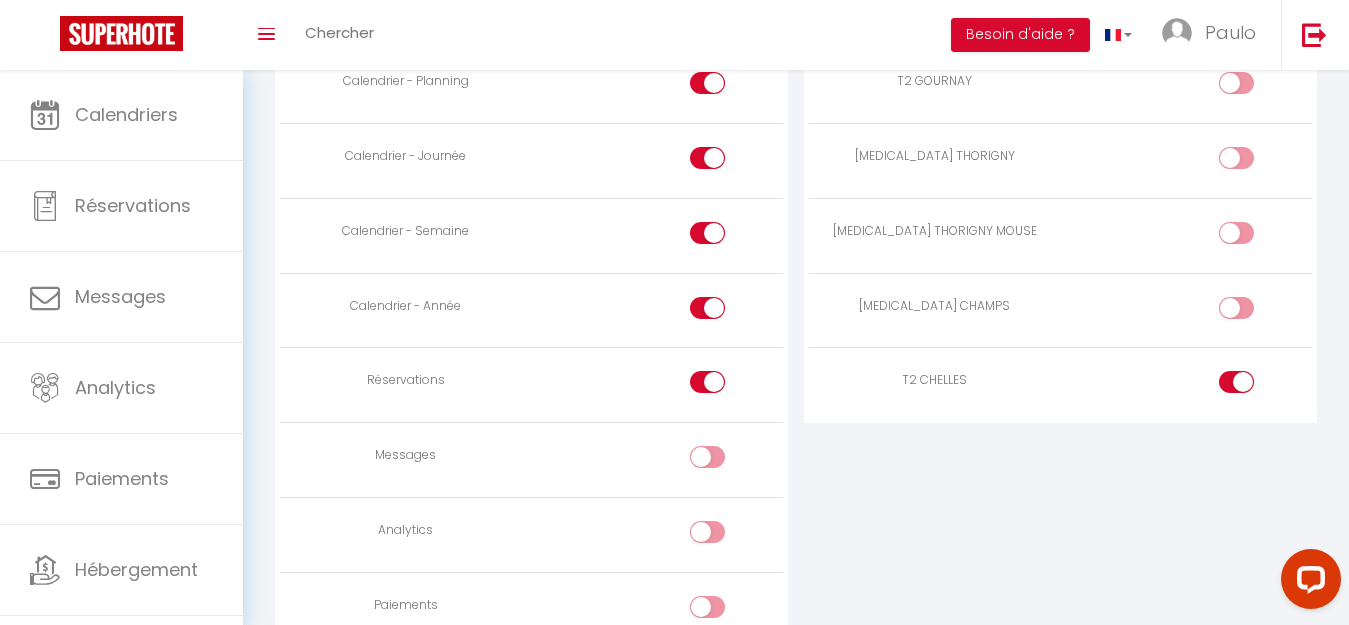 click at bounding box center (1236, 382) 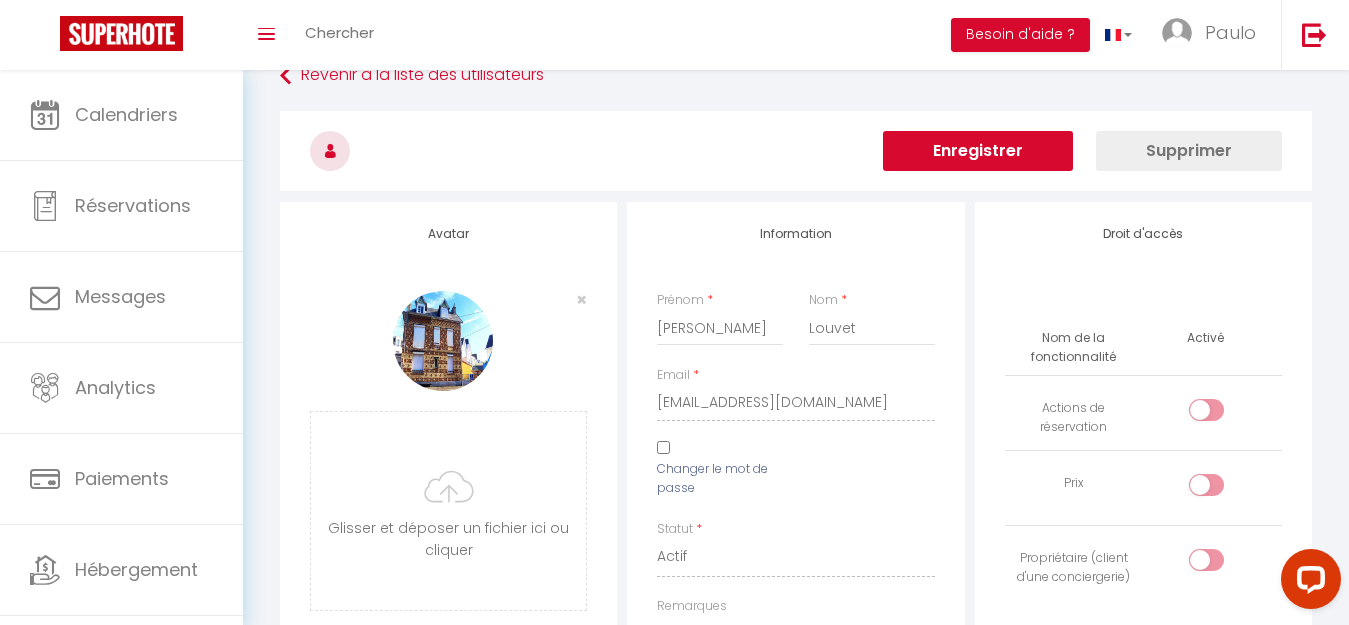 scroll, scrollTop: 0, scrollLeft: 0, axis: both 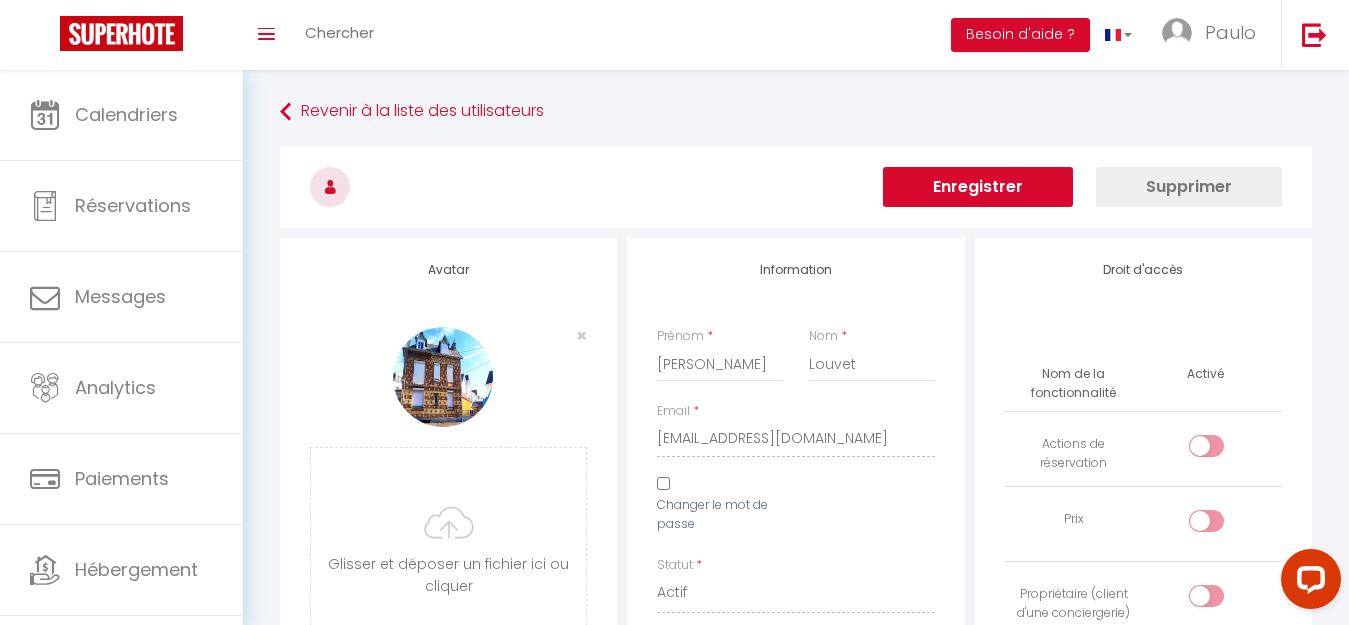 click on "Enregistrer" at bounding box center (978, 187) 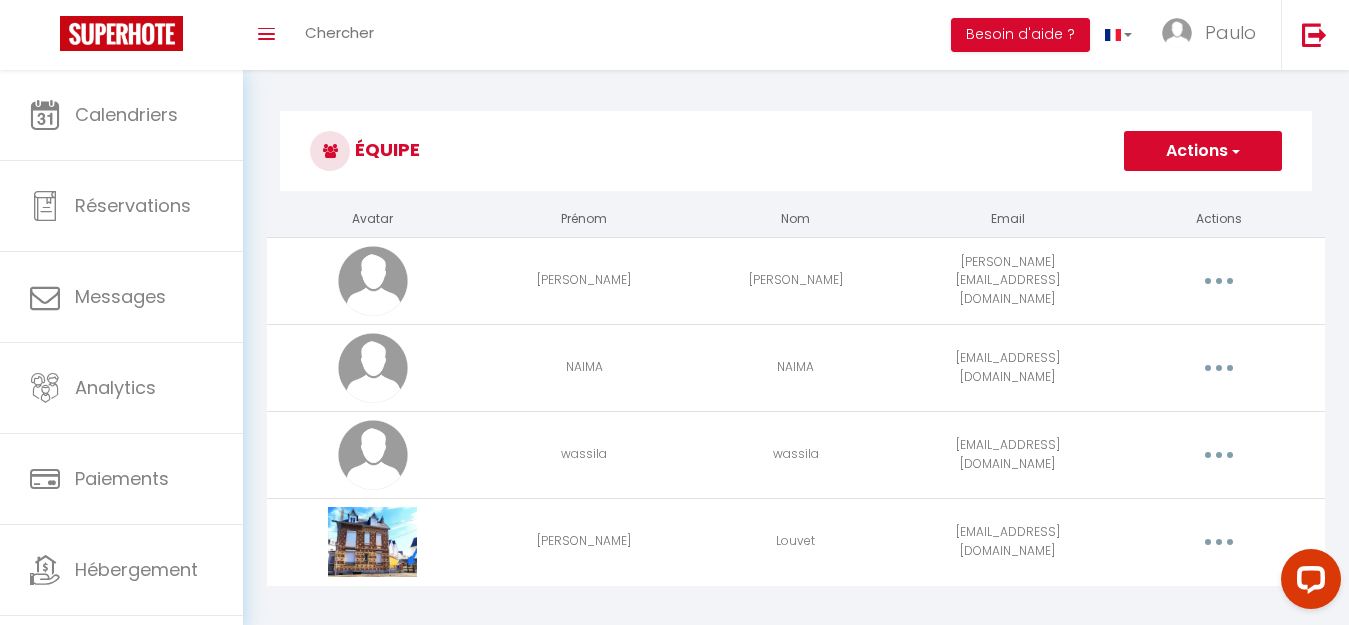 click on "Actions" at bounding box center [1203, 151] 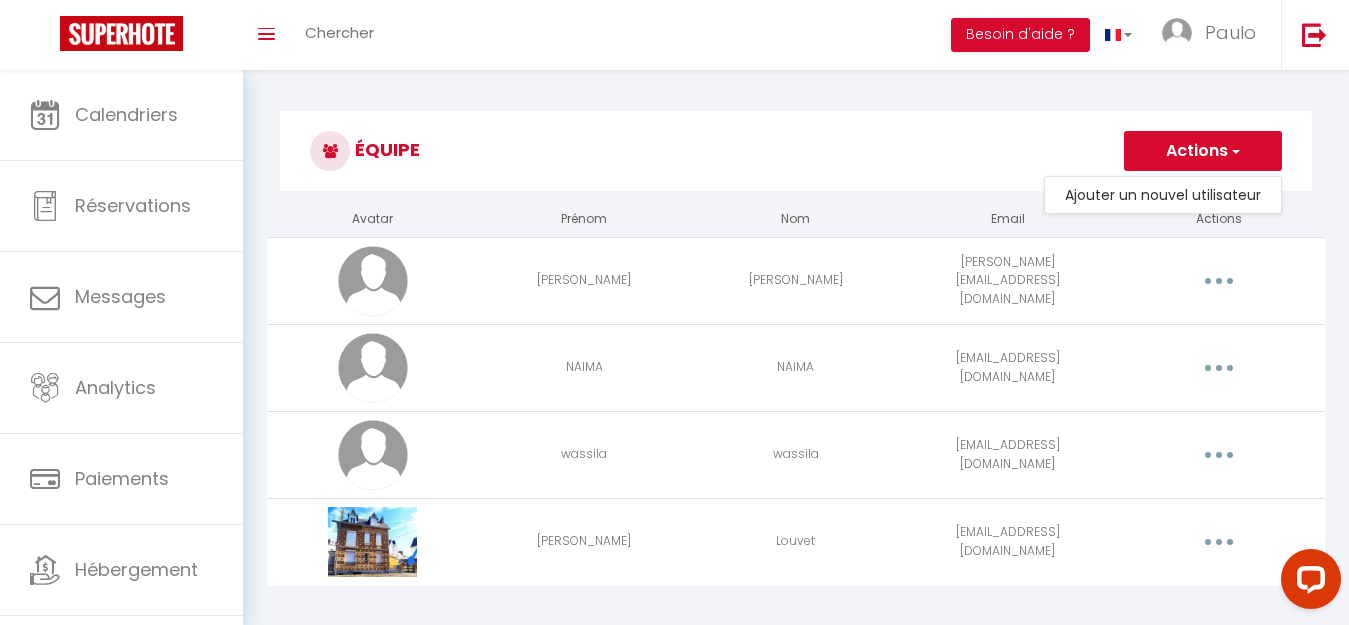 click on "Équipe" at bounding box center [796, 151] 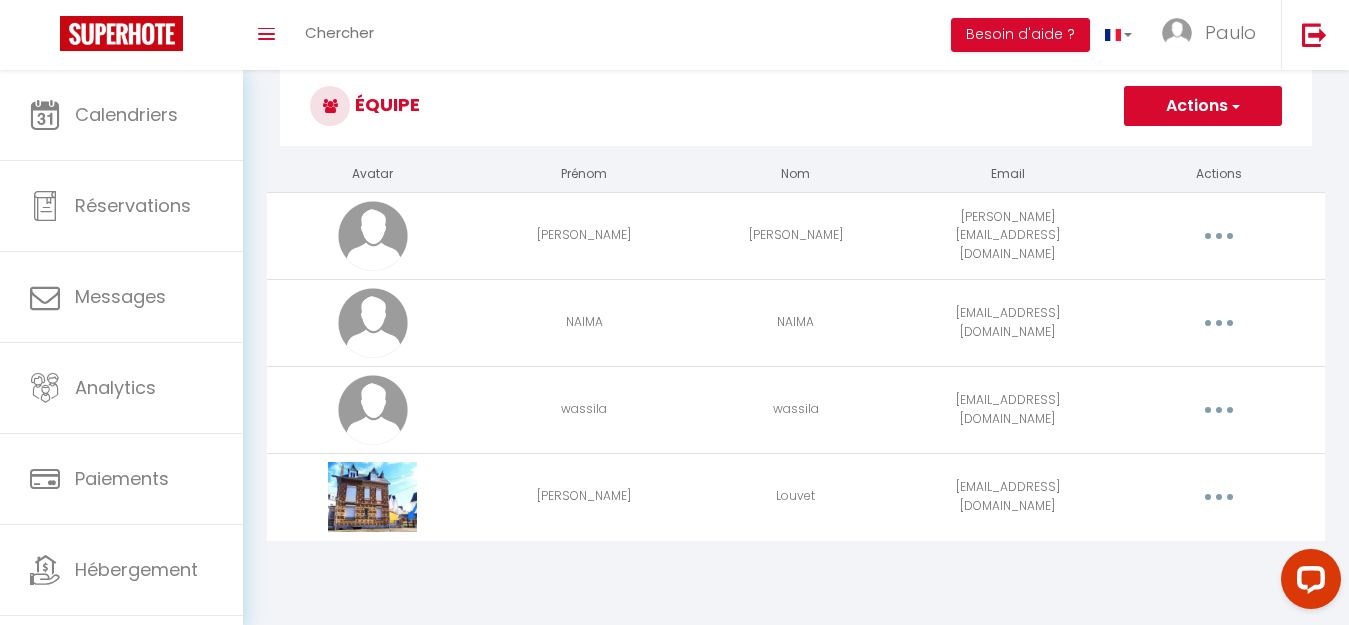 scroll, scrollTop: 70, scrollLeft: 0, axis: vertical 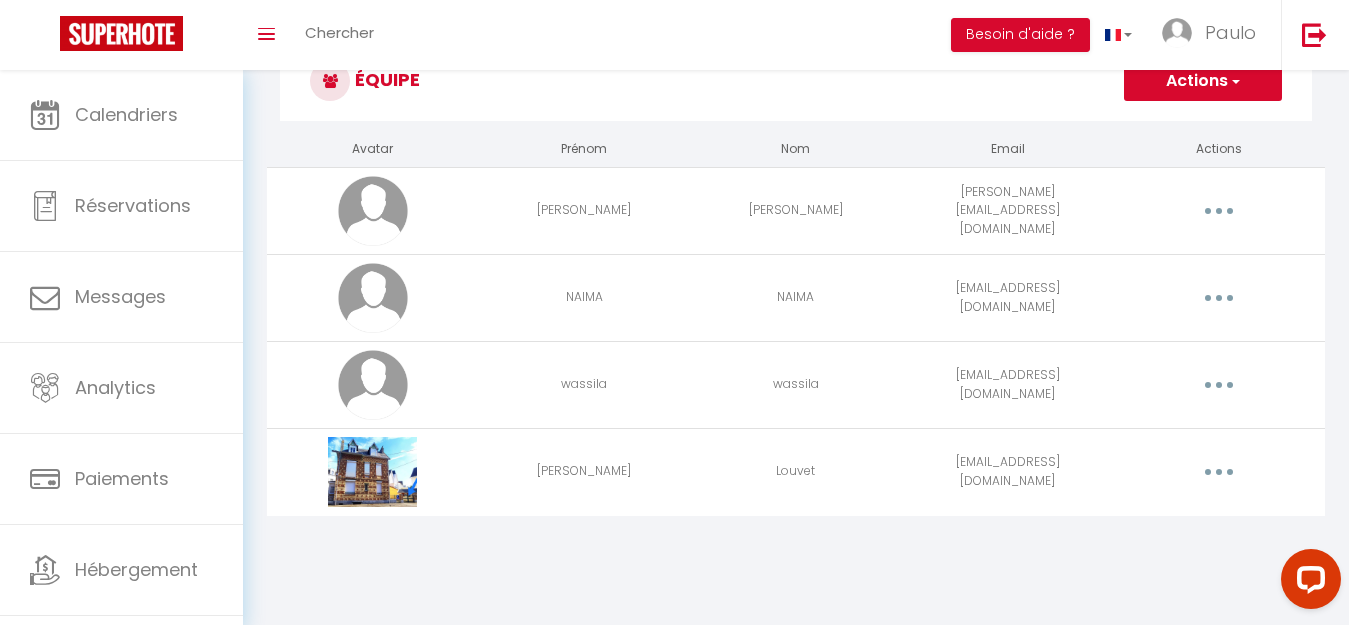 click at bounding box center (1219, 472) 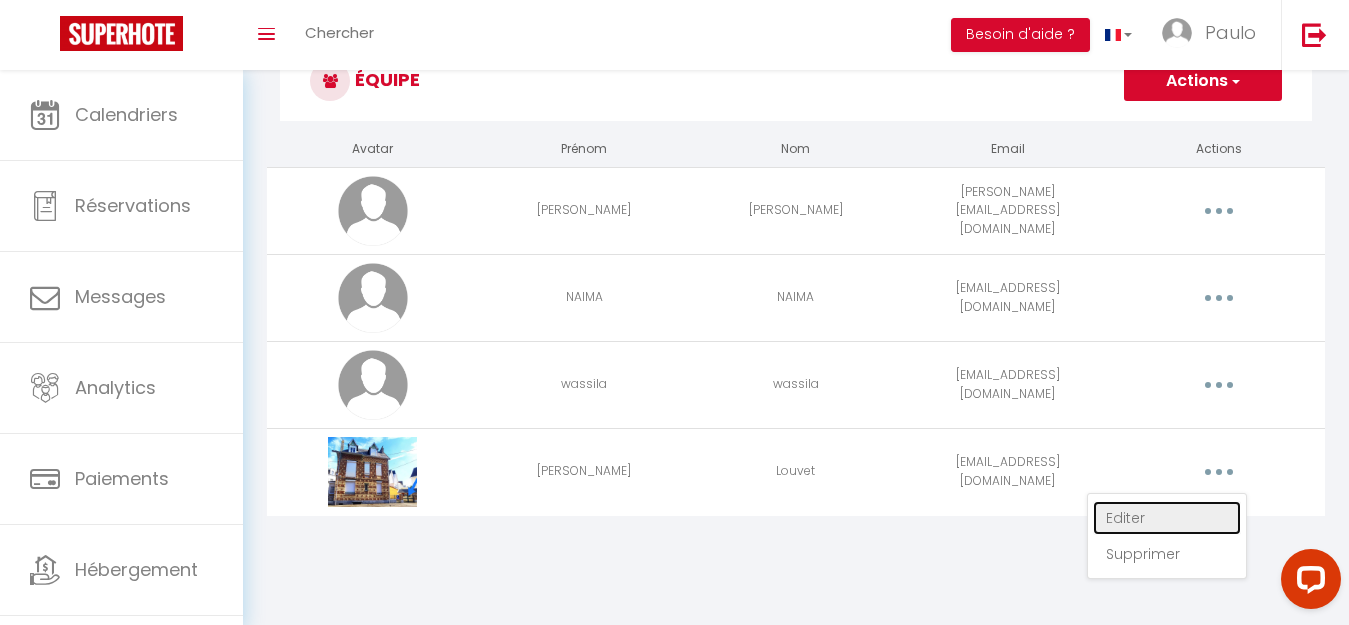 click on "Editer" at bounding box center [1167, 518] 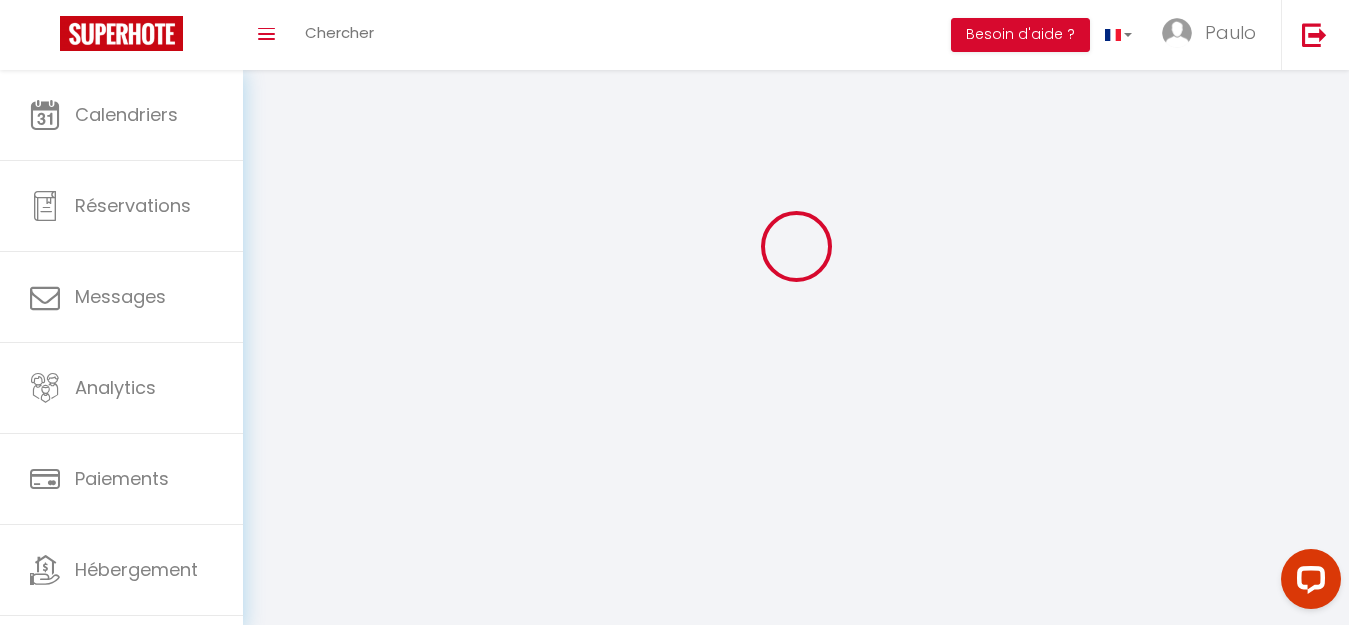 scroll, scrollTop: 0, scrollLeft: 0, axis: both 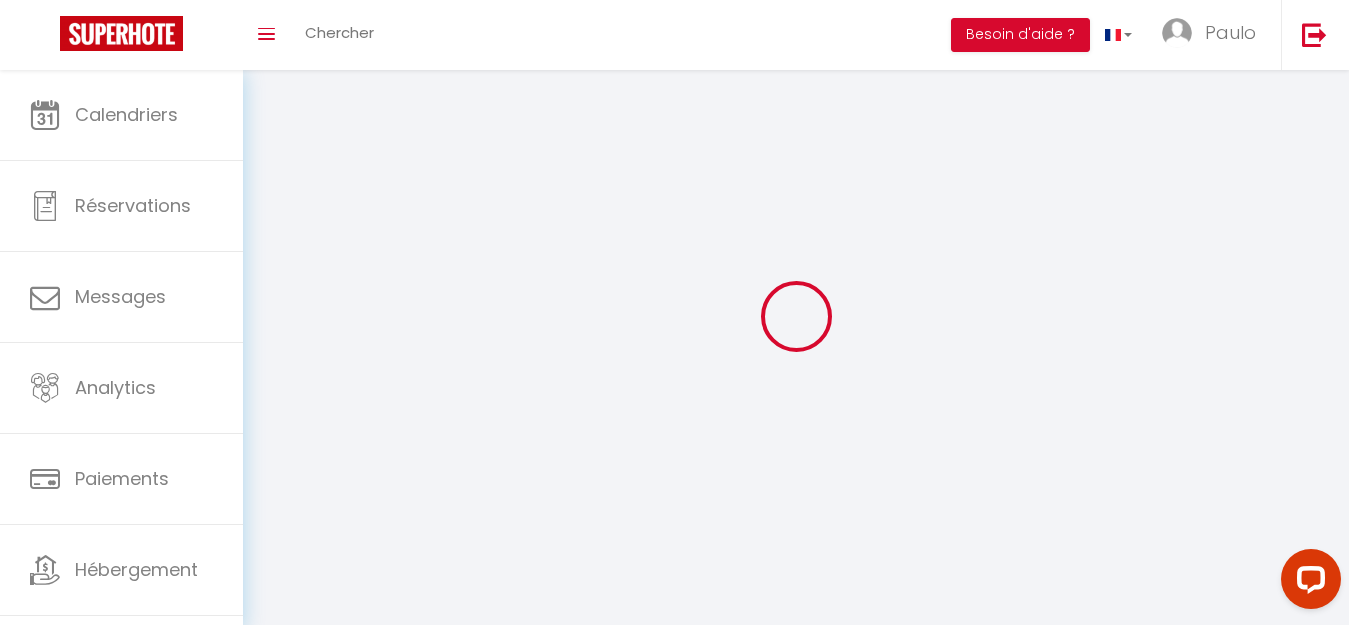 type on "[PERSON_NAME]" 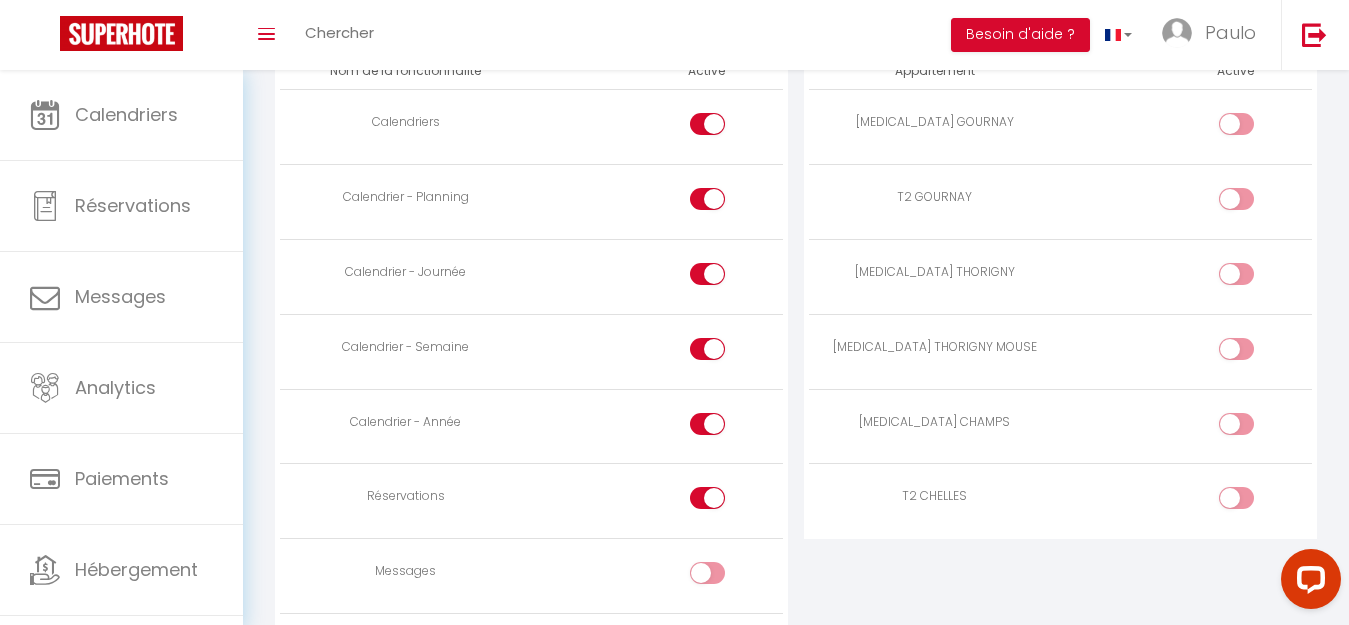 scroll, scrollTop: 1200, scrollLeft: 0, axis: vertical 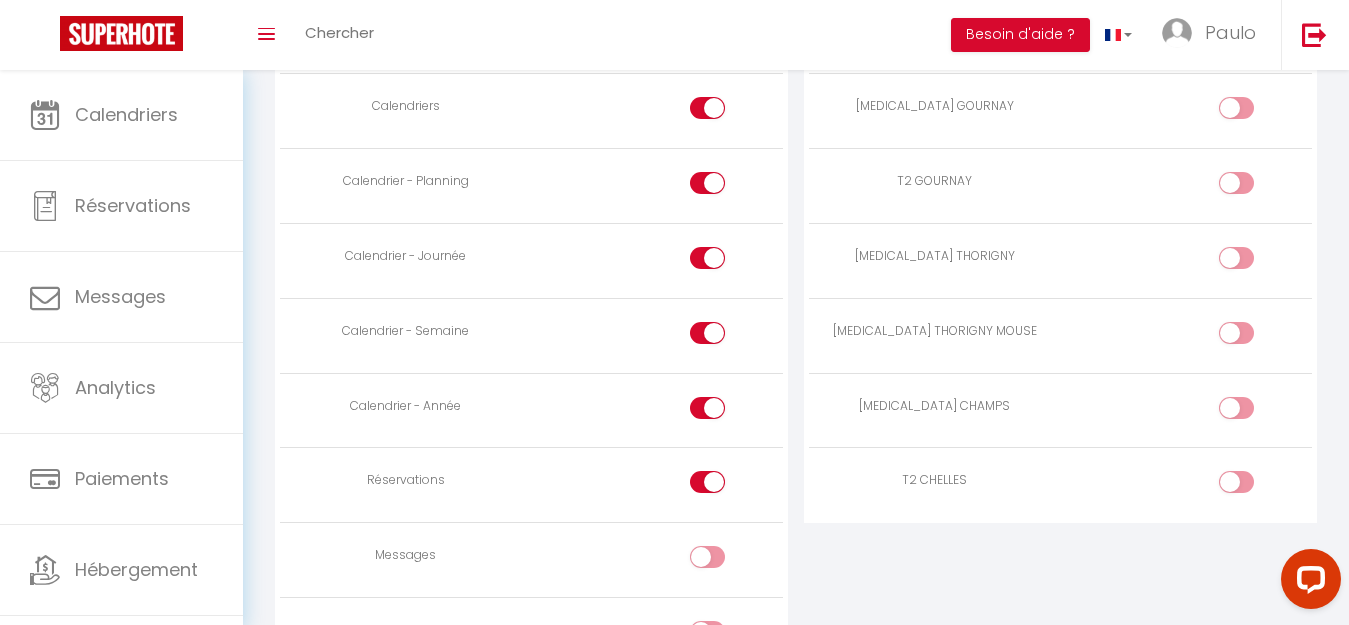 click at bounding box center (724, 486) 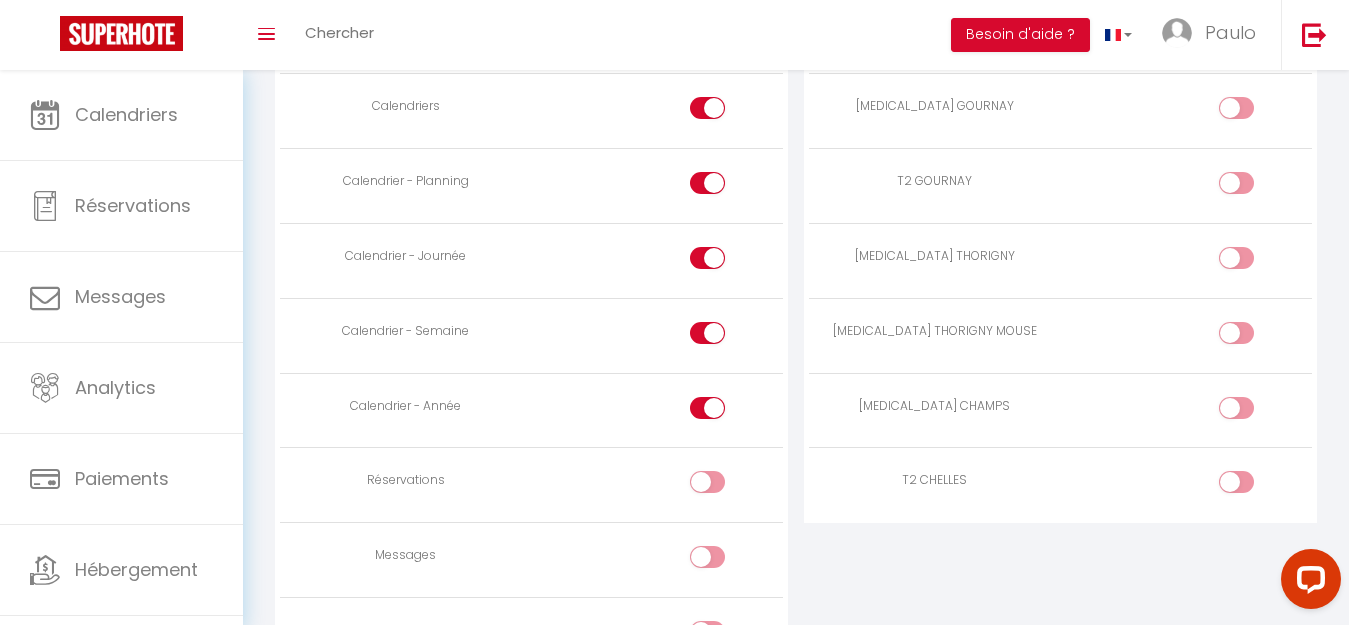 click at bounding box center (724, 486) 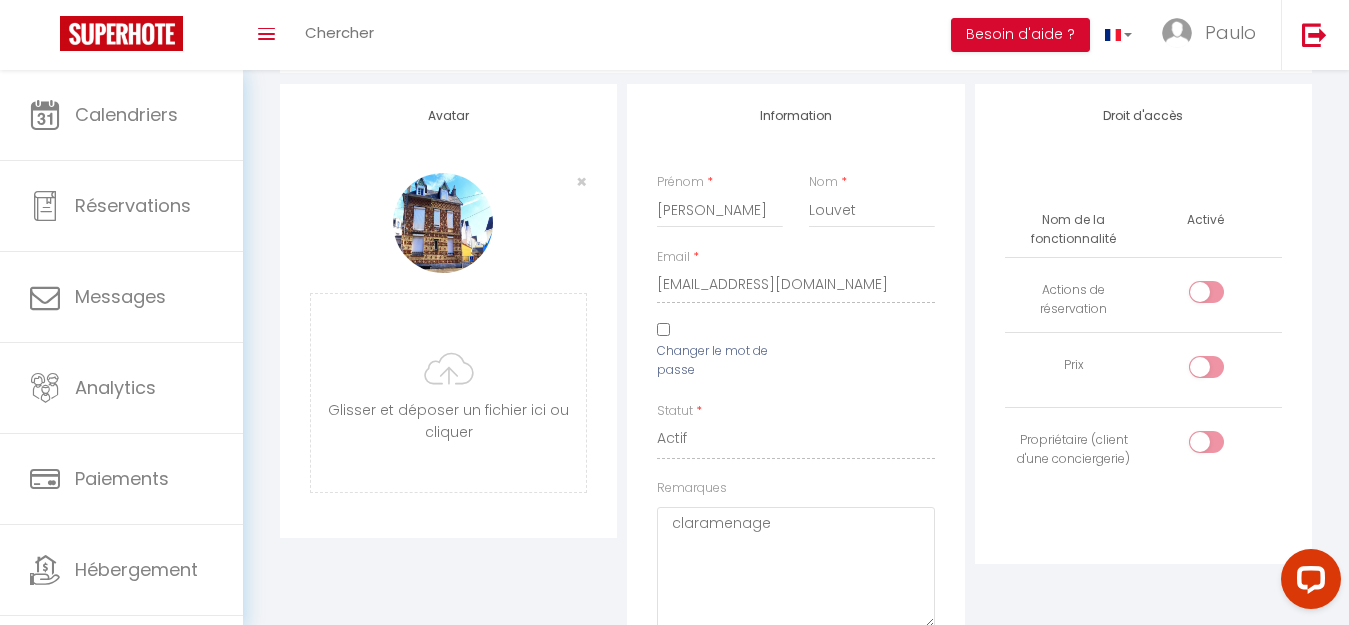 scroll, scrollTop: 400, scrollLeft: 0, axis: vertical 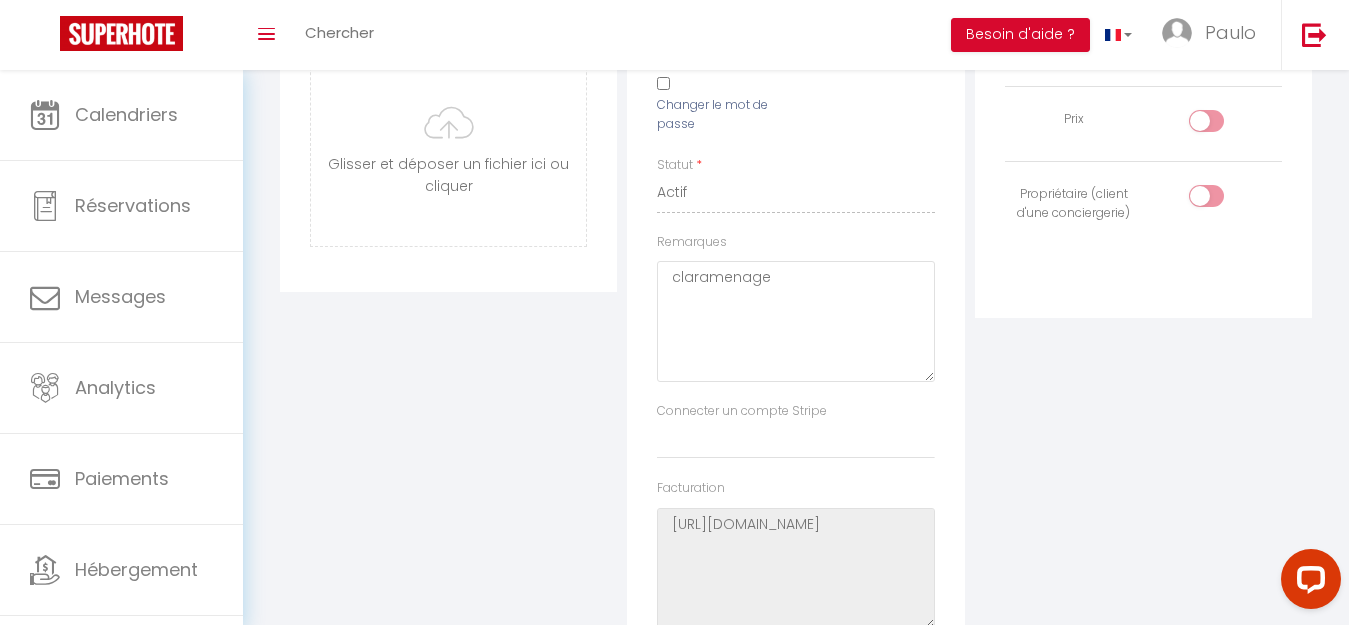 click on "Droit d'accès    Nom de la fonctionnalité   Activé
Actions de réservation
Prix
Propriétaire (client d'une conciergerie)" at bounding box center [1143, 256] 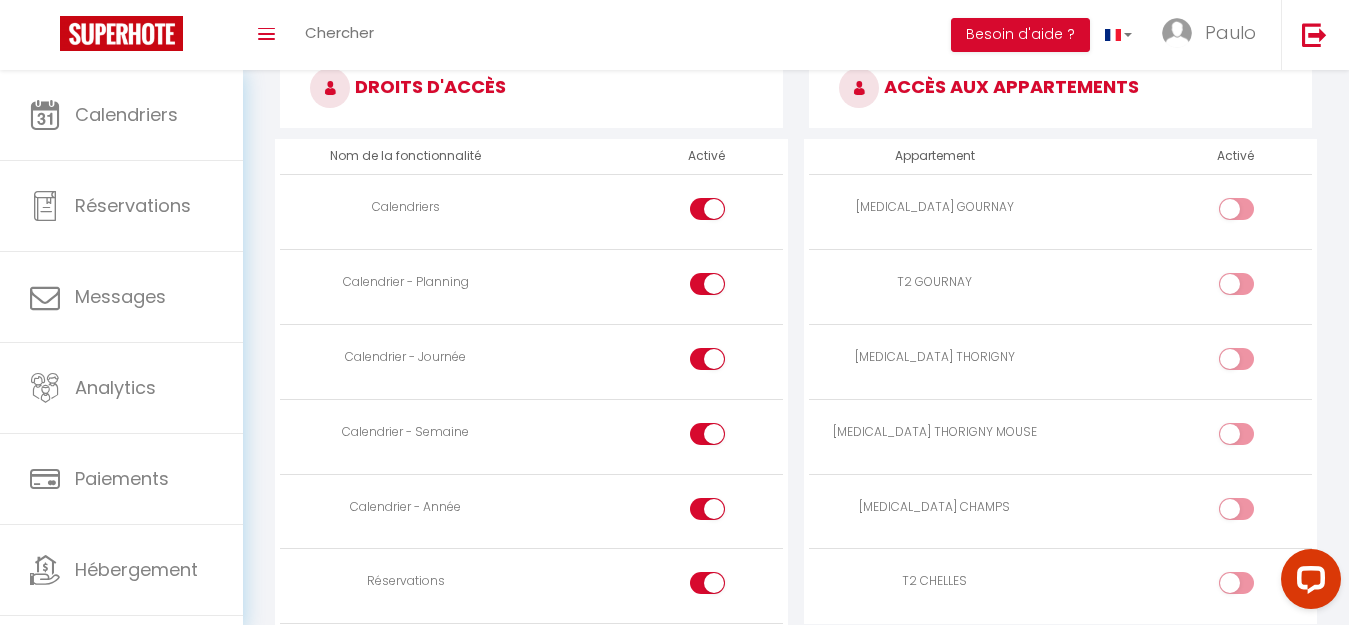 scroll, scrollTop: 1100, scrollLeft: 0, axis: vertical 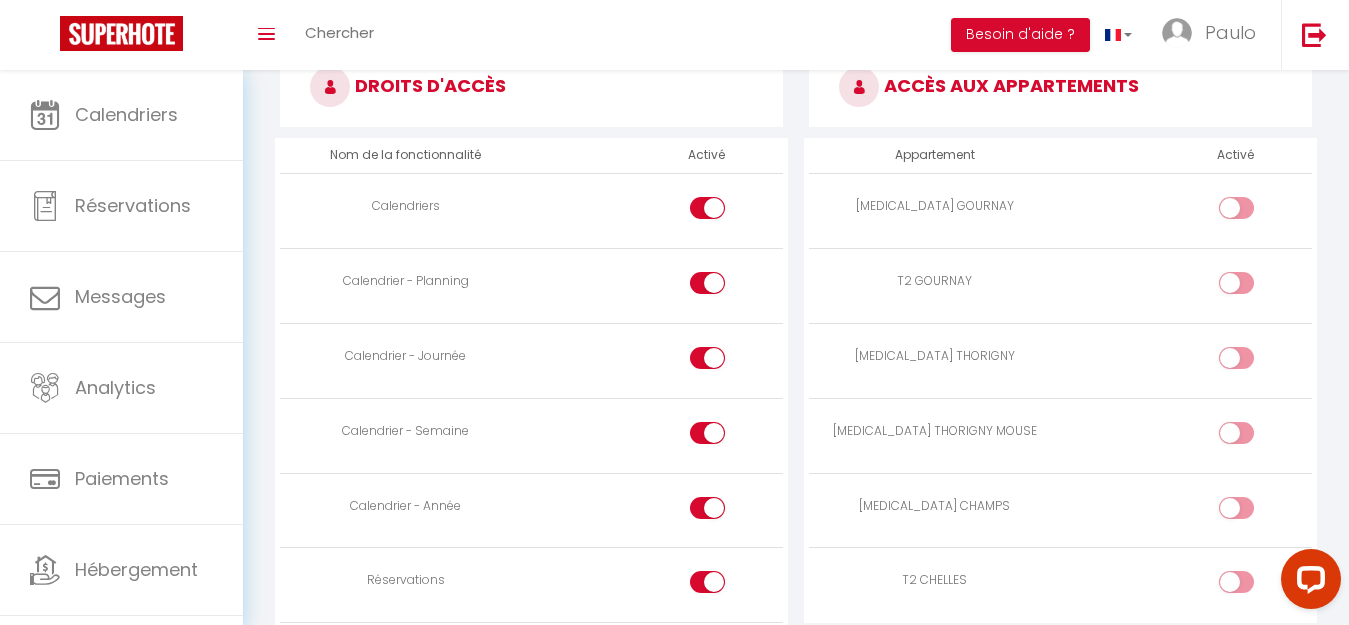 click at bounding box center [1253, 212] 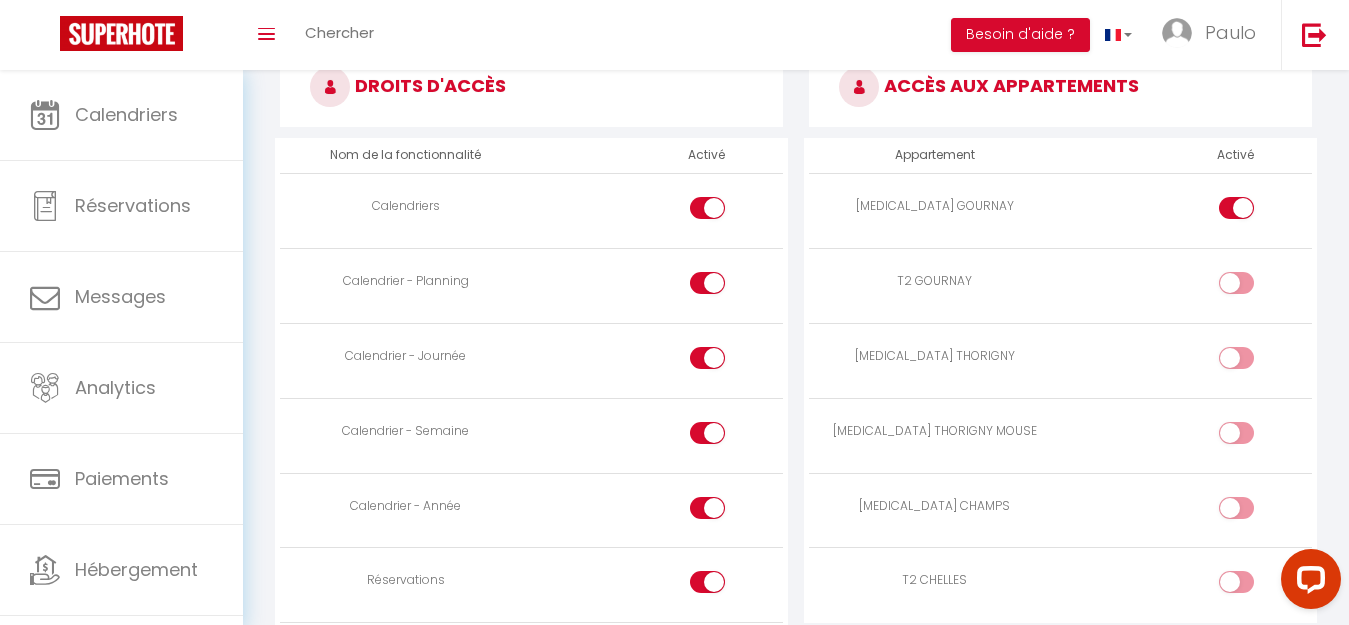 click at bounding box center (1236, 283) 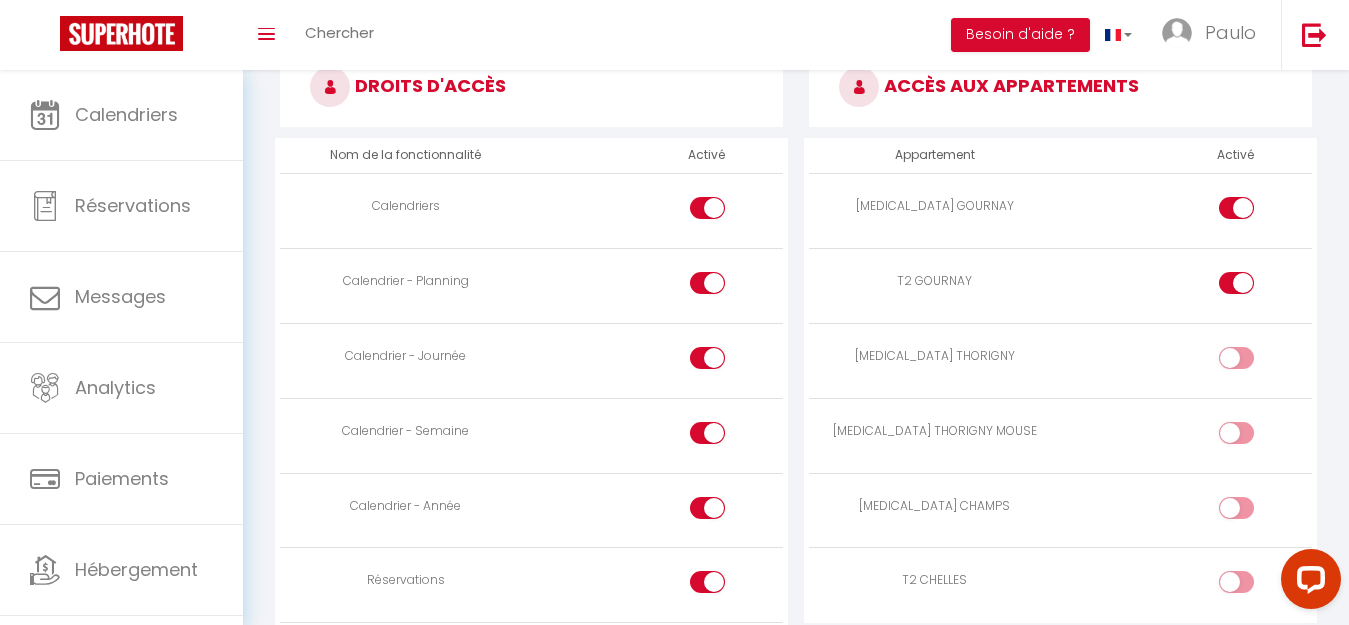 click at bounding box center [1236, 358] 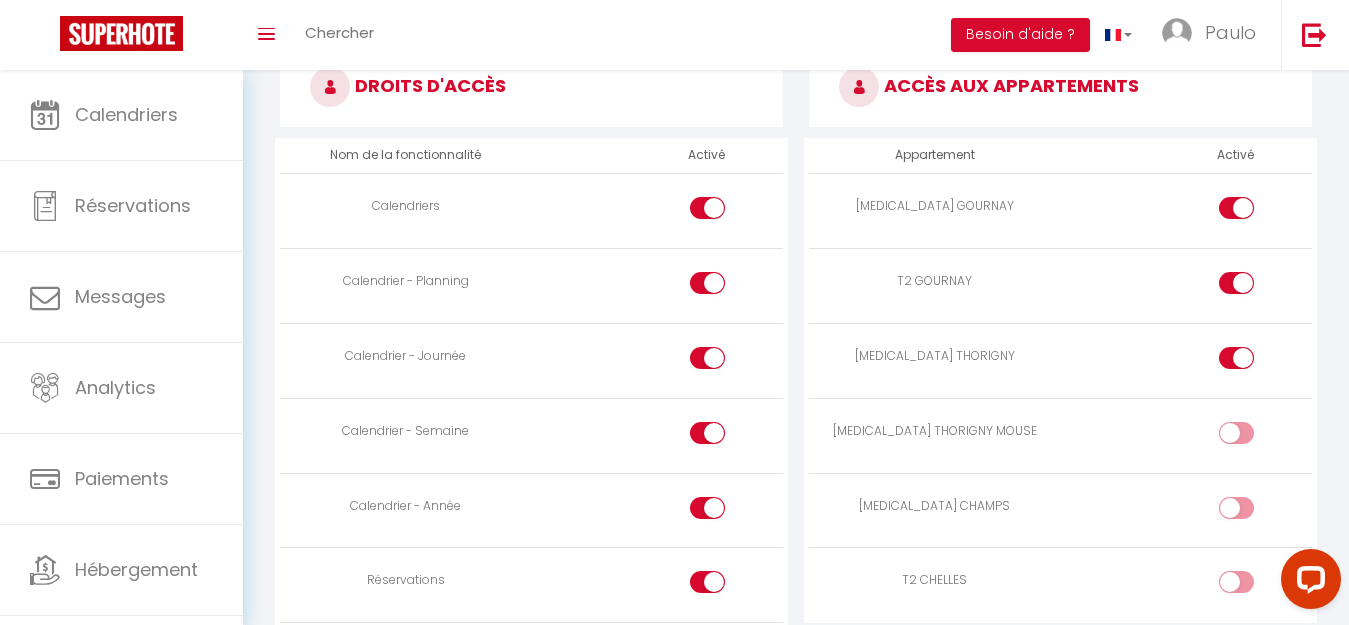 click at bounding box center (1236, 433) 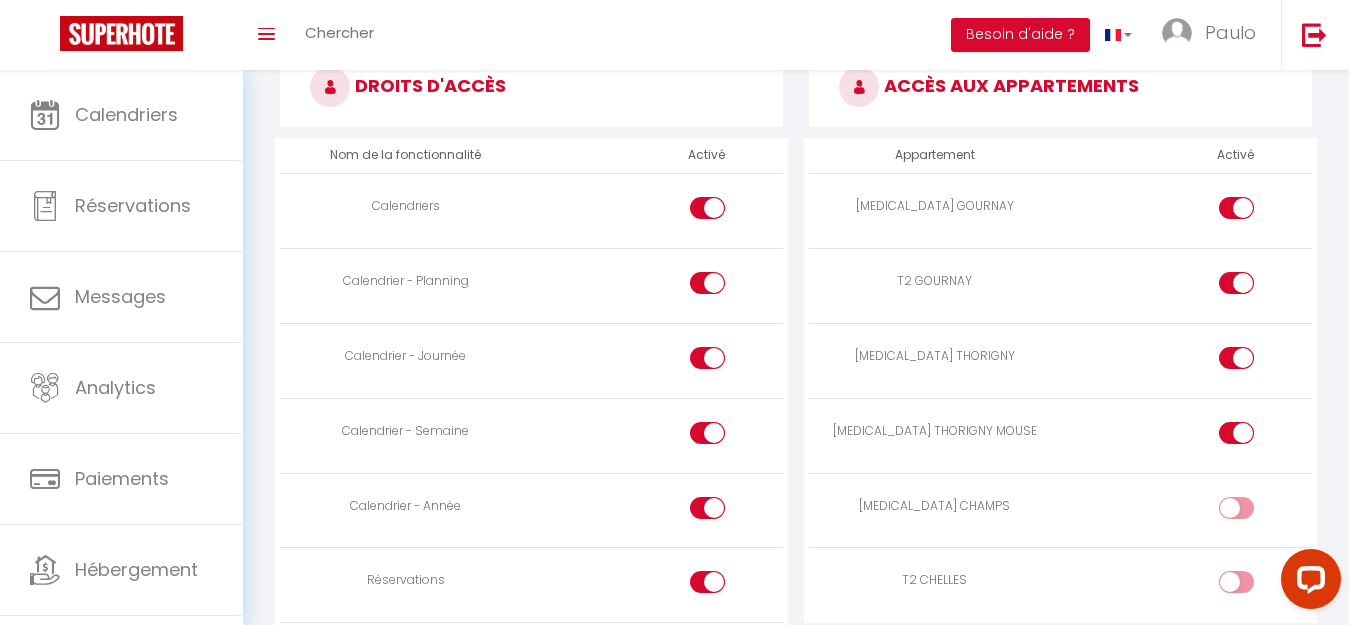 click at bounding box center [1253, 512] 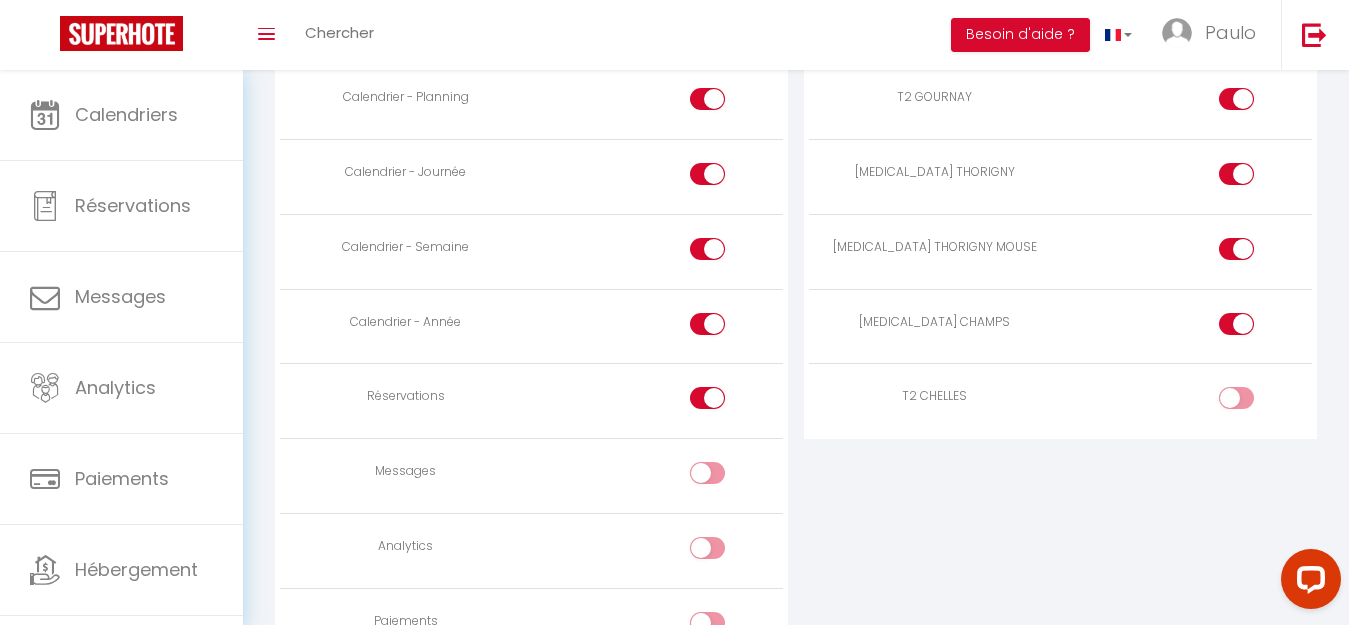 scroll, scrollTop: 1300, scrollLeft: 0, axis: vertical 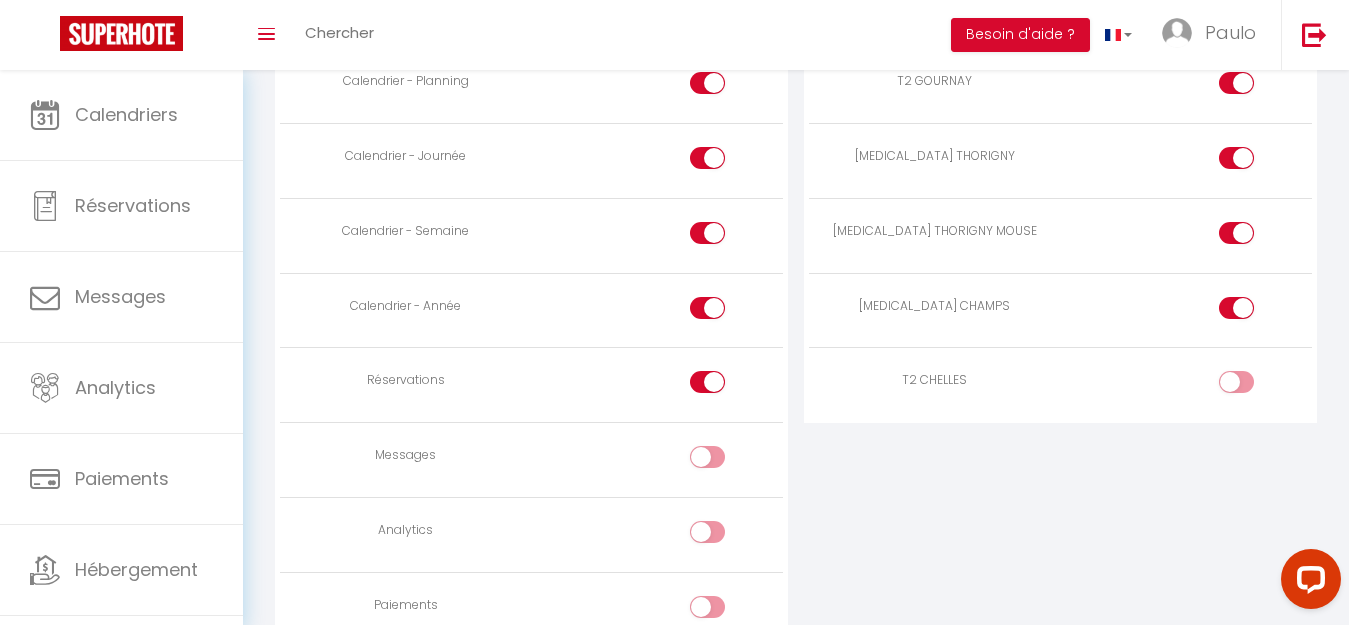 click at bounding box center [1236, 382] 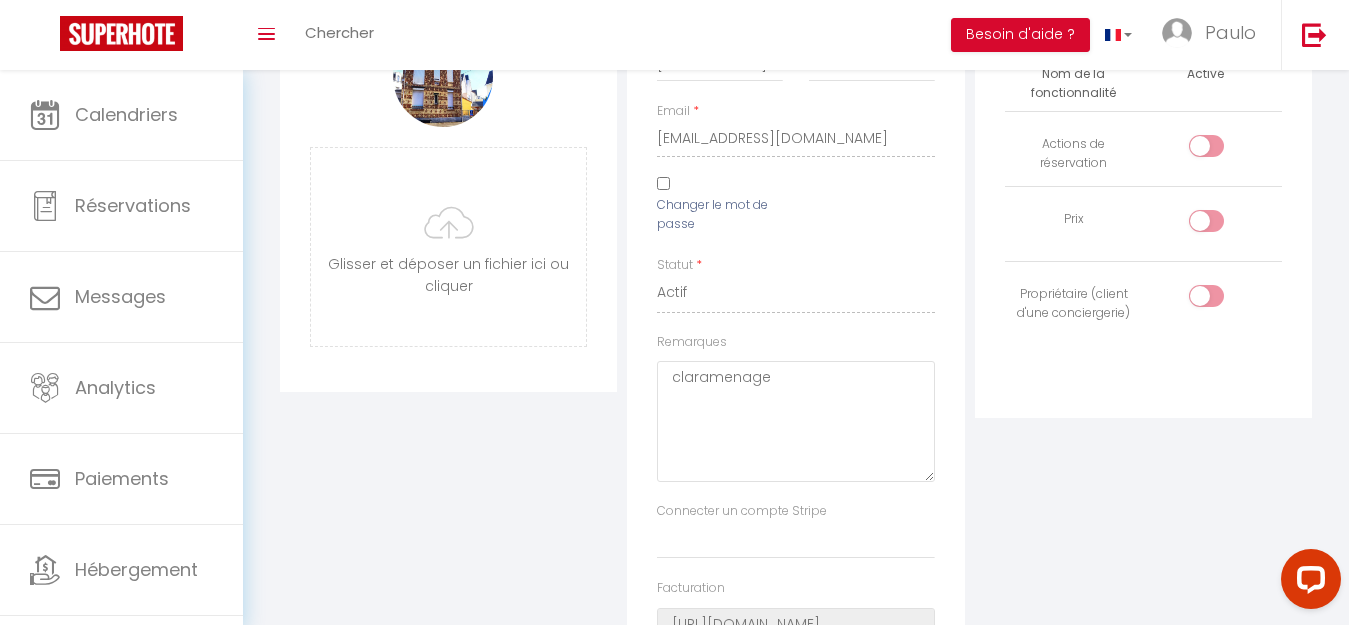 scroll, scrollTop: 0, scrollLeft: 0, axis: both 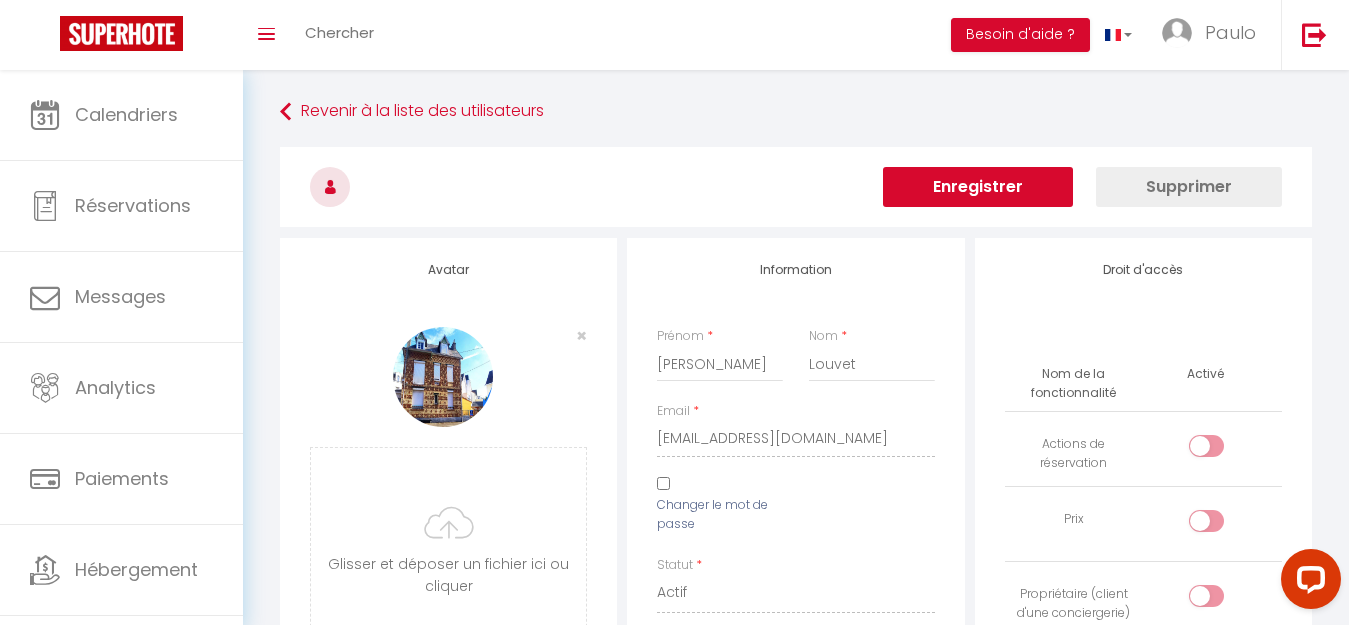 click on "Enregistrer" at bounding box center (978, 187) 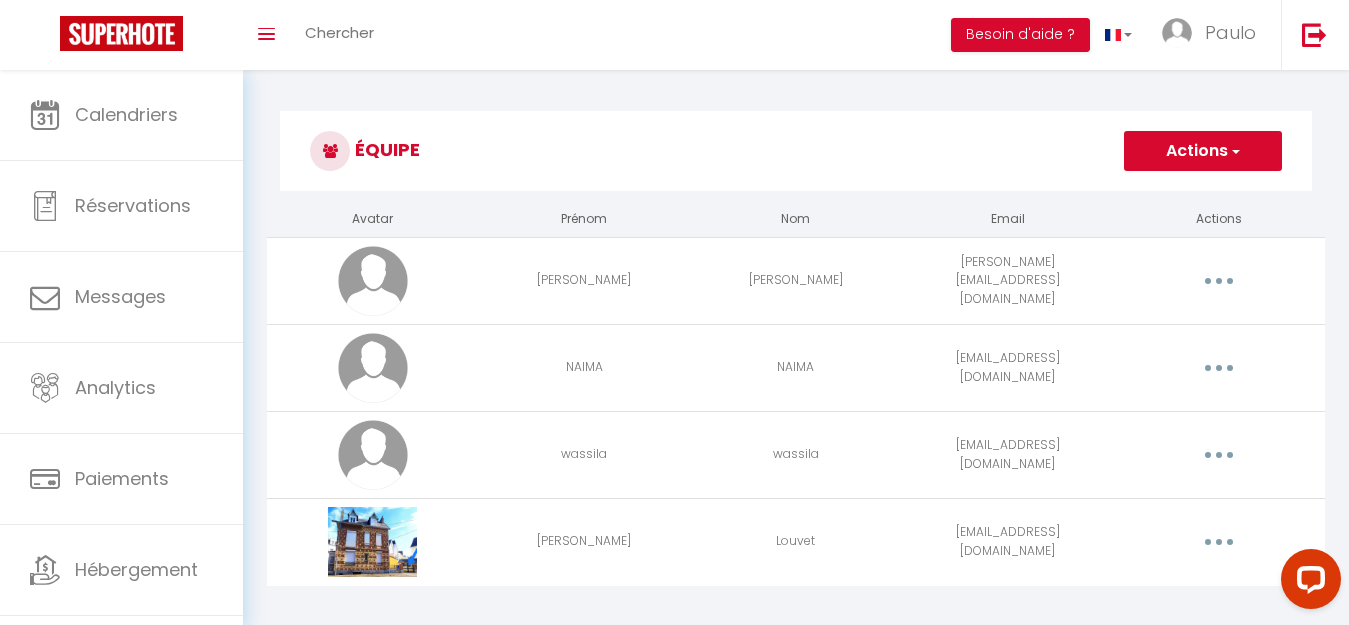 scroll, scrollTop: 70, scrollLeft: 0, axis: vertical 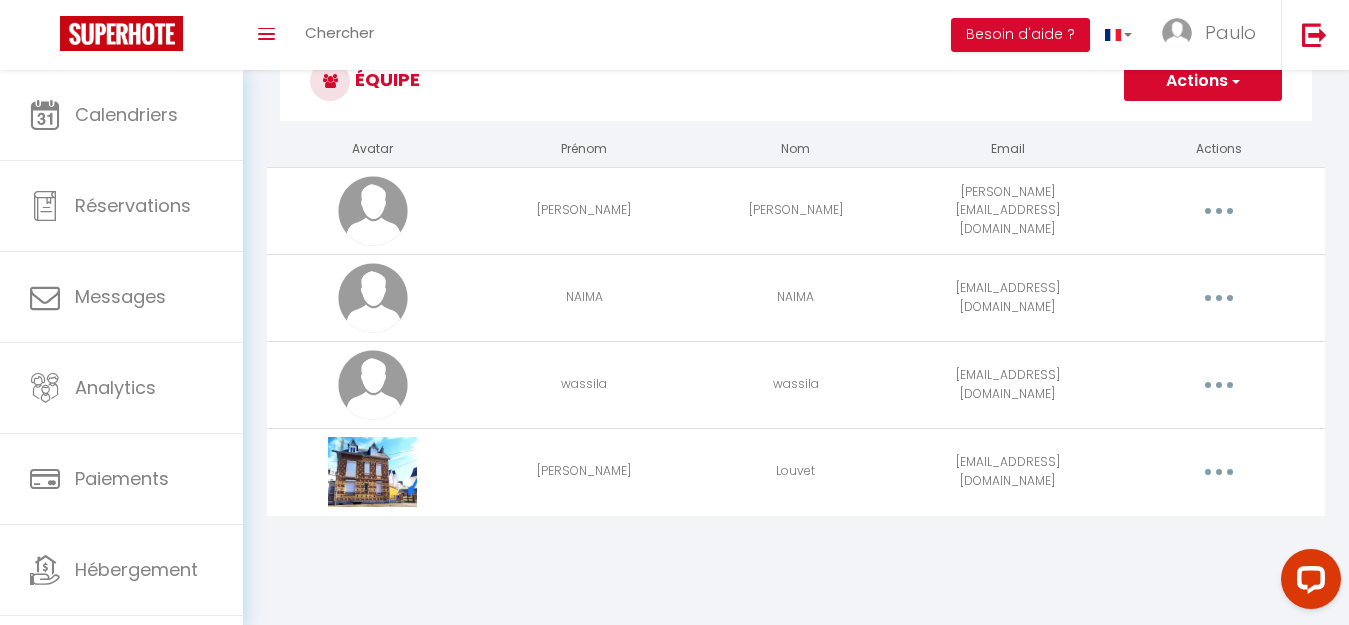 click on "Editer   Supprimer" at bounding box center [1219, 471] 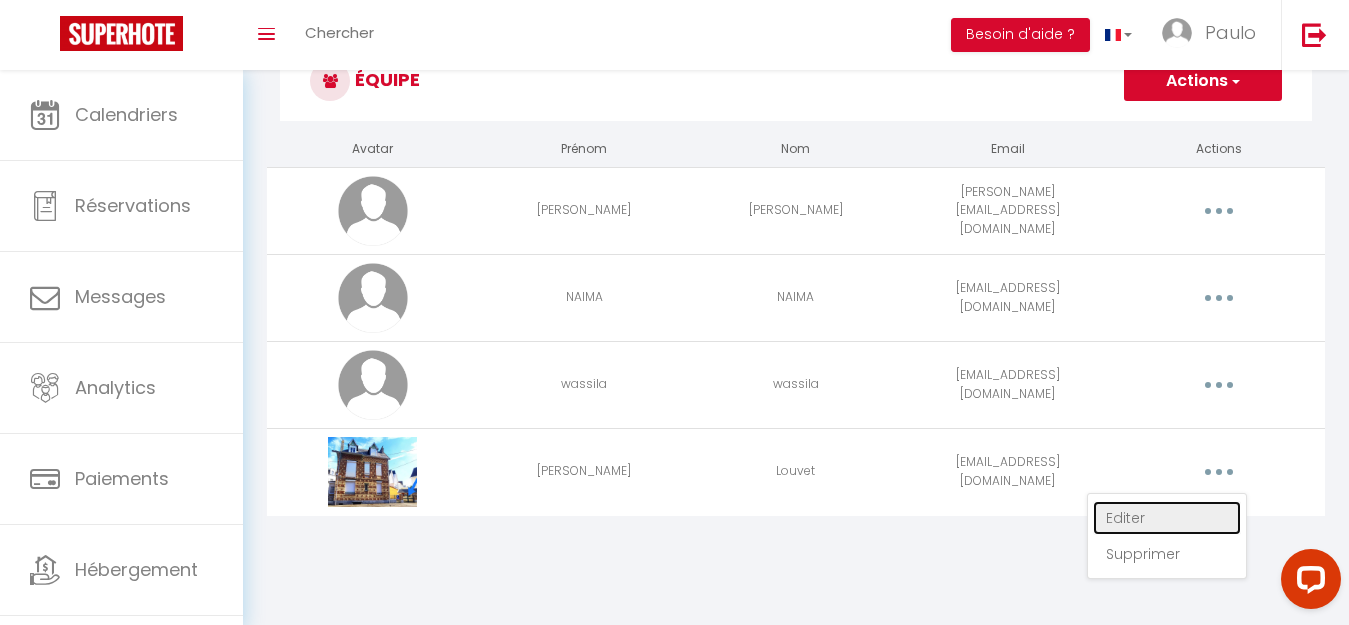 click on "Editer" at bounding box center [1167, 518] 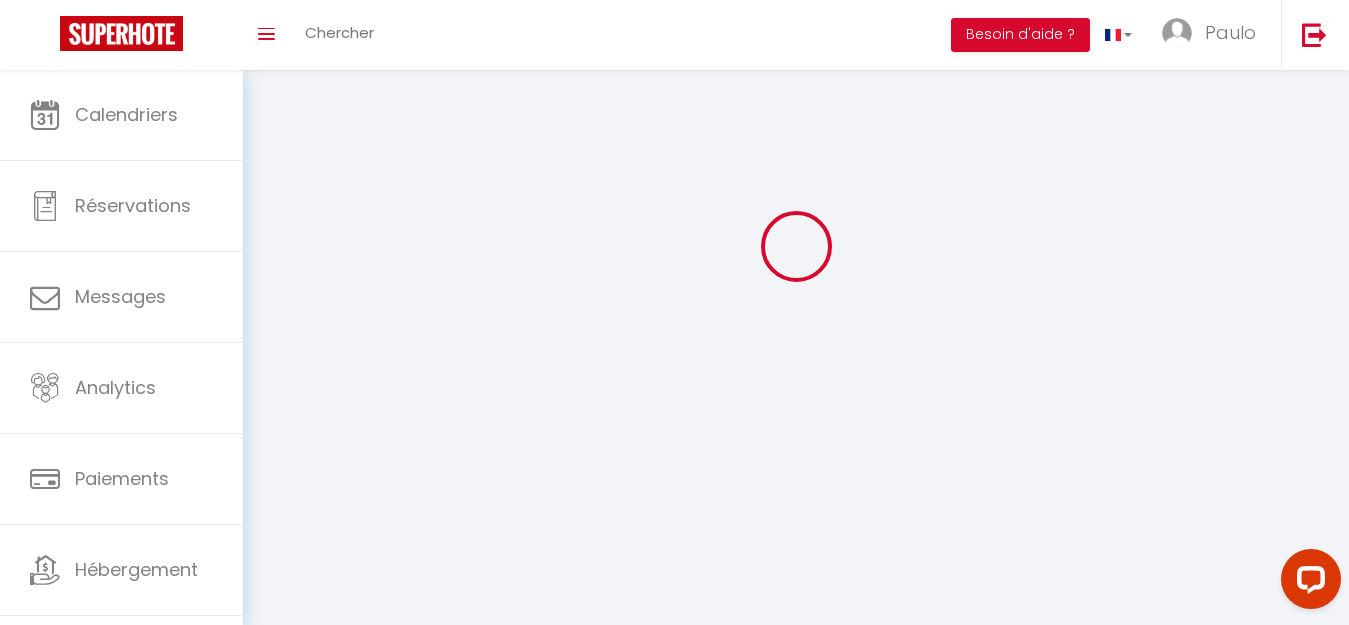 scroll, scrollTop: 0, scrollLeft: 0, axis: both 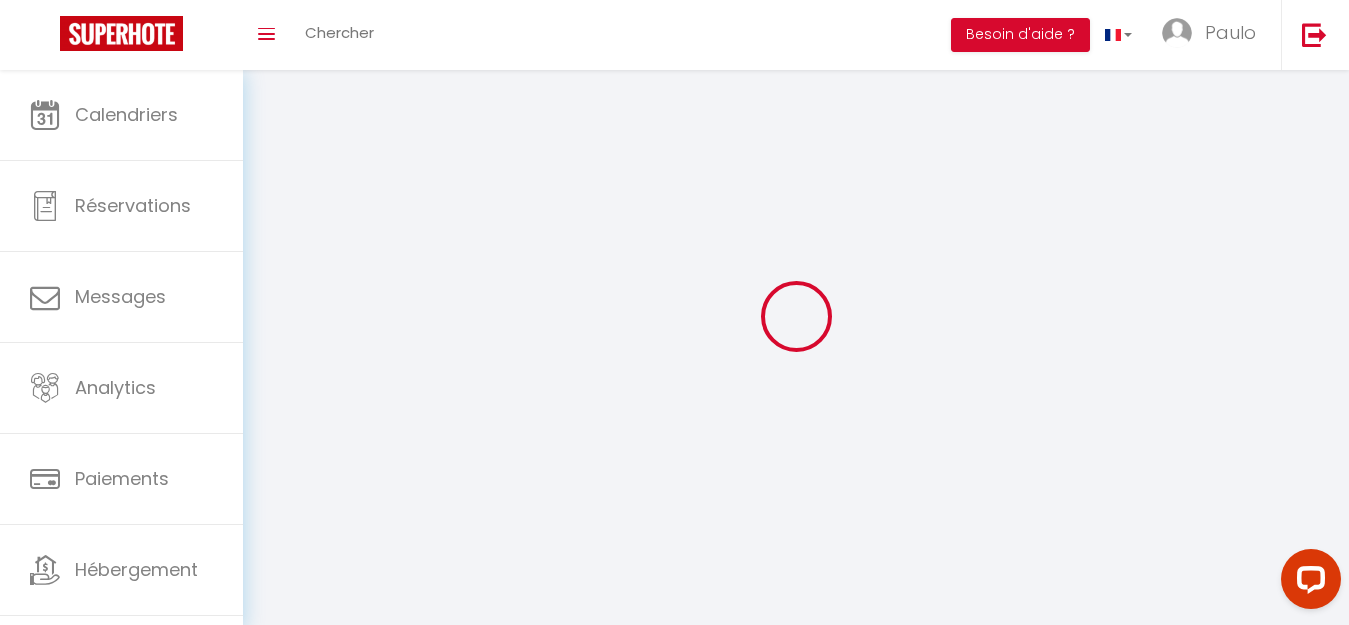 type on "[PERSON_NAME]" 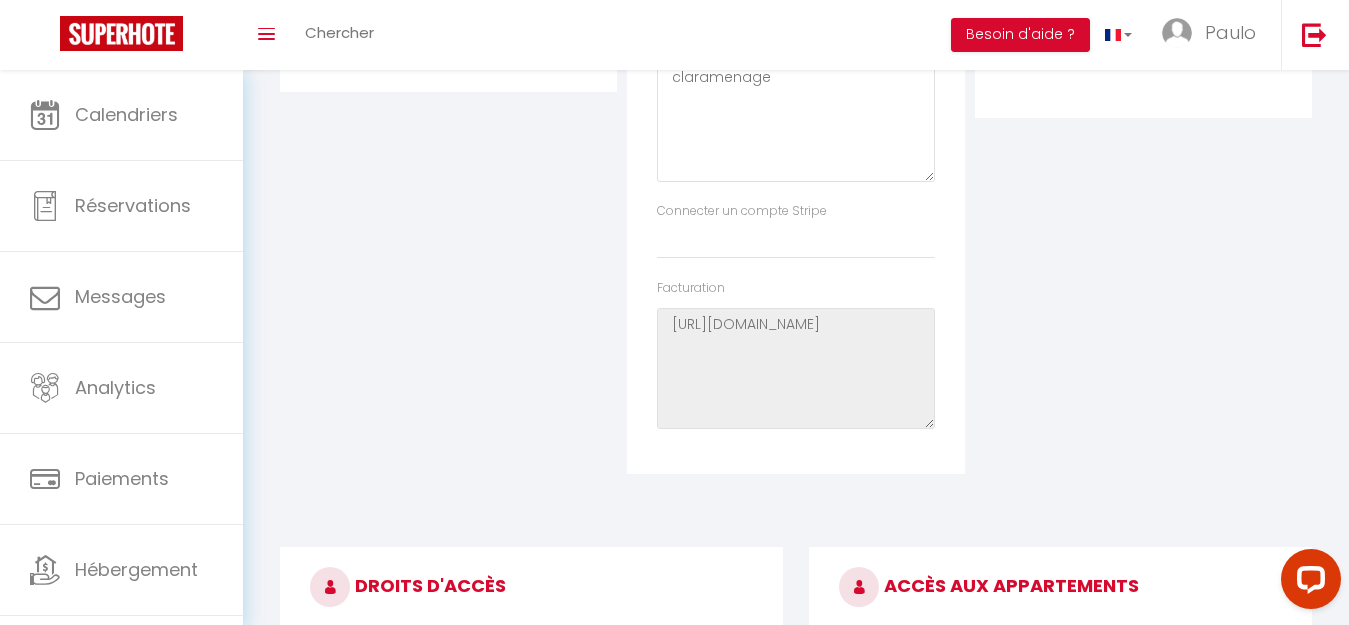 scroll, scrollTop: 1000, scrollLeft: 0, axis: vertical 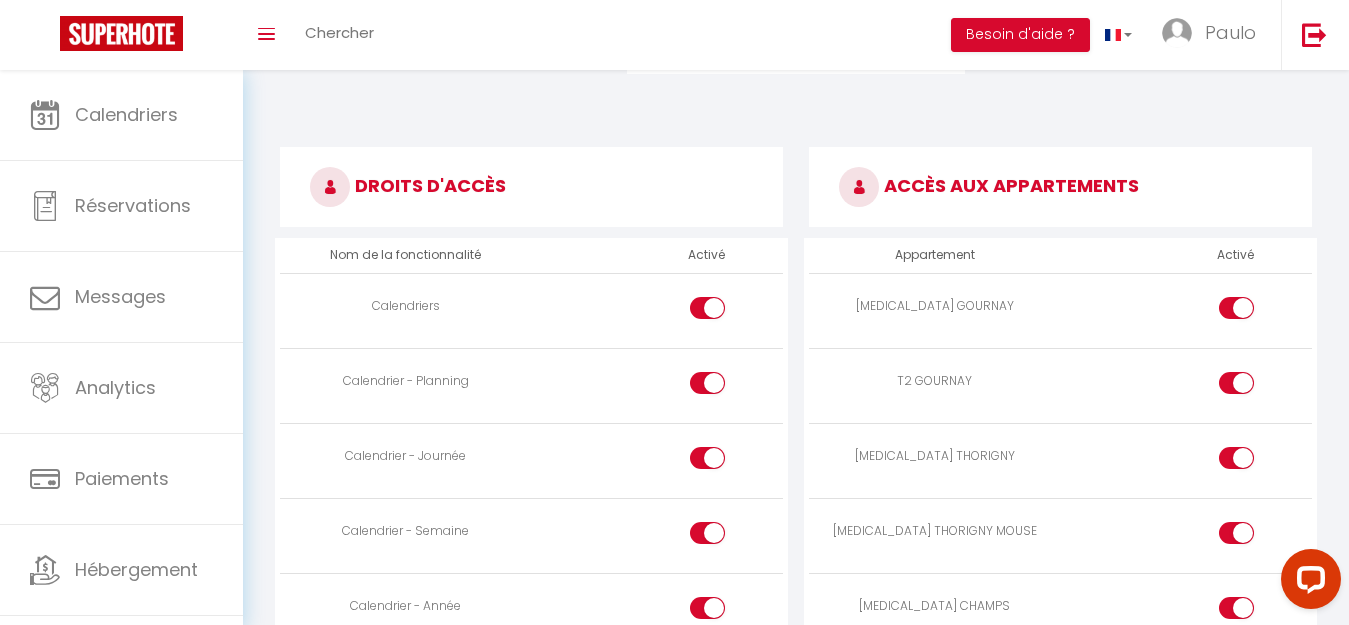 click at bounding box center [1253, 312] 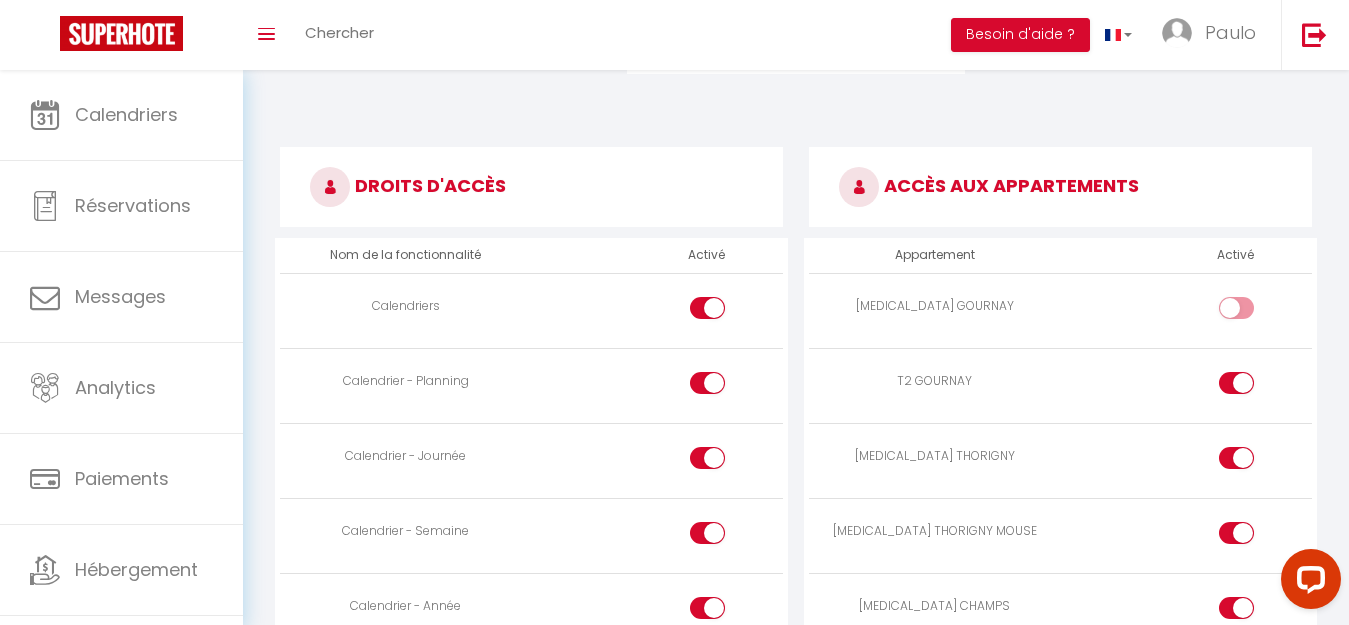 click at bounding box center (1236, 383) 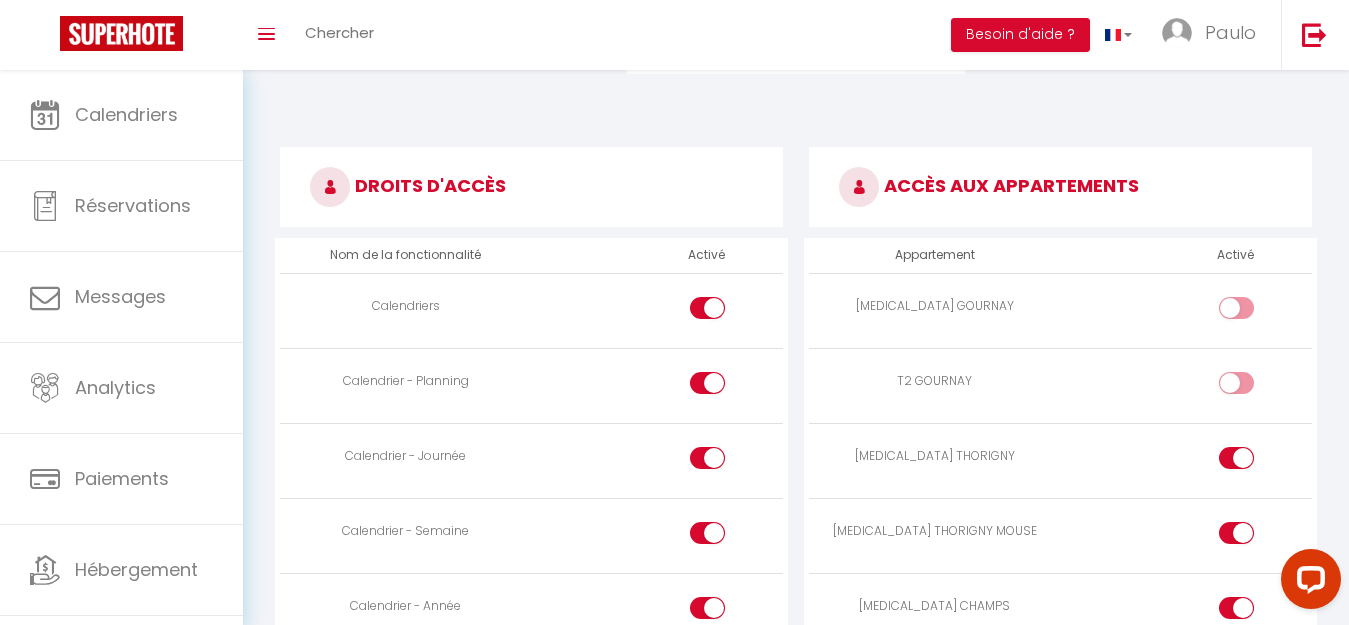 click at bounding box center [1236, 458] 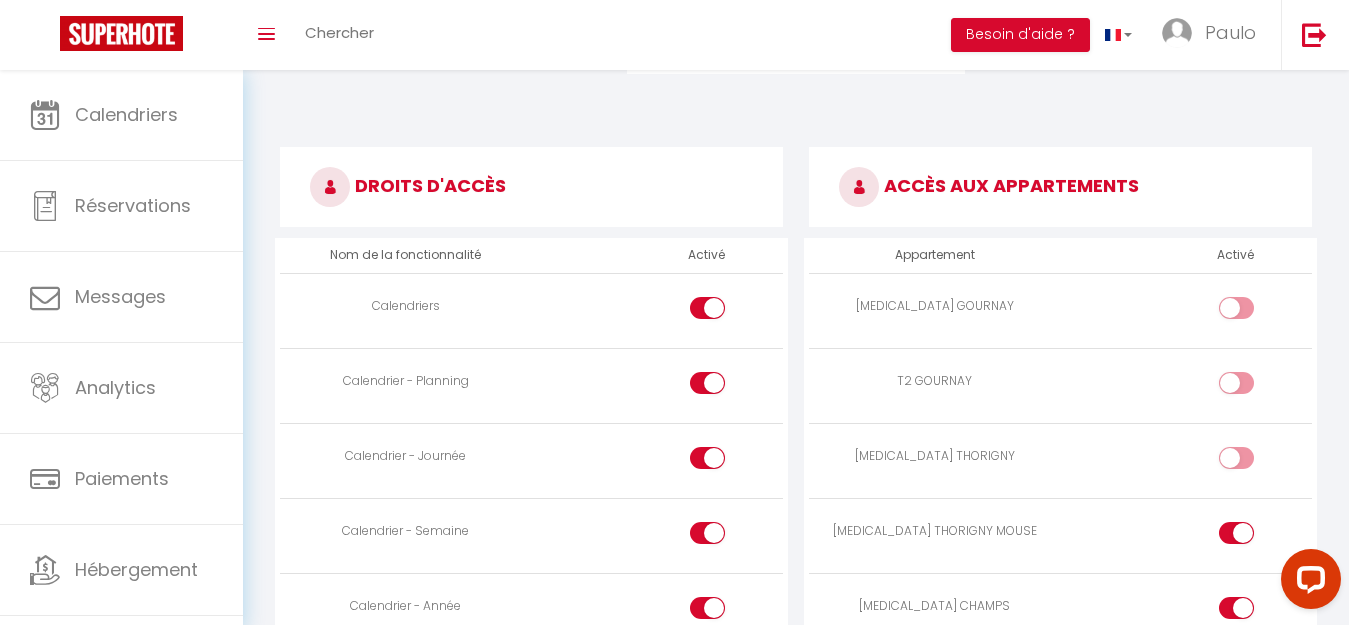 click at bounding box center [1236, 533] 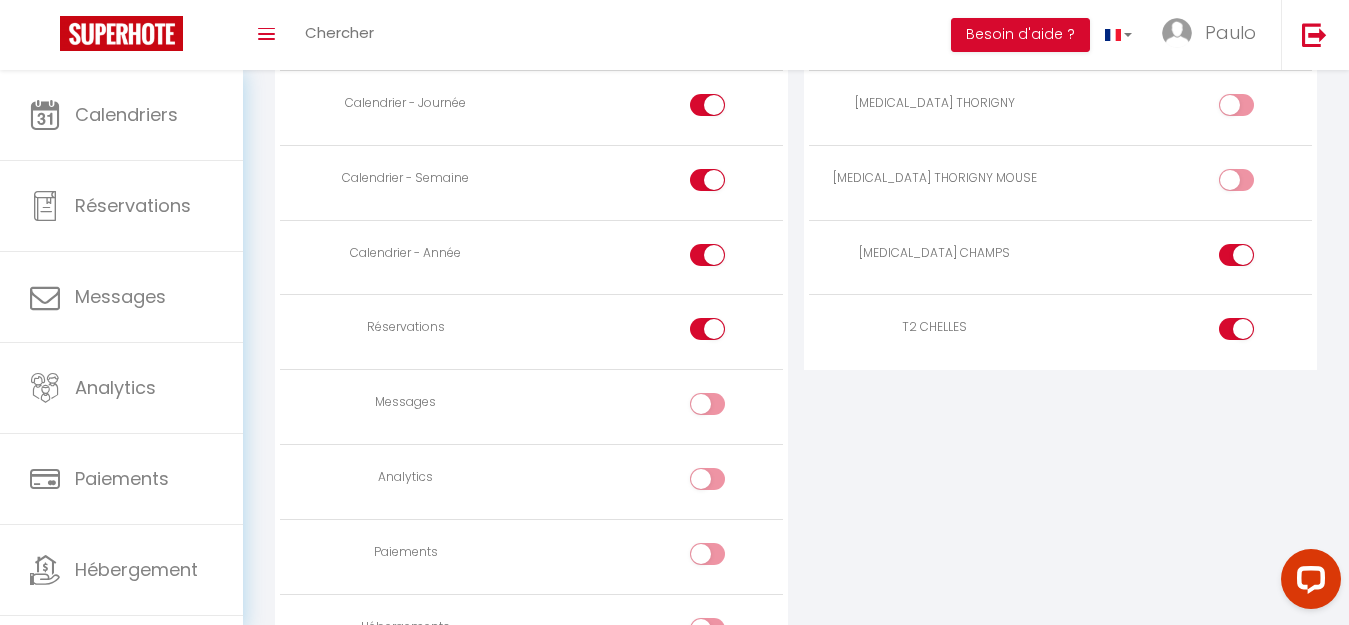 scroll, scrollTop: 1400, scrollLeft: 0, axis: vertical 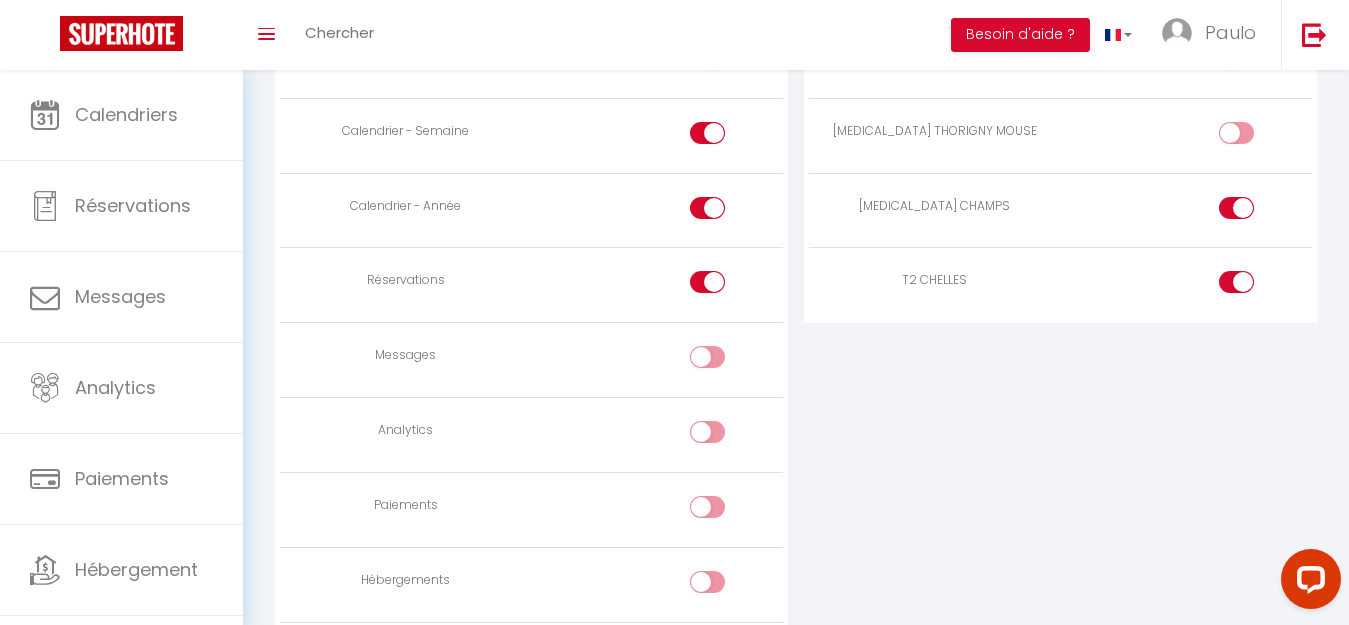 click at bounding box center (1236, 282) 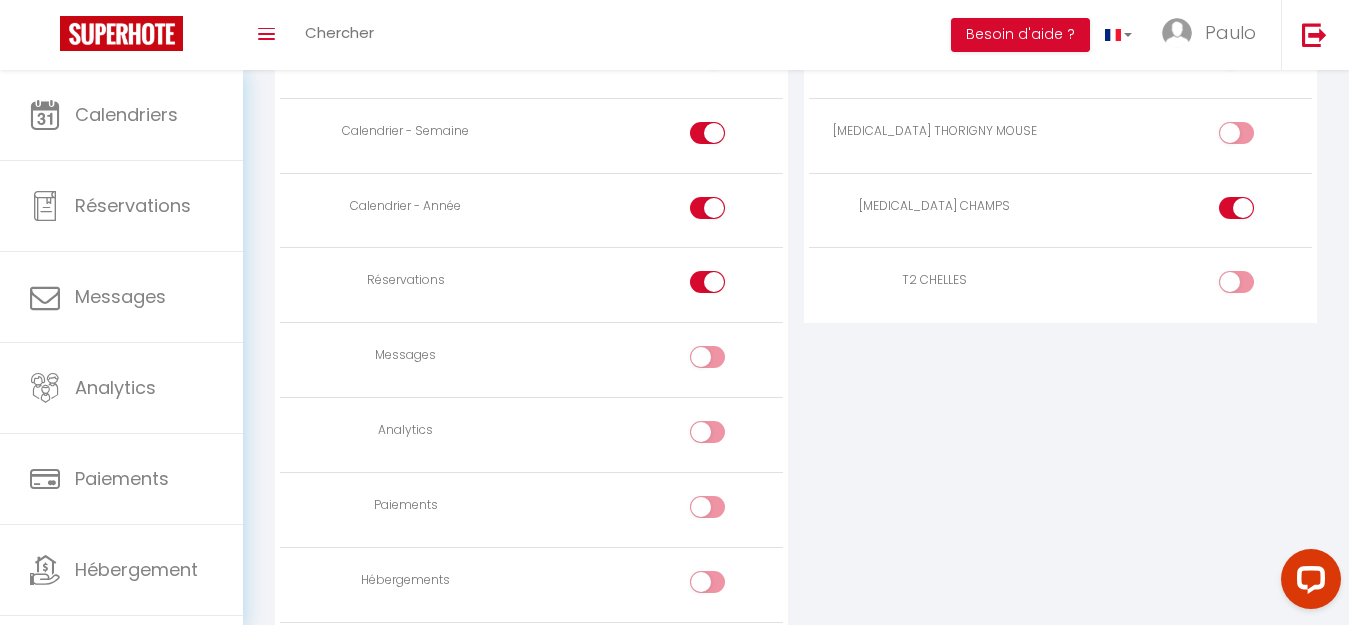 click at bounding box center [1253, 212] 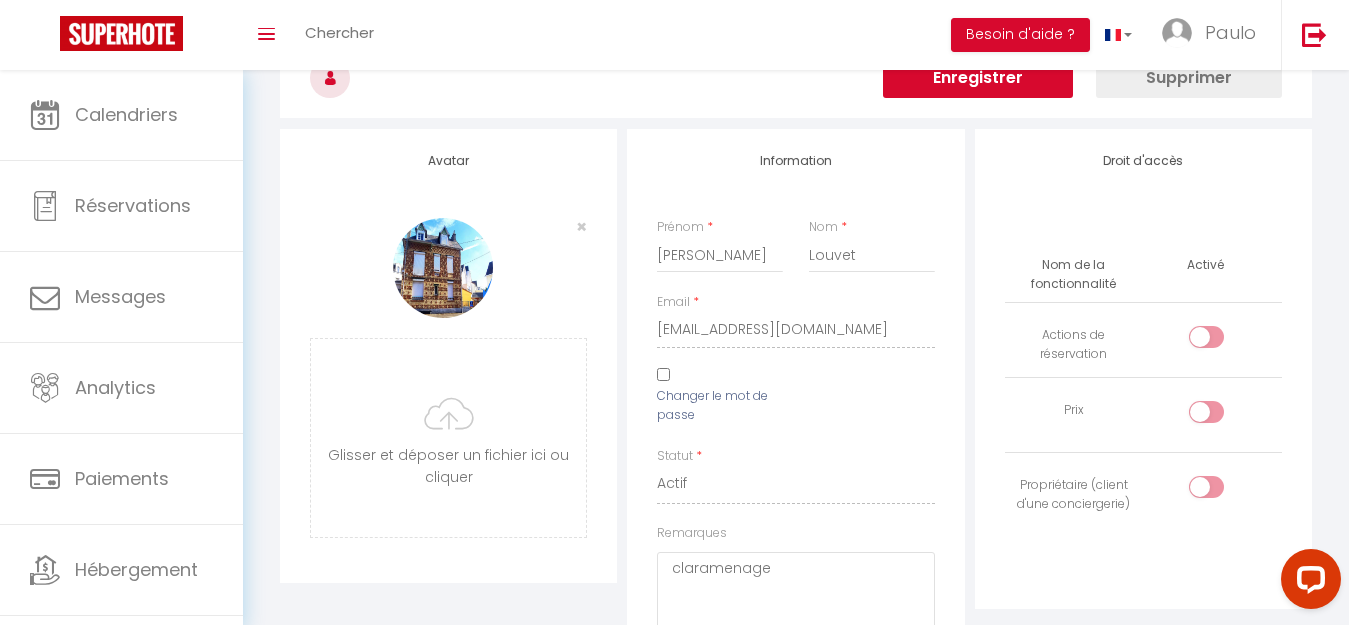 scroll, scrollTop: 0, scrollLeft: 0, axis: both 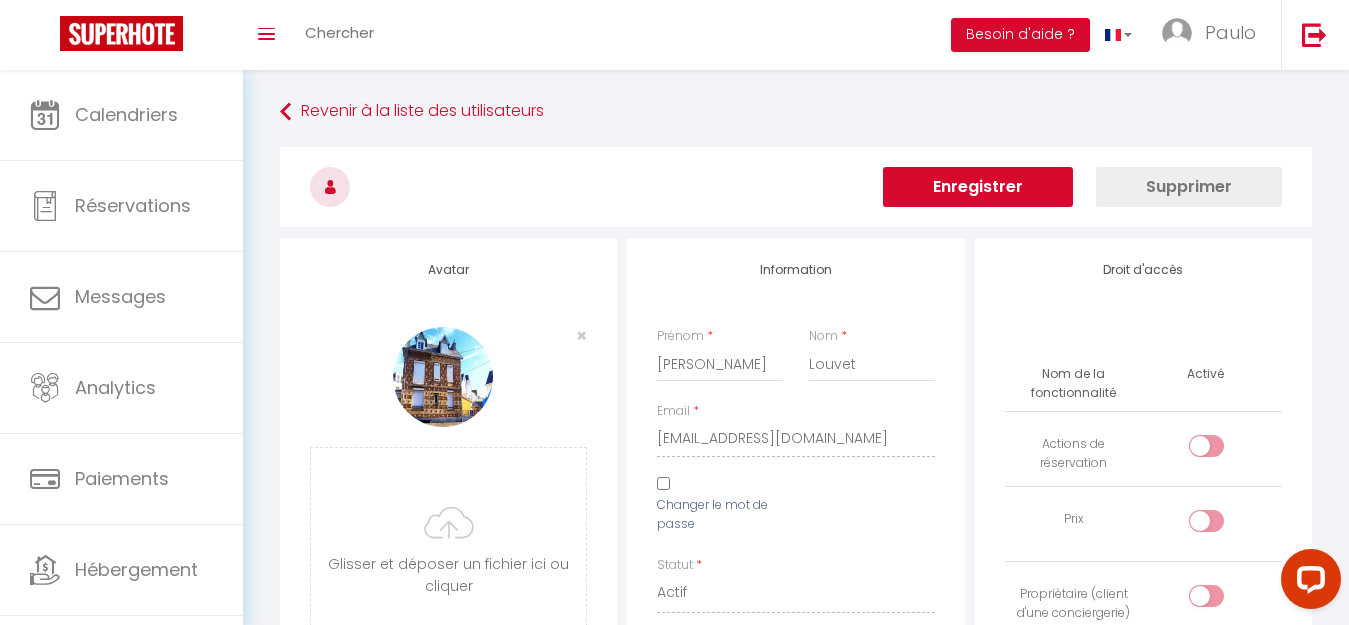 click on "Enregistrer" at bounding box center (978, 187) 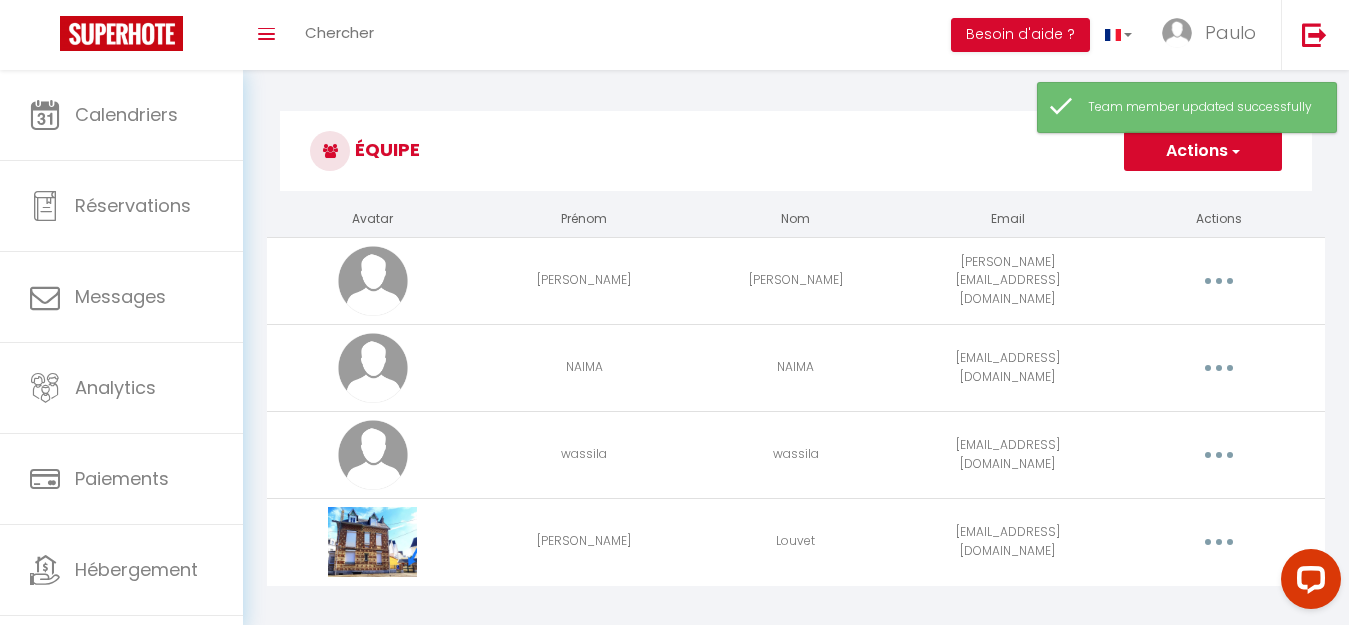 click on "Équipe
Actions
Ajouter un nouvel utilisateur    Avatar   Prénom   Nom   Email   Actions     sarah   sarah   [EMAIL_ADDRESS][DOMAIN_NAME]     Editer   Supprimer   [PERSON_NAME]   [EMAIL_ADDRESS][DOMAIN_NAME]     Editer   Supprimer   wassila   wassila   [EMAIL_ADDRESS][DOMAIN_NAME]     Editer   Supprimer   [PERSON_NAME]   [EMAIL_ADDRESS][DOMAIN_NAME]     Editer   Supprimer" at bounding box center (796, 360) 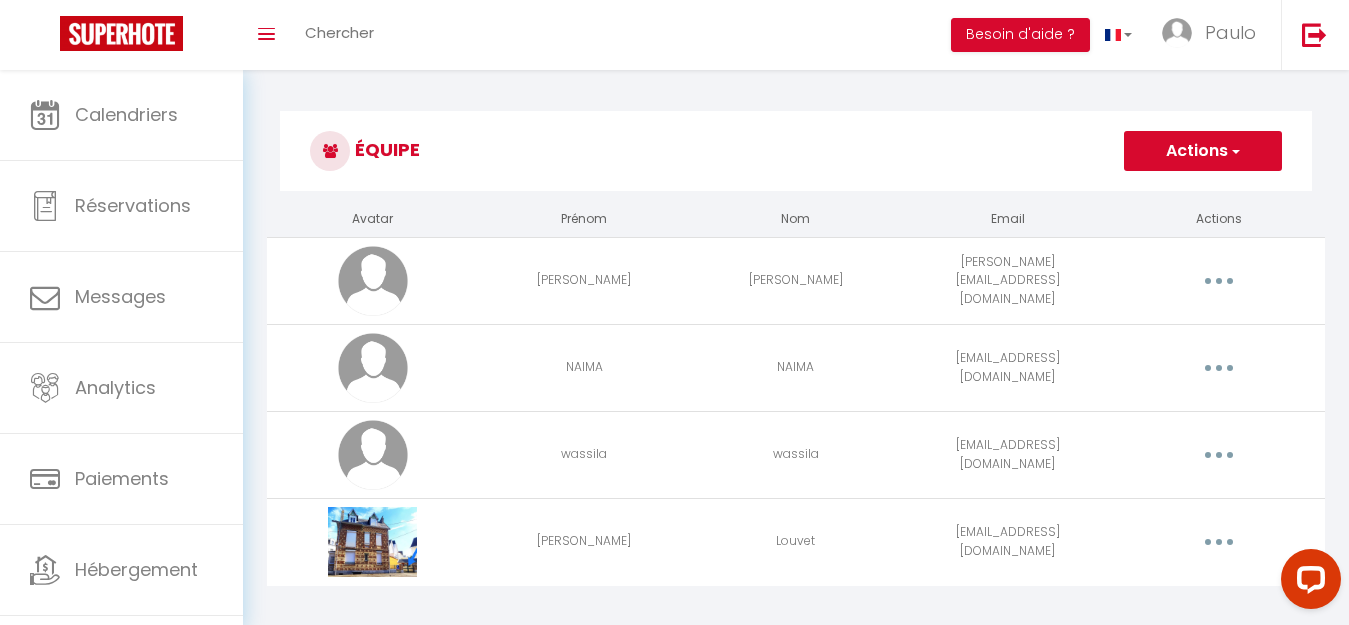 click on "Équipe
Actions
Ajouter un nouvel utilisateur    Avatar   Prénom   Nom   Email   Actions     sarah   sarah   [EMAIL_ADDRESS][DOMAIN_NAME]     Editer   Supprimer   [PERSON_NAME]   [EMAIL_ADDRESS][DOMAIN_NAME]     Editer   Supprimer   wassila   wassila   [EMAIL_ADDRESS][DOMAIN_NAME]     Editer   Supprimer   [PERSON_NAME]   [EMAIL_ADDRESS][DOMAIN_NAME]     Editer   Supprimer" at bounding box center [796, 355] 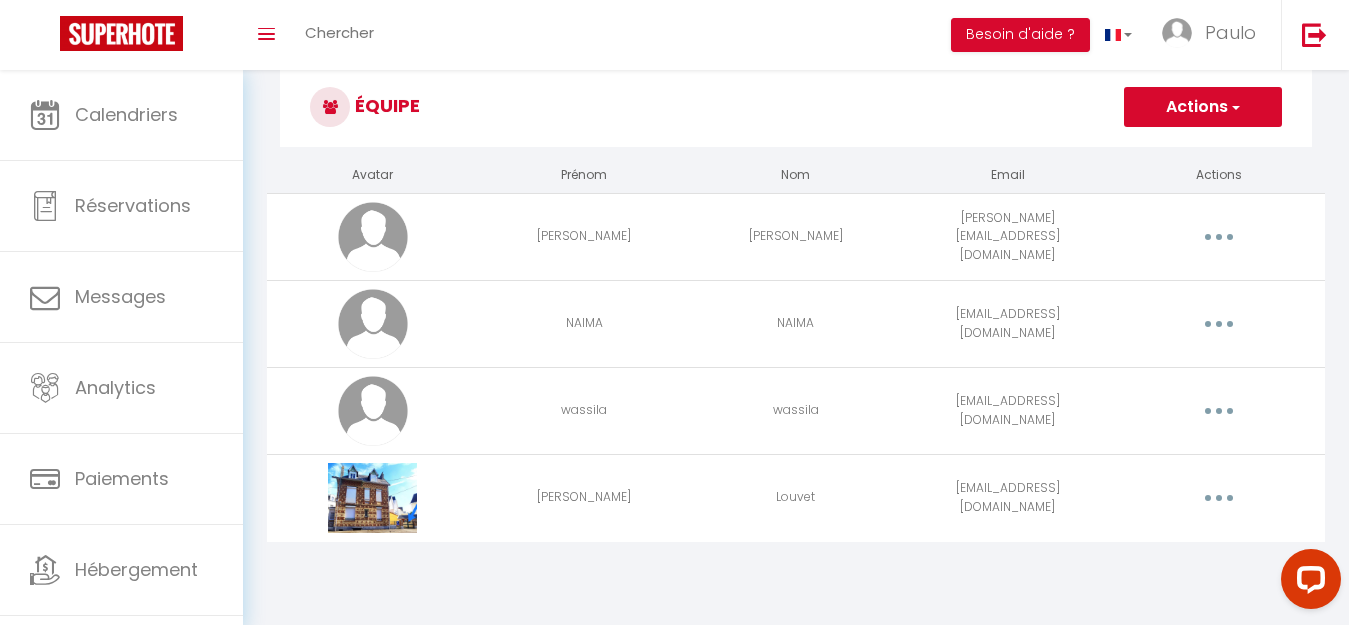 scroll, scrollTop: 70, scrollLeft: 0, axis: vertical 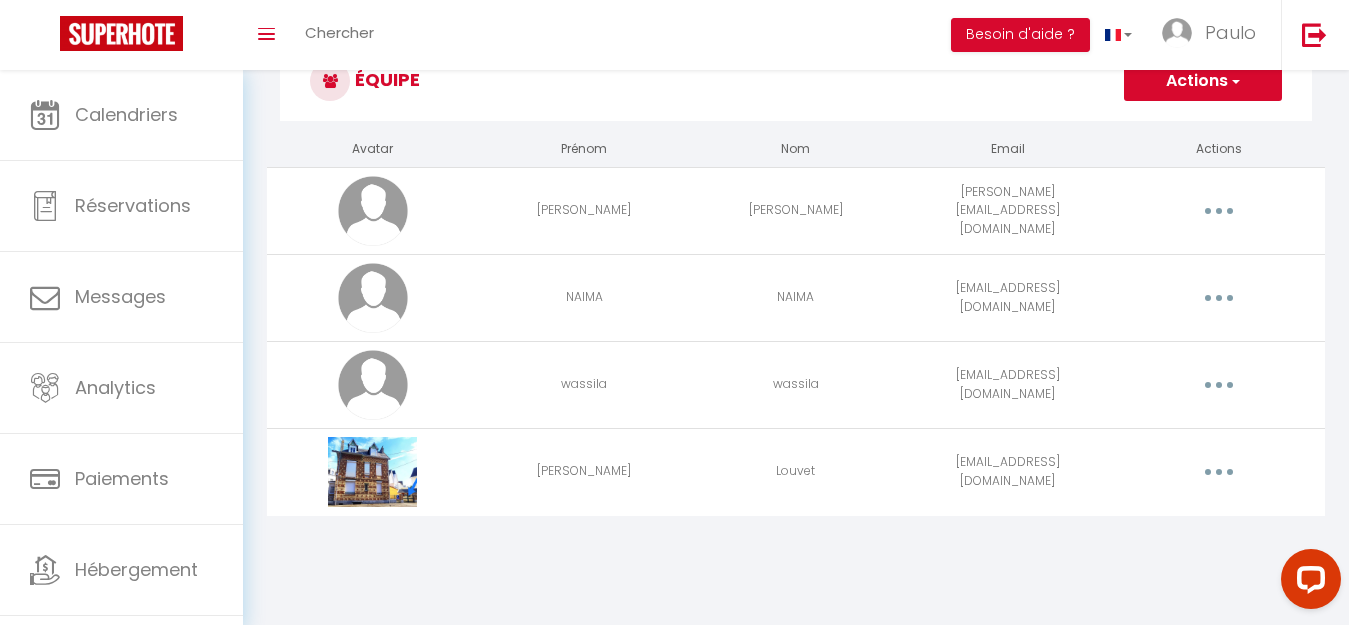 click at bounding box center (1219, 472) 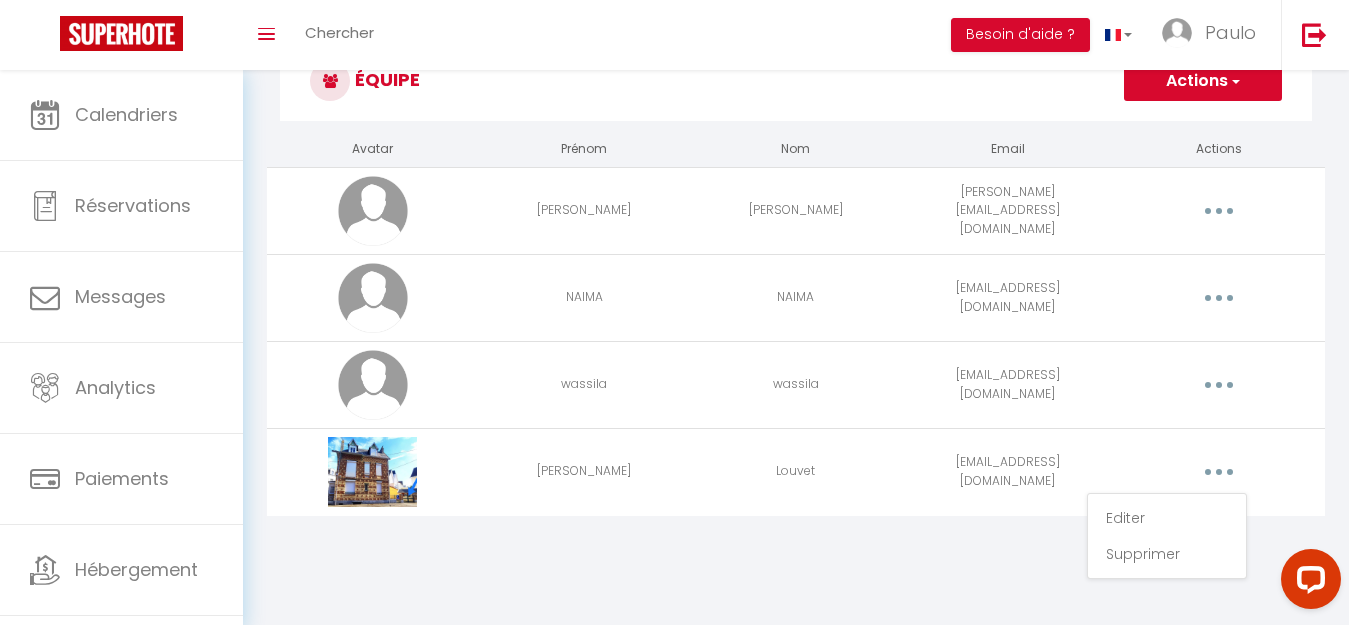 click on "Editer   Supprimer" at bounding box center (1219, 472) 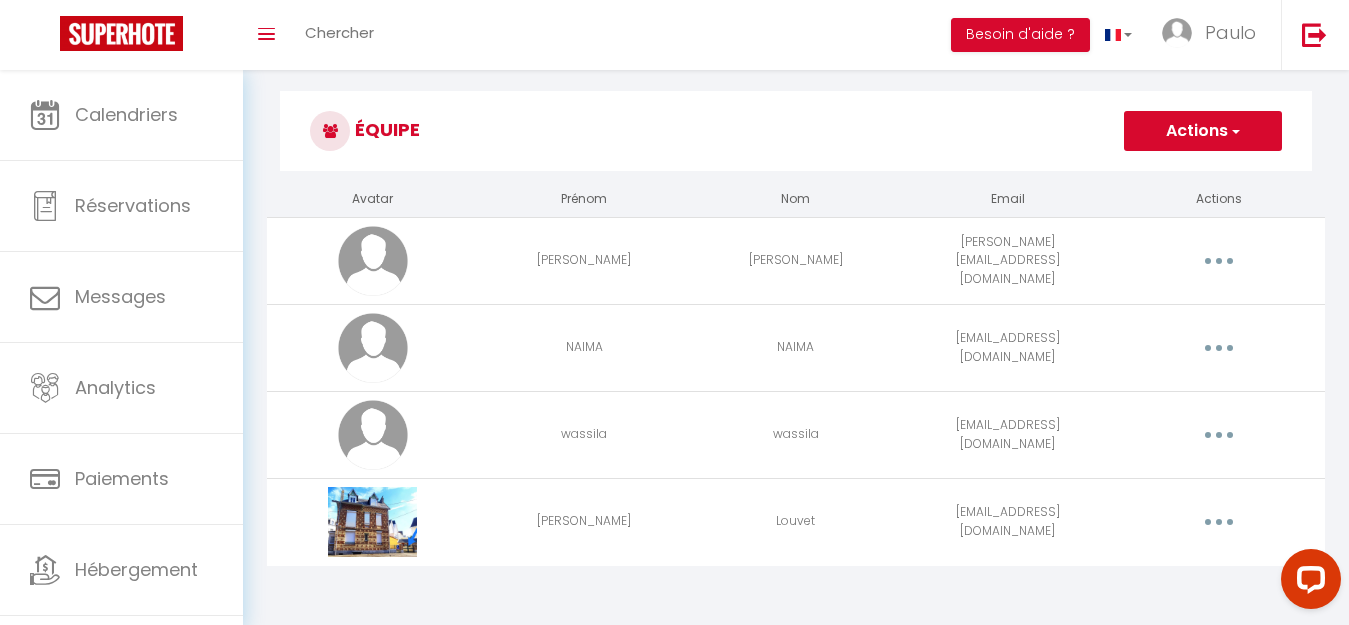 scroll, scrollTop: 0, scrollLeft: 0, axis: both 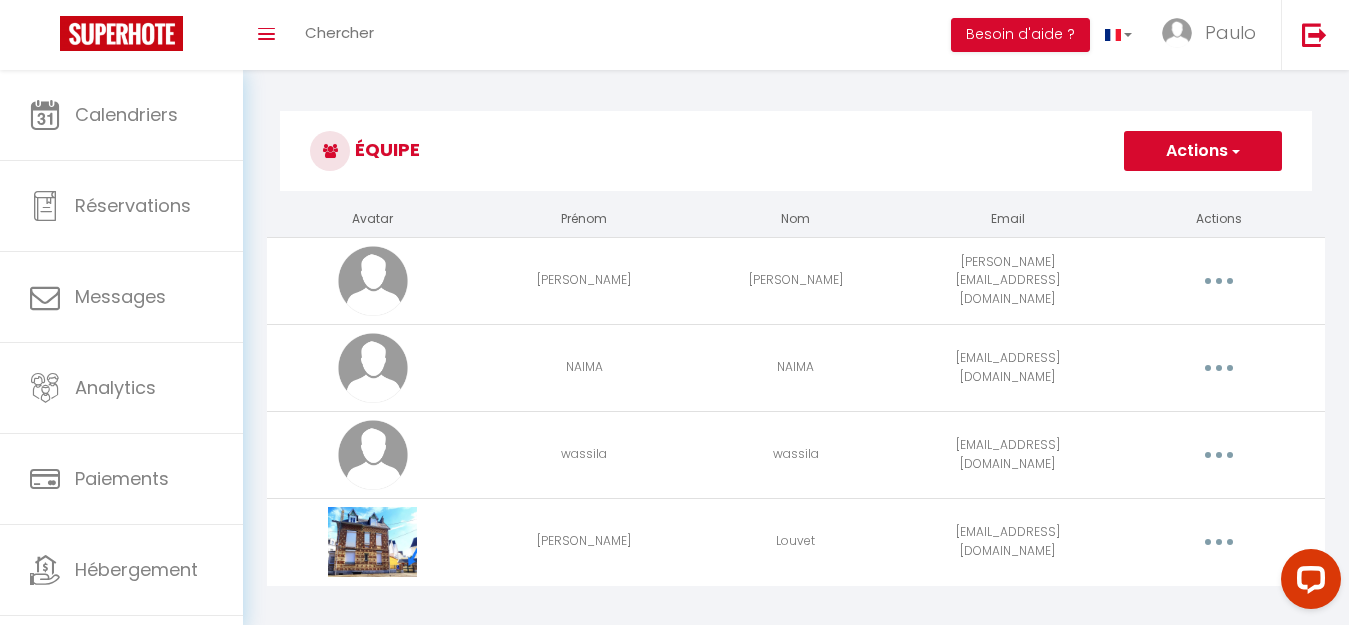 click on "[EMAIL_ADDRESS][DOMAIN_NAME]" at bounding box center [1008, 541] 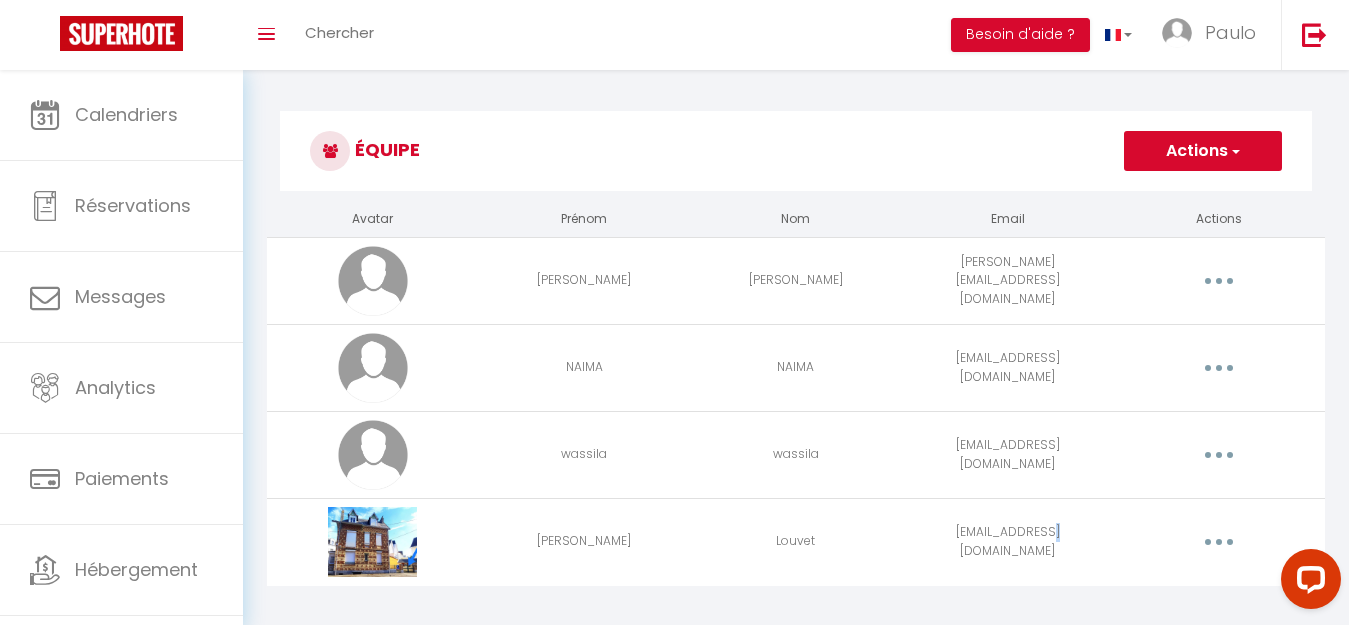 click on "[EMAIL_ADDRESS][DOMAIN_NAME]" at bounding box center [1008, 541] 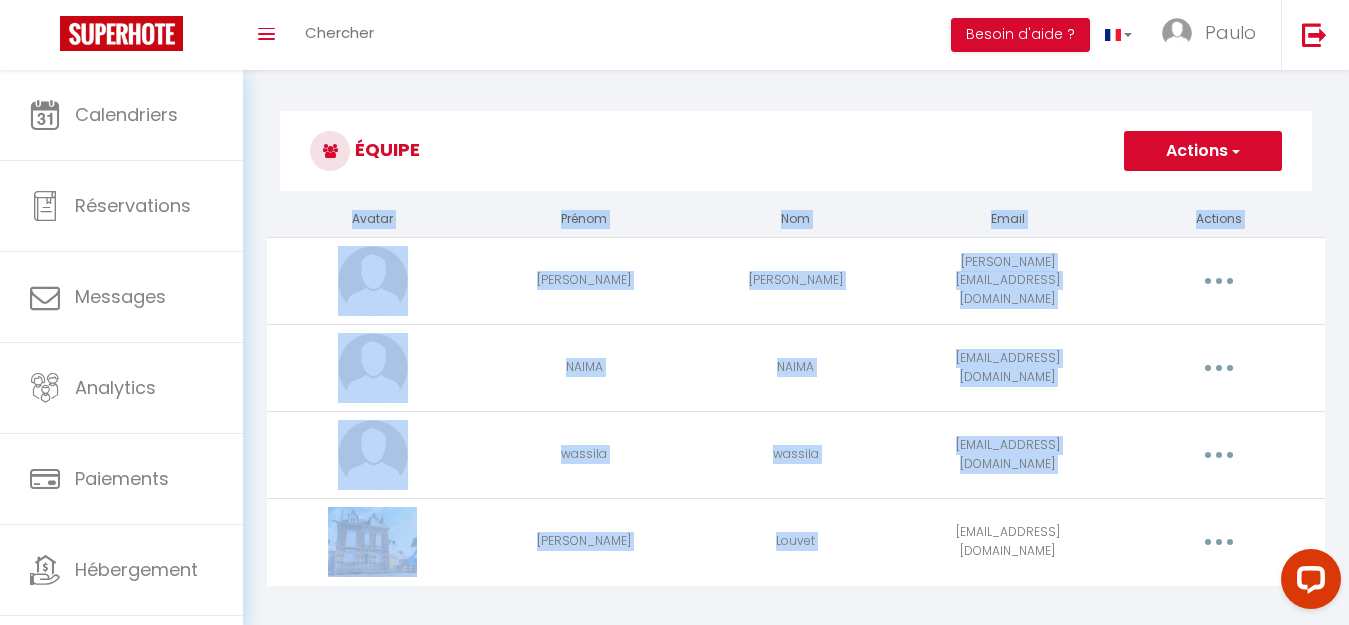 click on "[EMAIL_ADDRESS][DOMAIN_NAME]" at bounding box center [1008, 541] 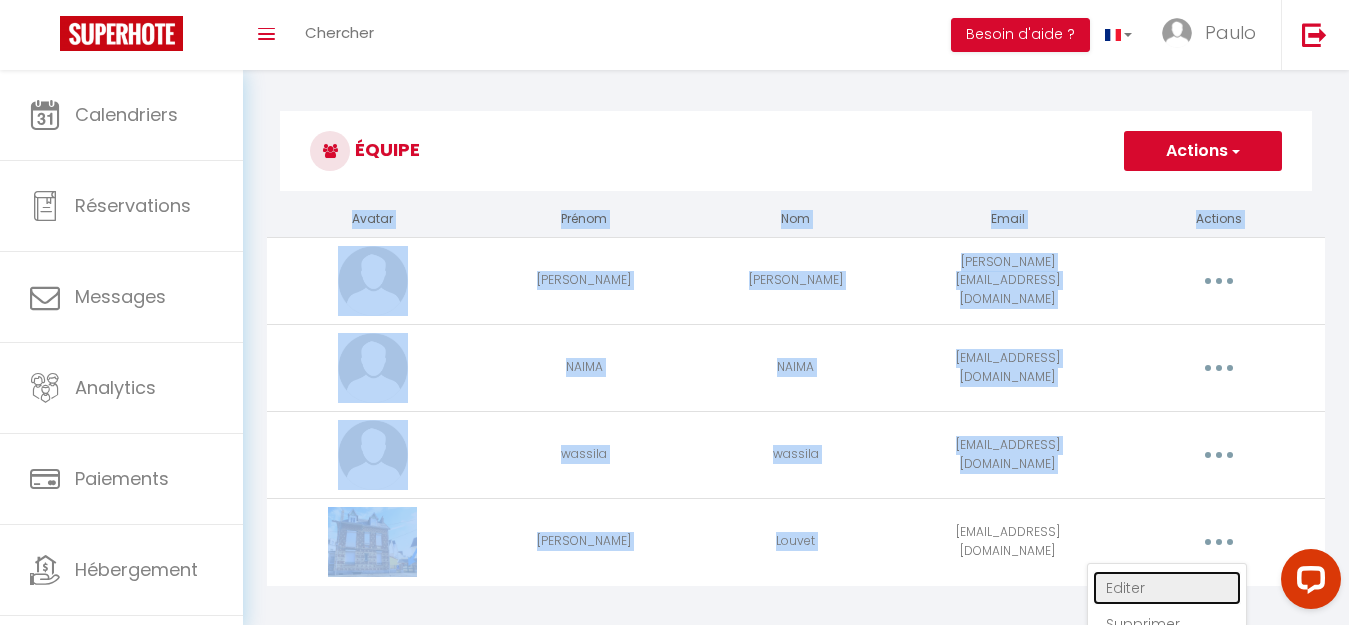 click on "Editer" at bounding box center [1167, 588] 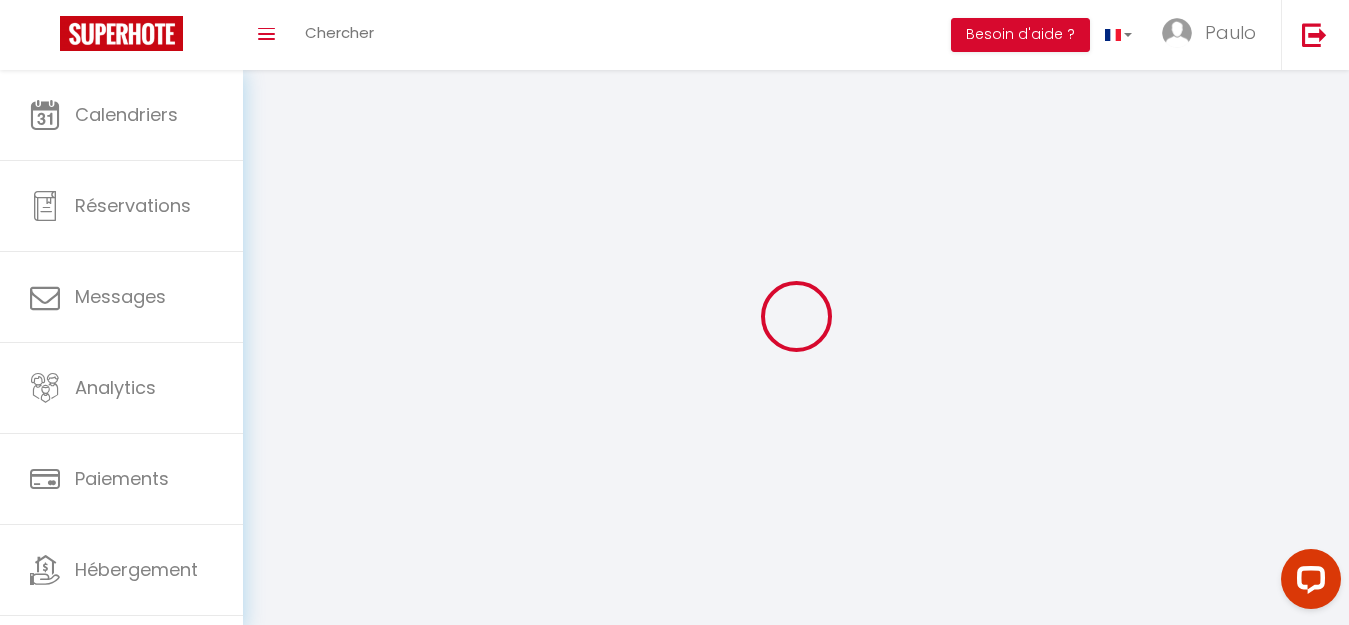 type on "[PERSON_NAME]" 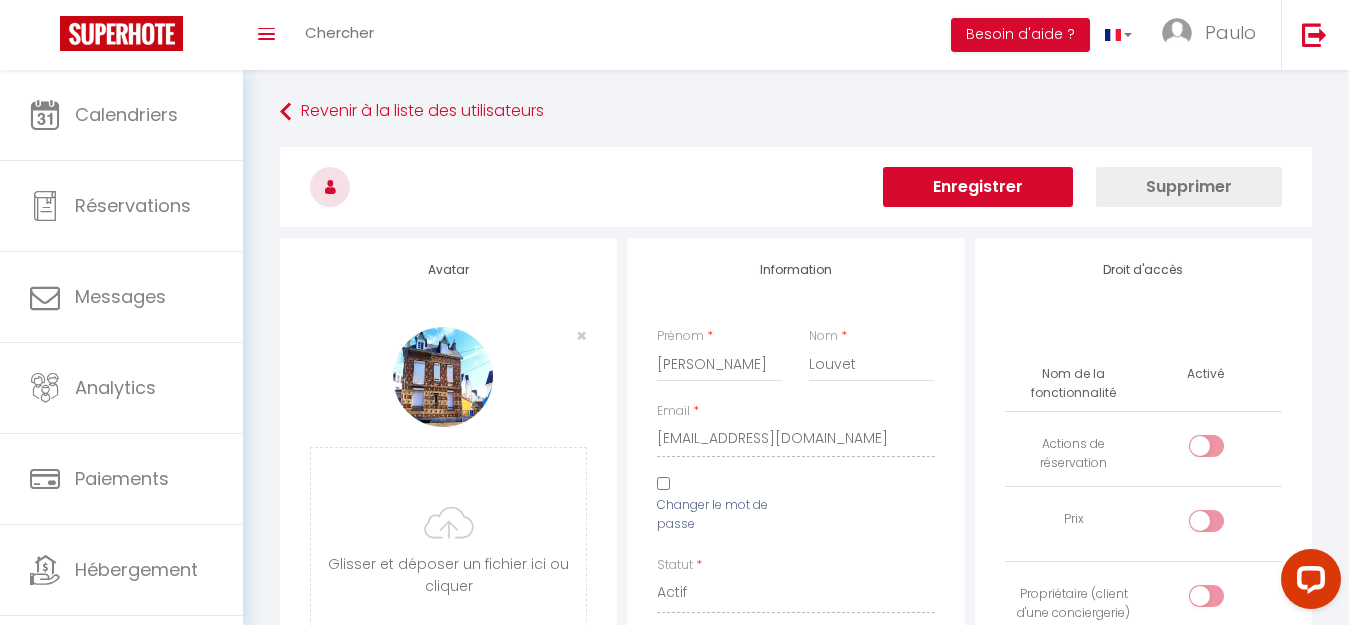 click on "[EMAIL_ADDRESS][DOMAIN_NAME]" at bounding box center (795, 439) 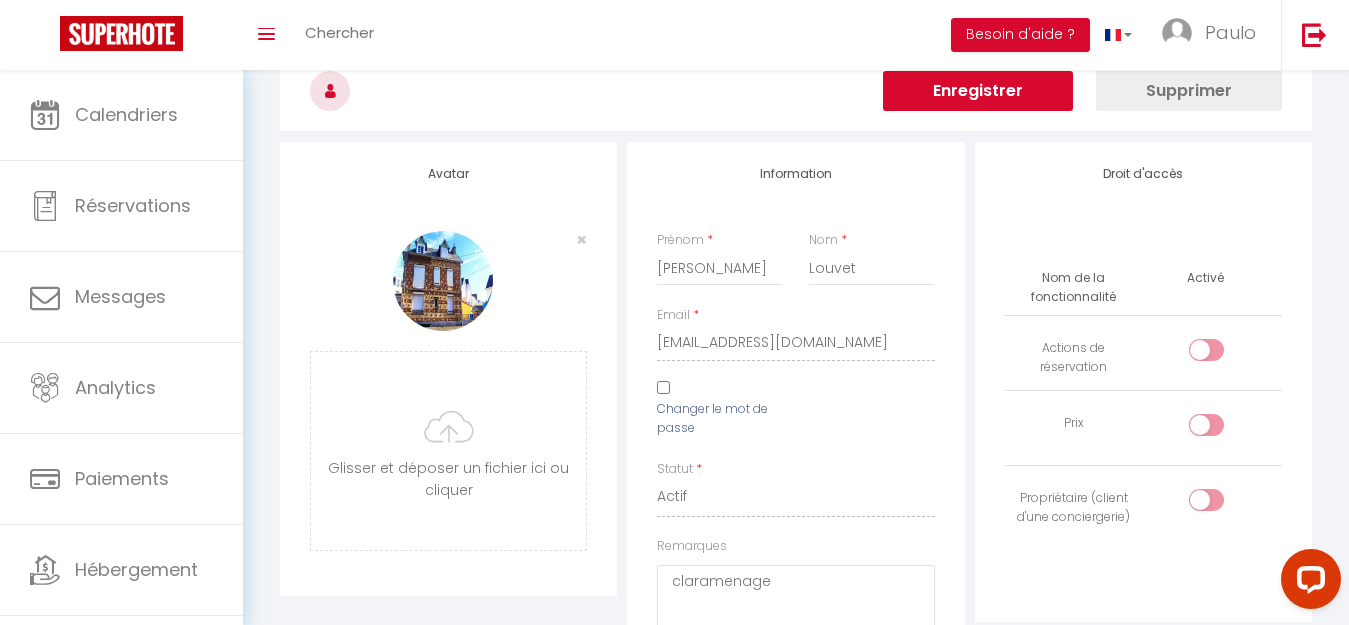 scroll, scrollTop: 200, scrollLeft: 0, axis: vertical 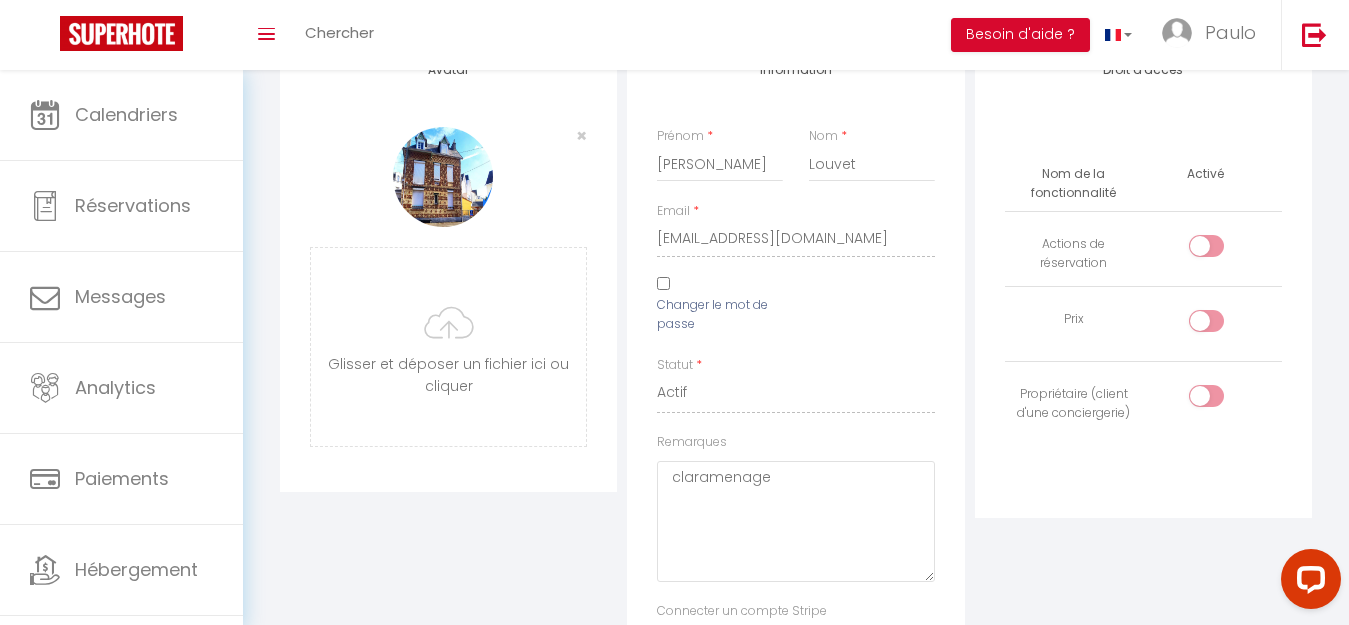 click on "Actif   Inactif" at bounding box center (795, 393) 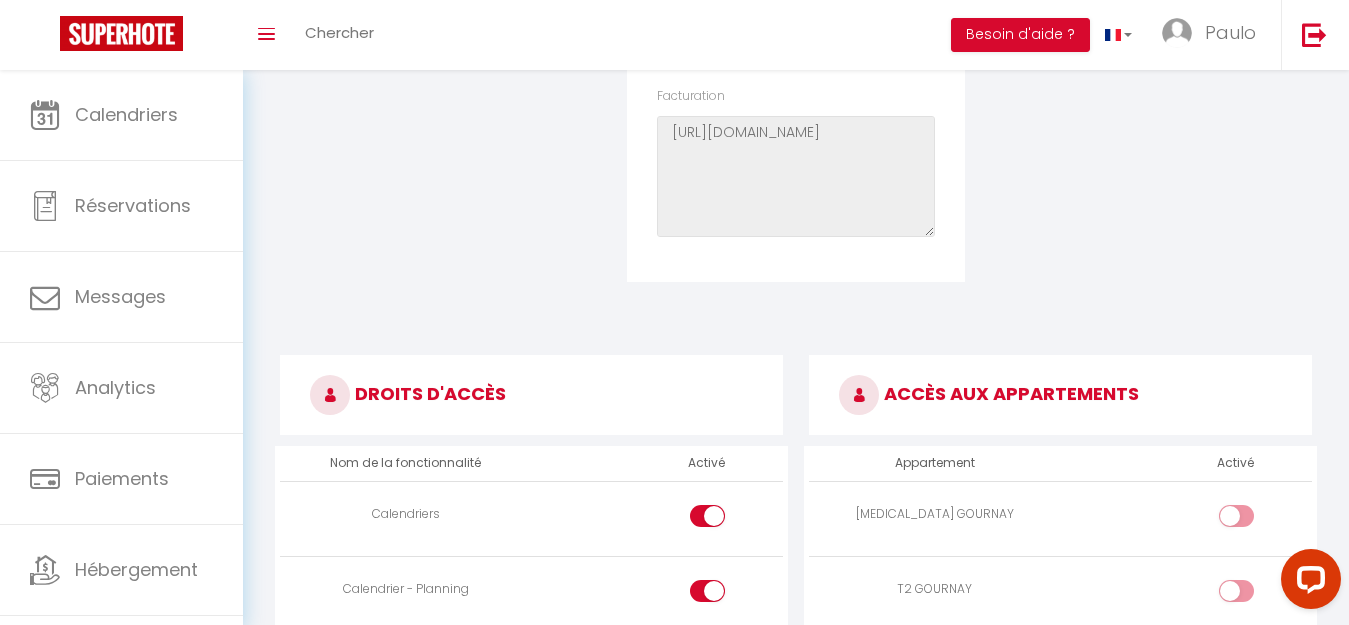 scroll, scrollTop: 600, scrollLeft: 0, axis: vertical 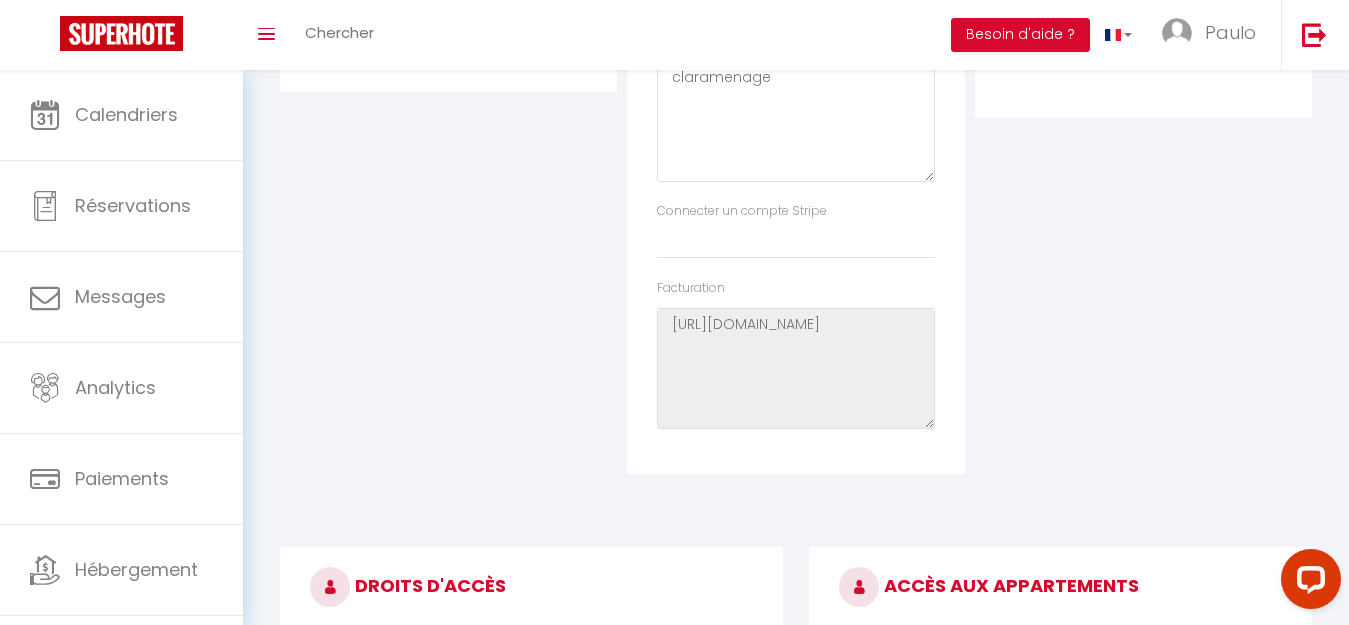 click on "[URL][DOMAIN_NAME]" at bounding box center (795, 368) 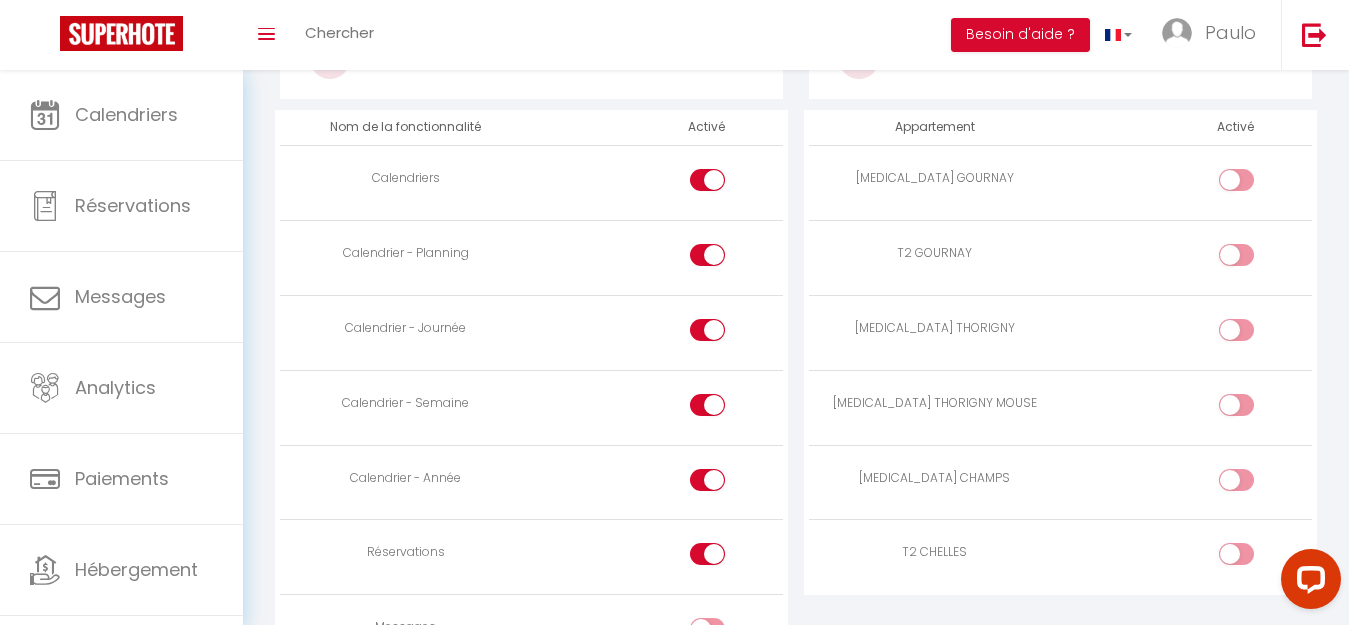 scroll, scrollTop: 1228, scrollLeft: 0, axis: vertical 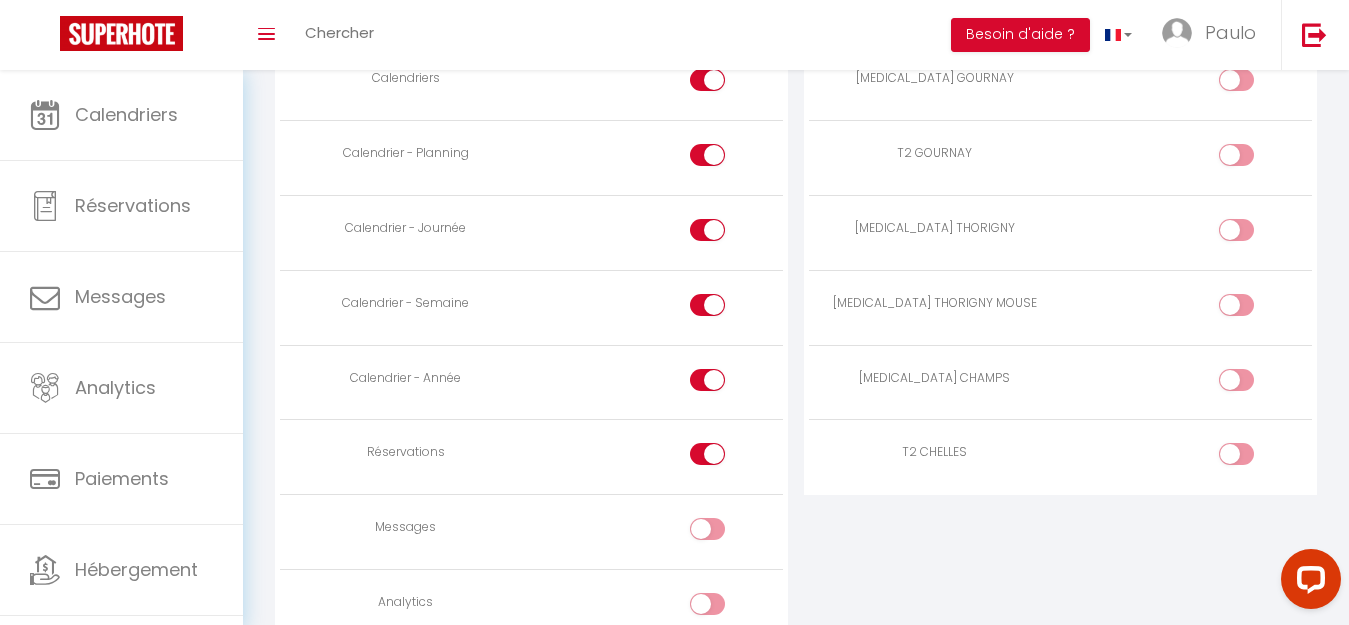 click at bounding box center [1253, 458] 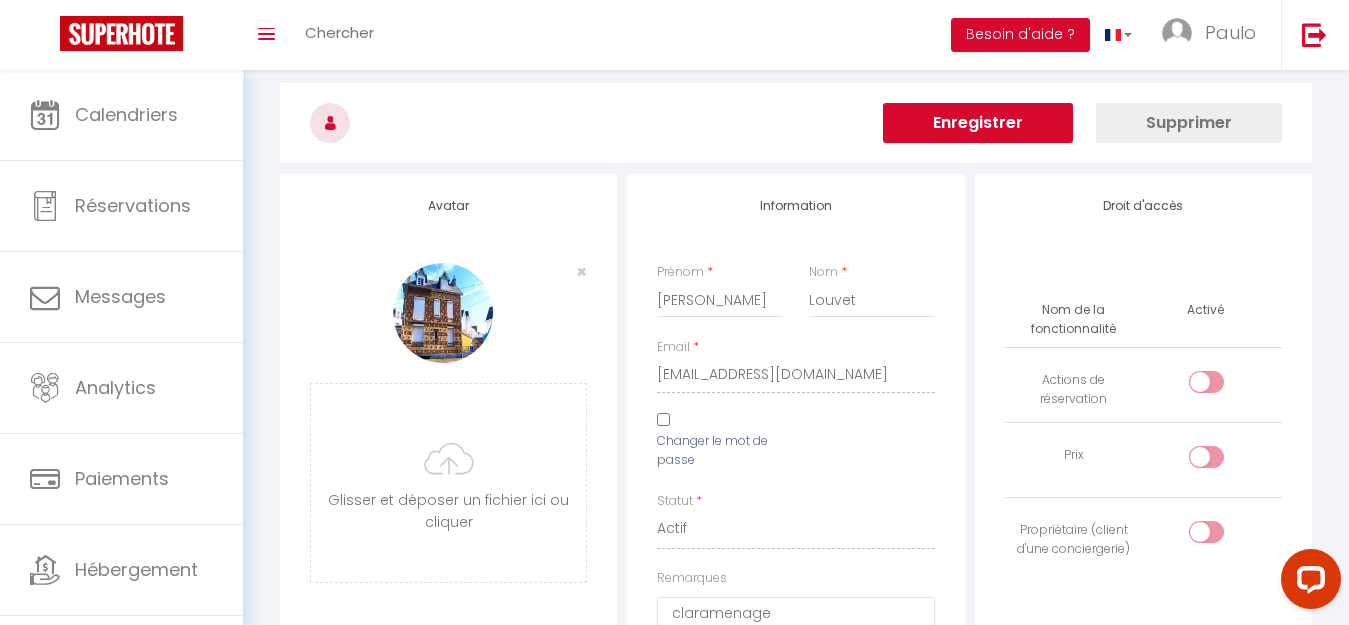 scroll, scrollTop: 0, scrollLeft: 0, axis: both 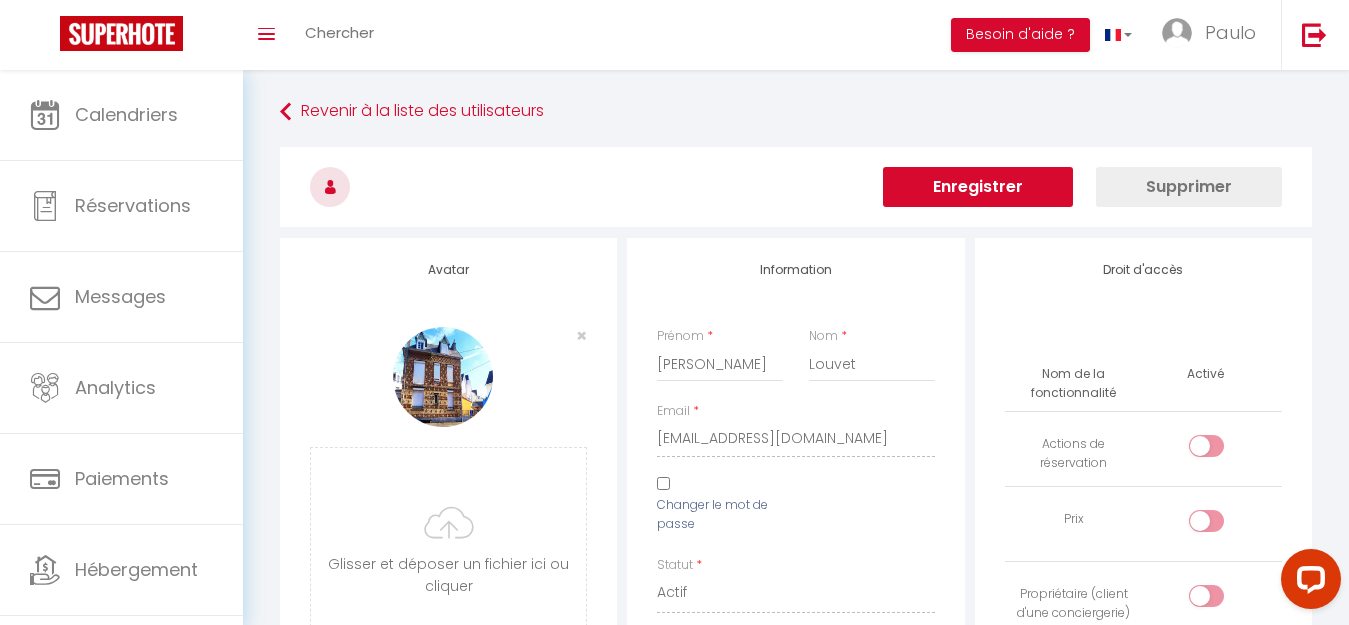 click on "Enregistrer" at bounding box center [978, 187] 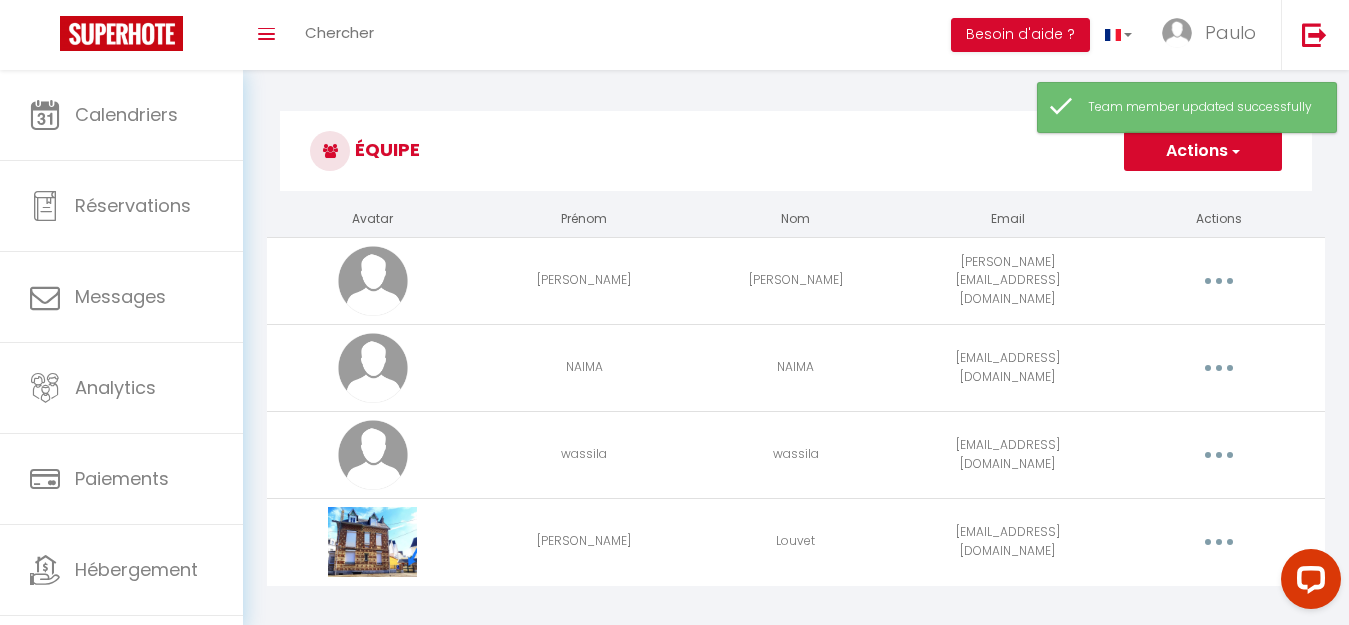 click on "Équipe" at bounding box center [796, 151] 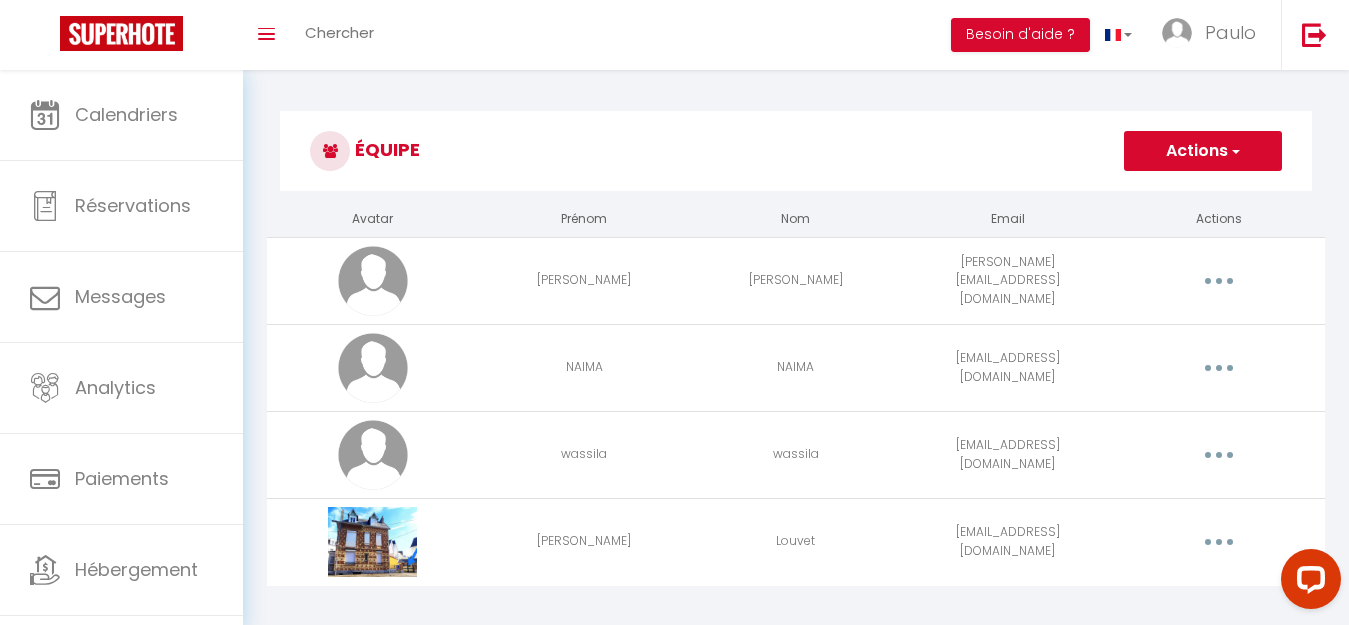scroll, scrollTop: 70, scrollLeft: 0, axis: vertical 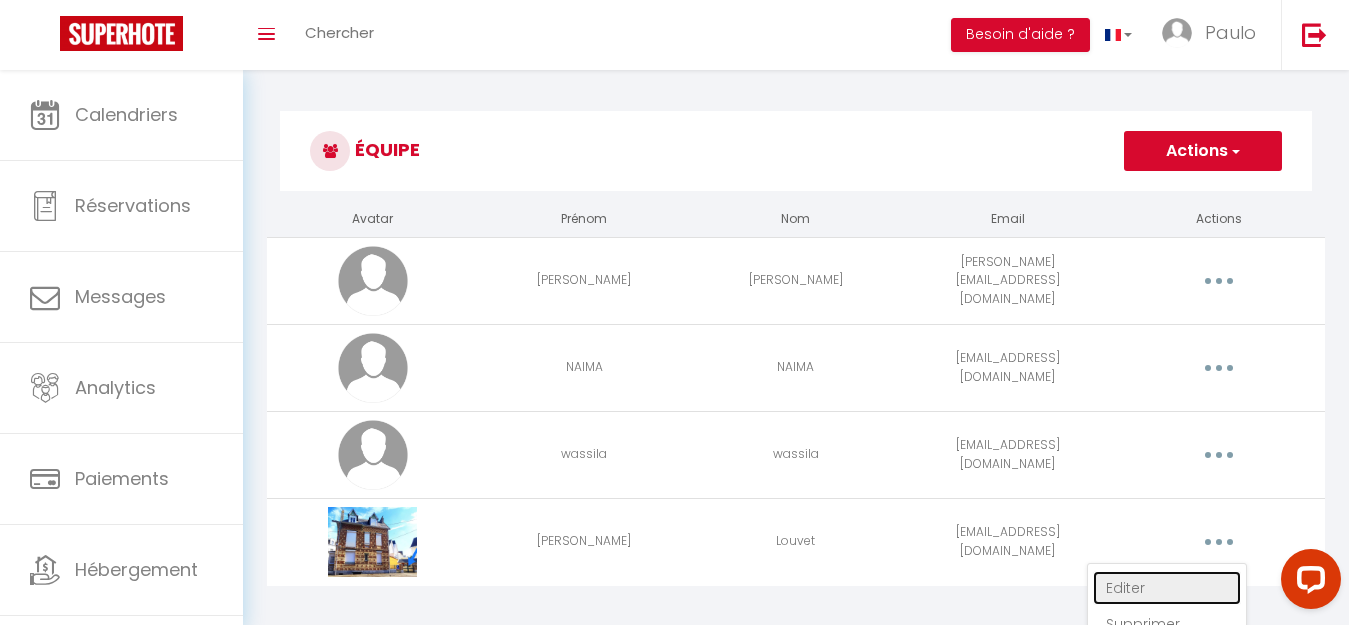 click on "Editer" at bounding box center (1167, 588) 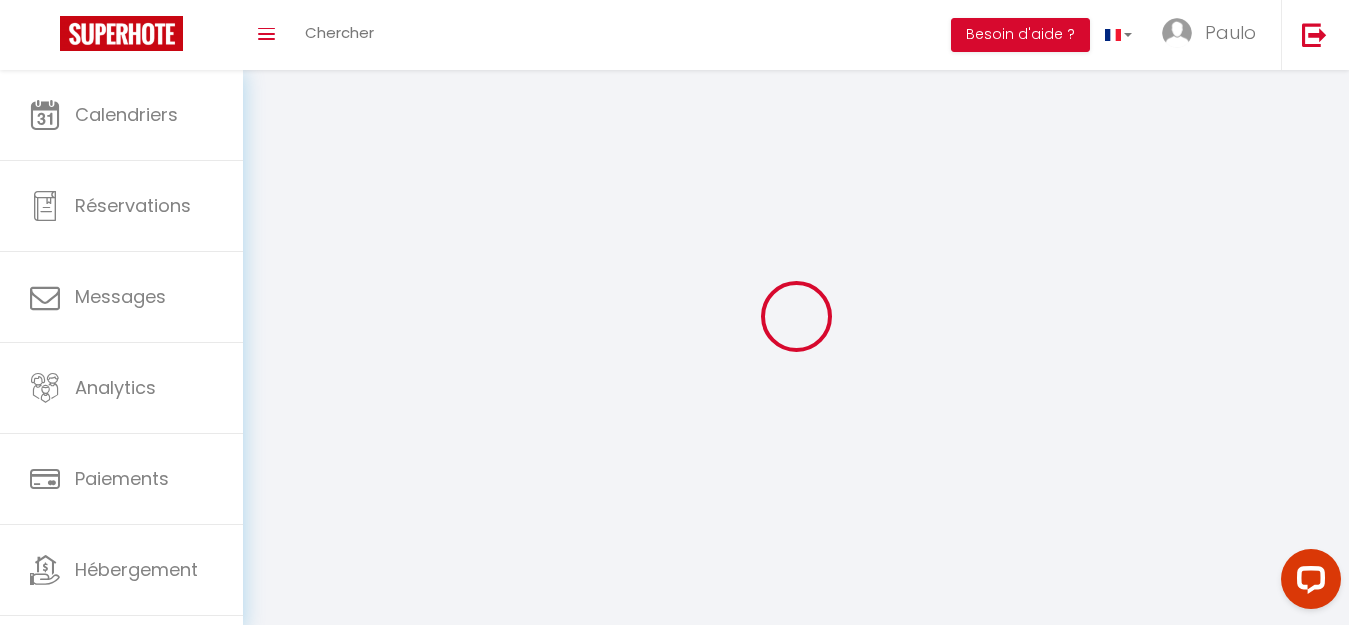 type on "[PERSON_NAME]" 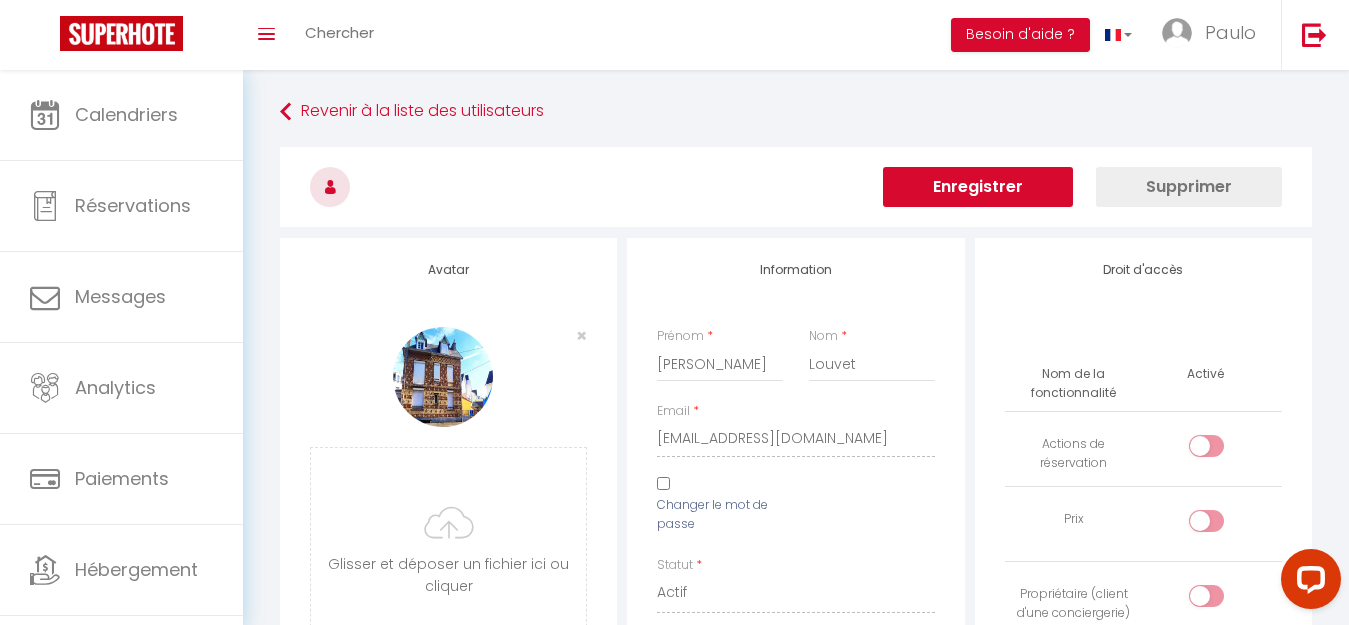 click on "Information   Prénom   *   [PERSON_NAME]   *   Louvet   Email   *   [EMAIL_ADDRESS][DOMAIN_NAME]     Changer le mot de passe     Statut   *   Actif   Inactif   Remarques   claramenage
Connecter un compte Stripe
Facturation   [URL][DOMAIN_NAME]" at bounding box center (795, 656) 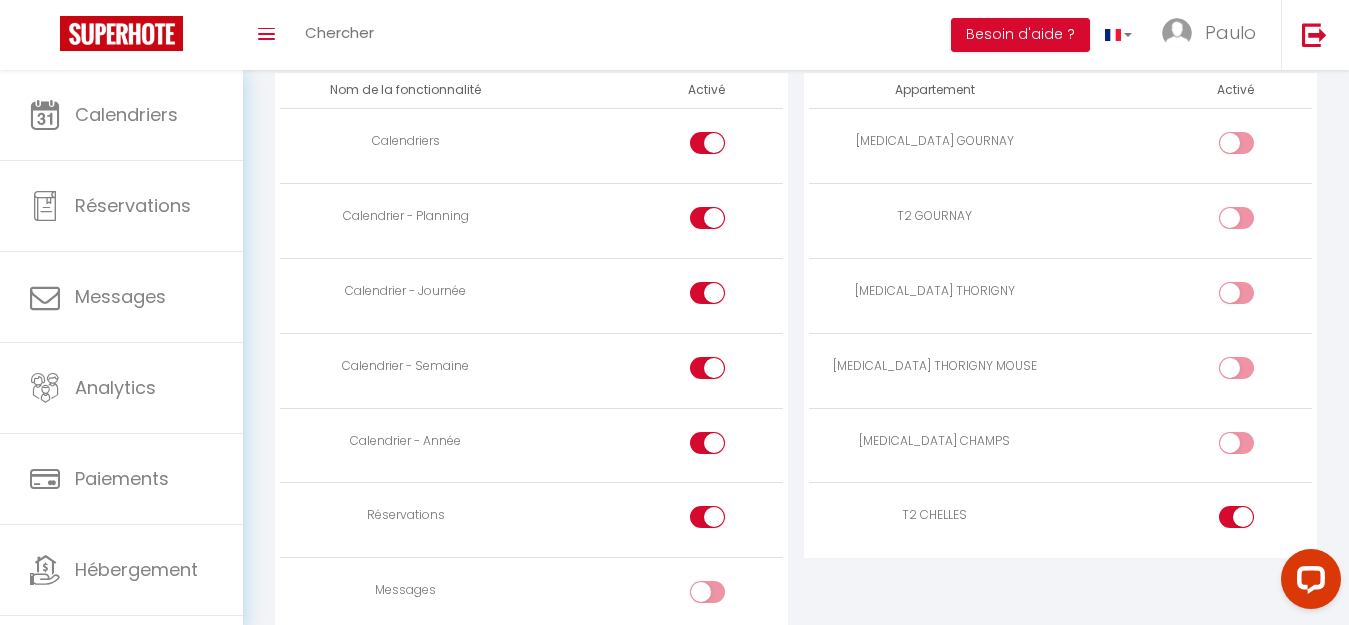 scroll, scrollTop: 1200, scrollLeft: 0, axis: vertical 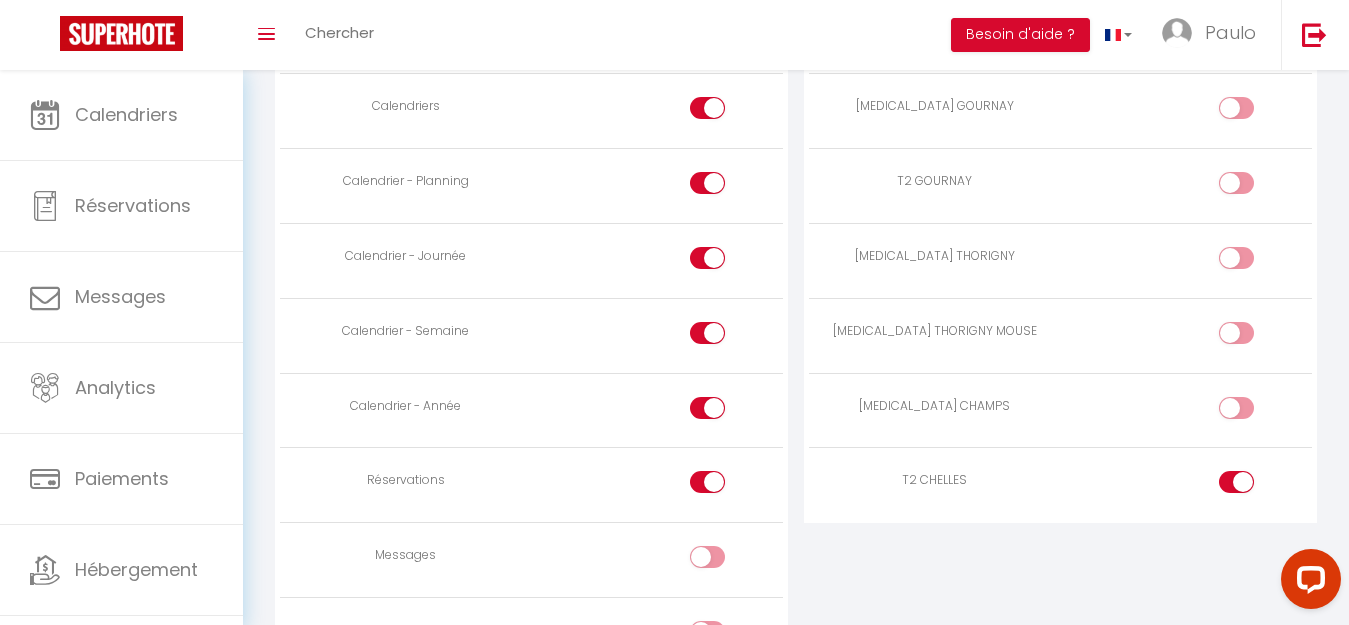 click at bounding box center [1236, 183] 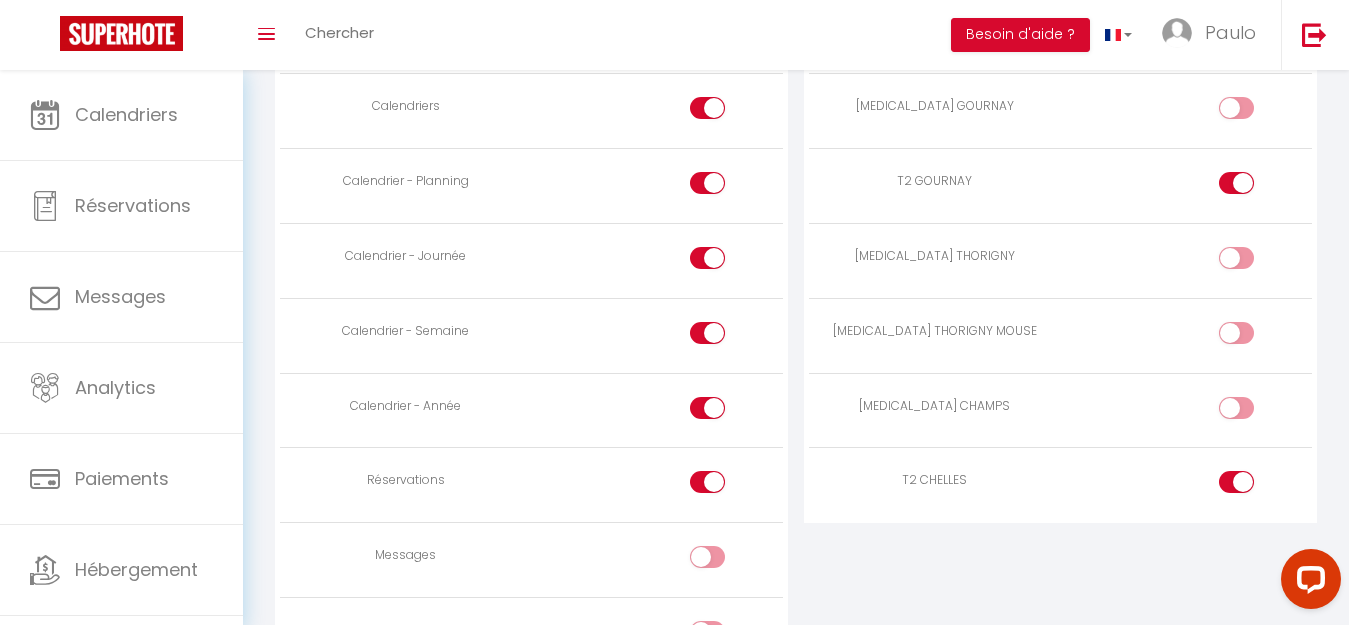 click at bounding box center [1236, 482] 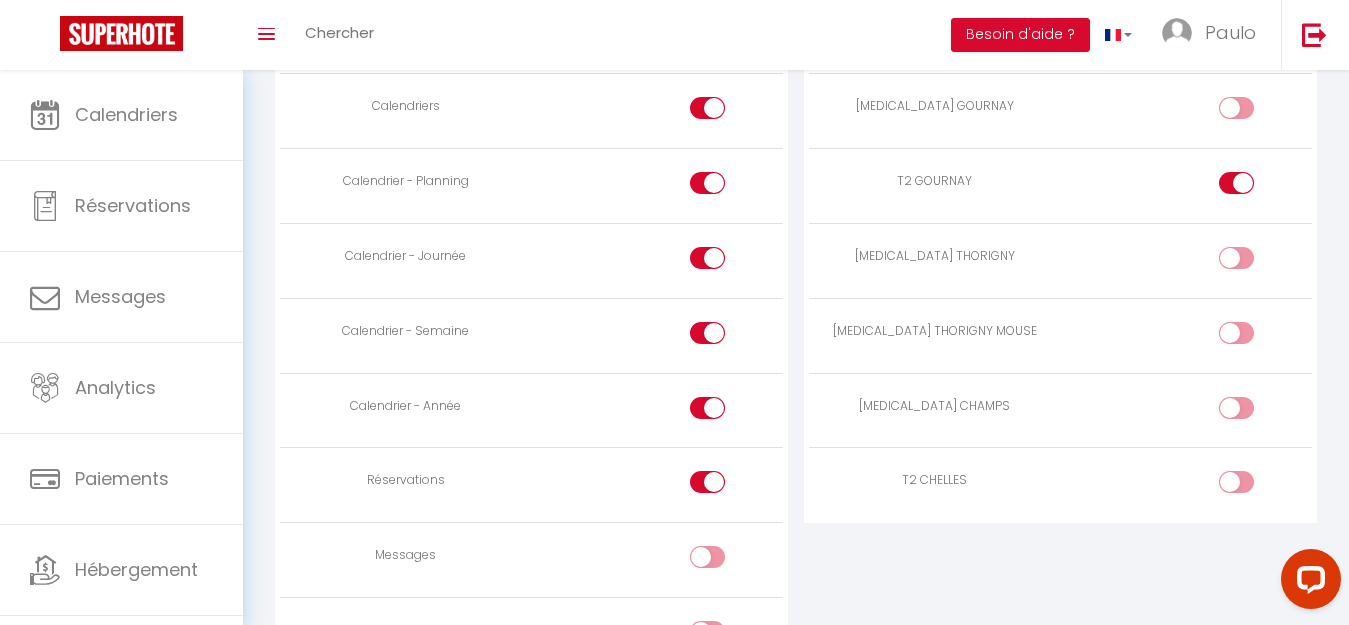 click at bounding box center (1186, 485) 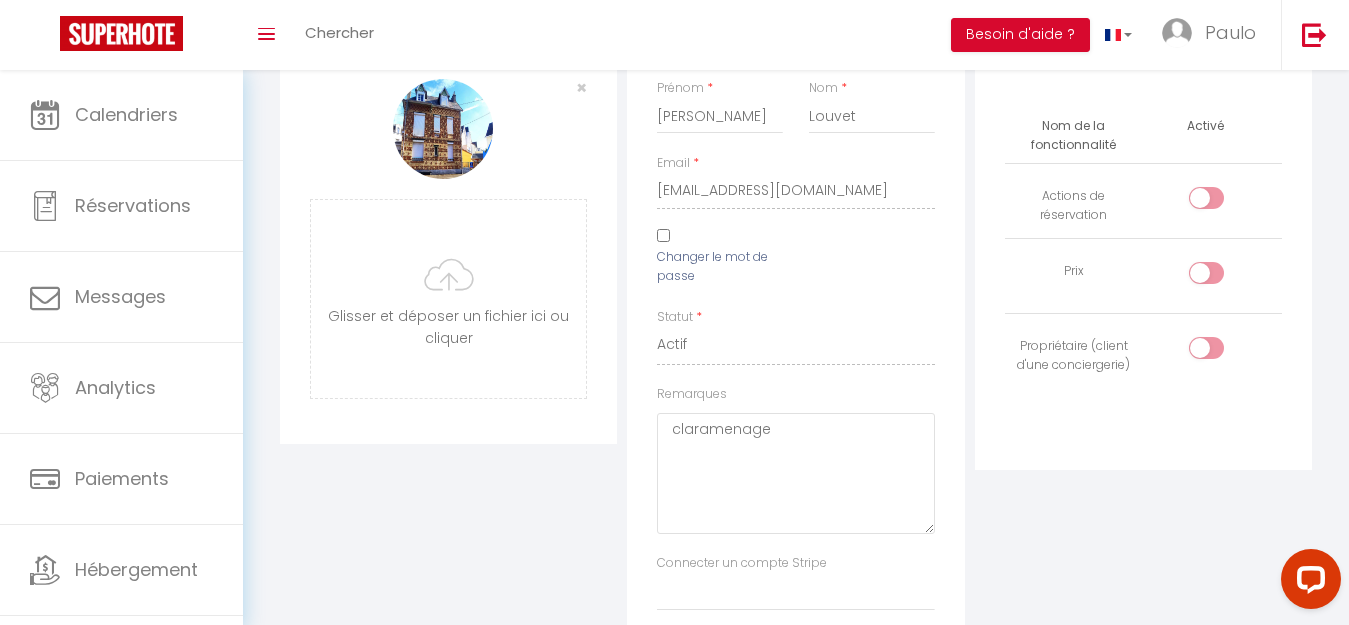 scroll, scrollTop: 0, scrollLeft: 0, axis: both 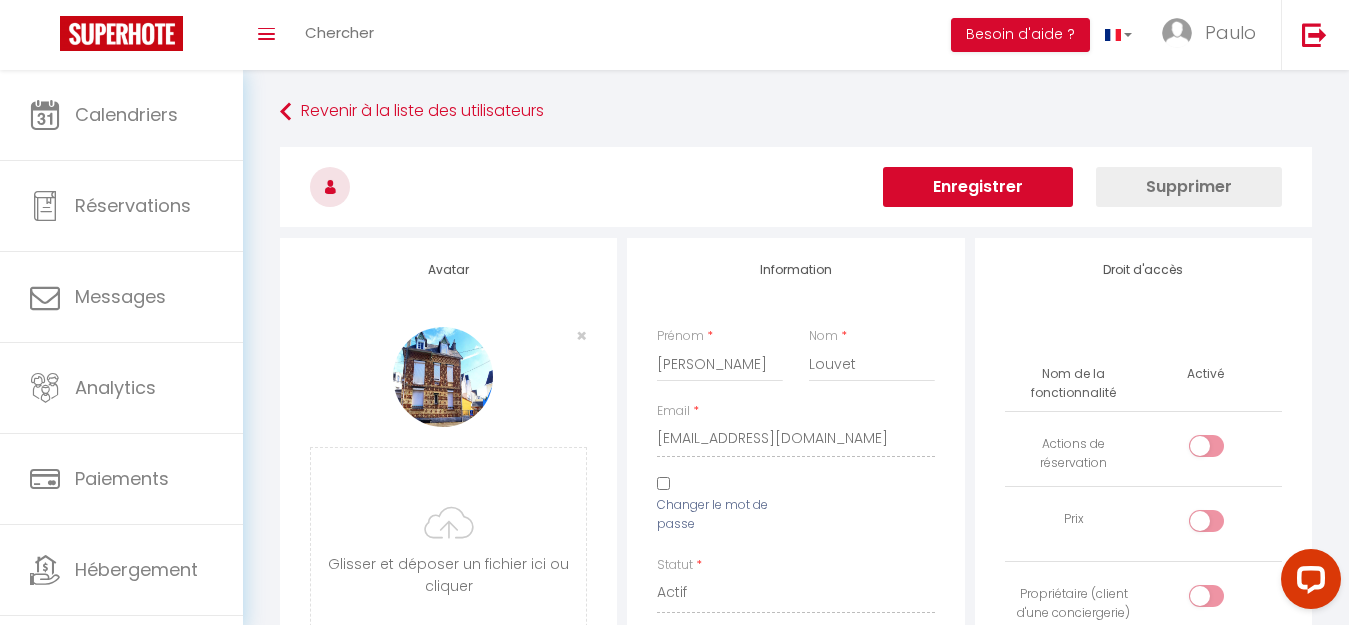 click on "Enregistrer" at bounding box center [978, 187] 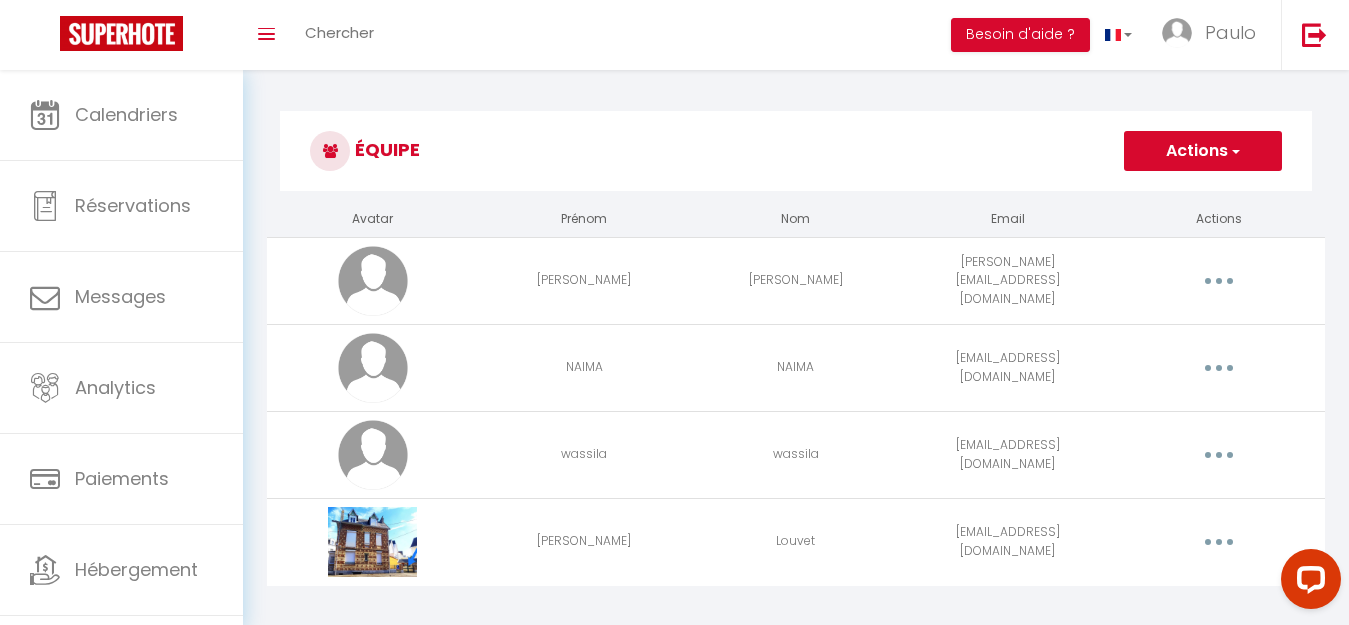 click on "Actions" at bounding box center [1203, 151] 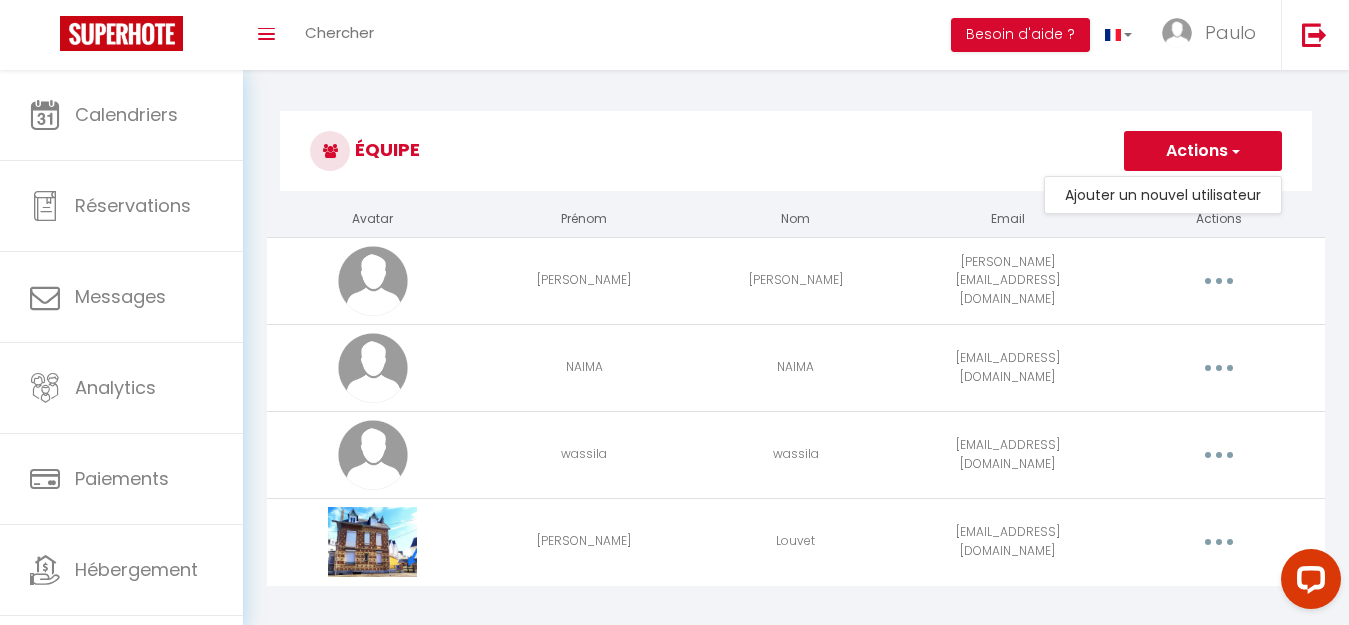 click on "Équipe
Actions
Ajouter un nouvel utilisateur    Avatar   Prénom   Nom   Email   Actions     sarah   sarah   [EMAIL_ADDRESS][DOMAIN_NAME]     Editer   Supprimer   [PERSON_NAME]   [EMAIL_ADDRESS][DOMAIN_NAME]     Editer   Supprimer   wassila   wassila   [EMAIL_ADDRESS][DOMAIN_NAME]     Editer   Supprimer   [PERSON_NAME]   [EMAIL_ADDRESS][DOMAIN_NAME]     Editer   Supprimer" at bounding box center (796, 360) 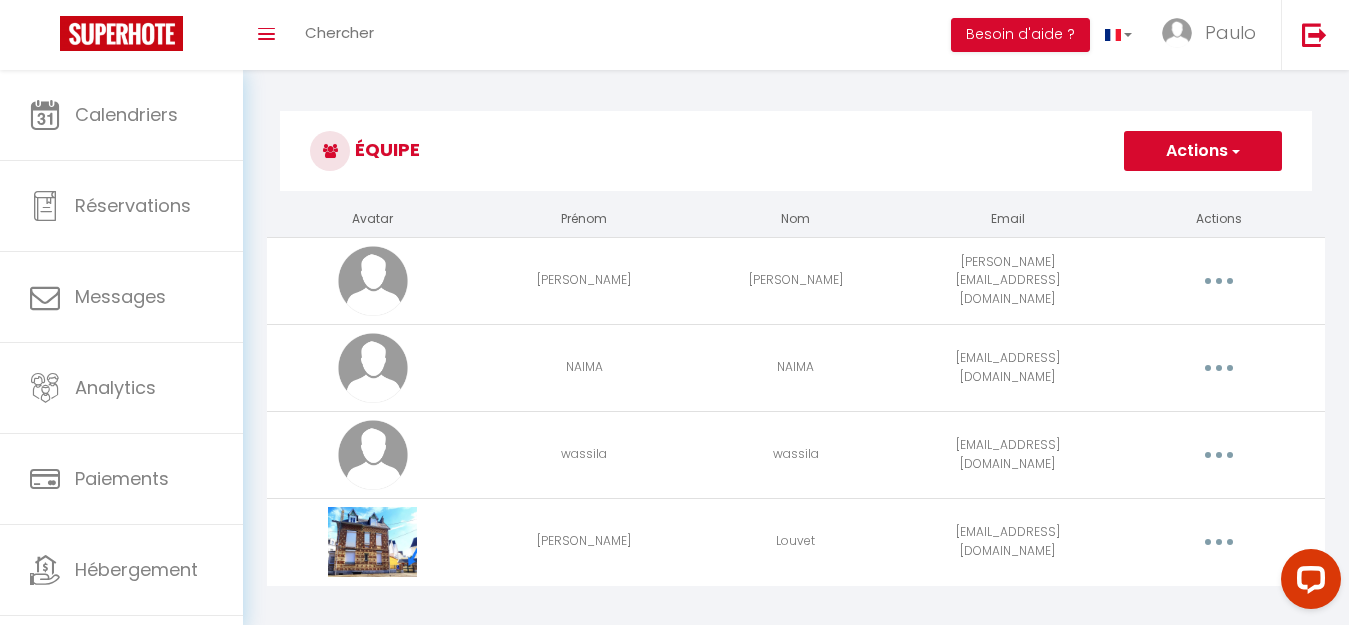 scroll, scrollTop: 70, scrollLeft: 0, axis: vertical 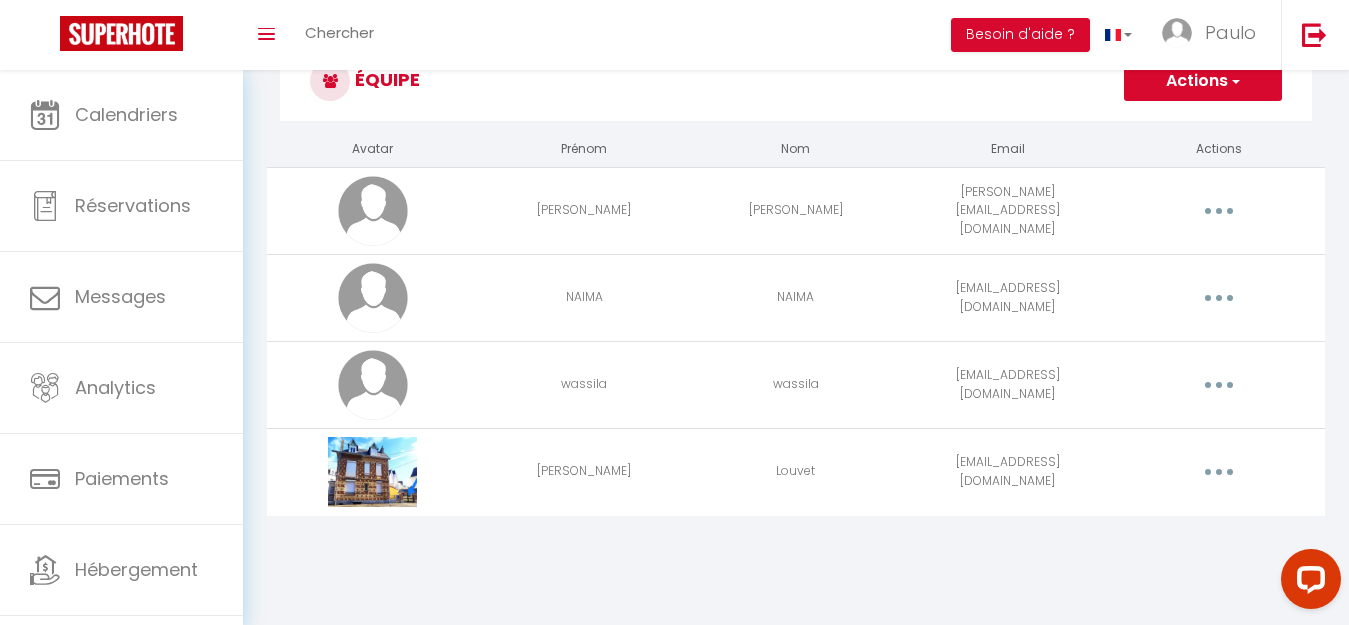 click at bounding box center [1219, 472] 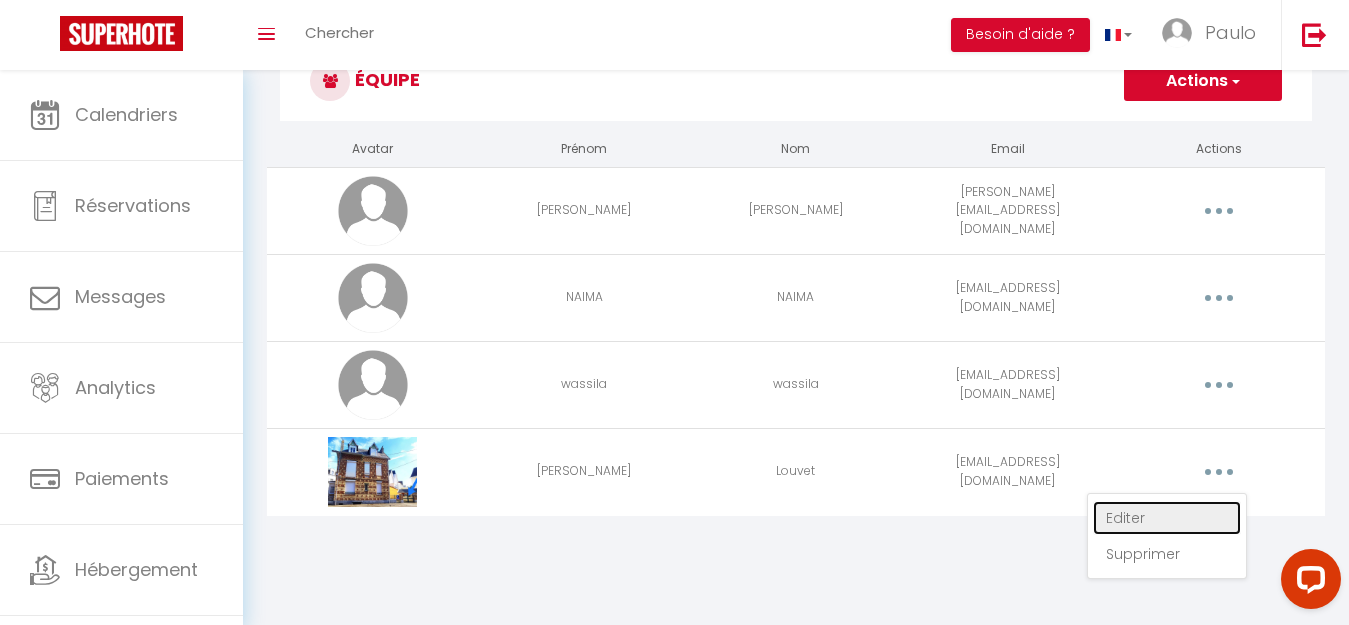 click on "Editer" at bounding box center [1167, 518] 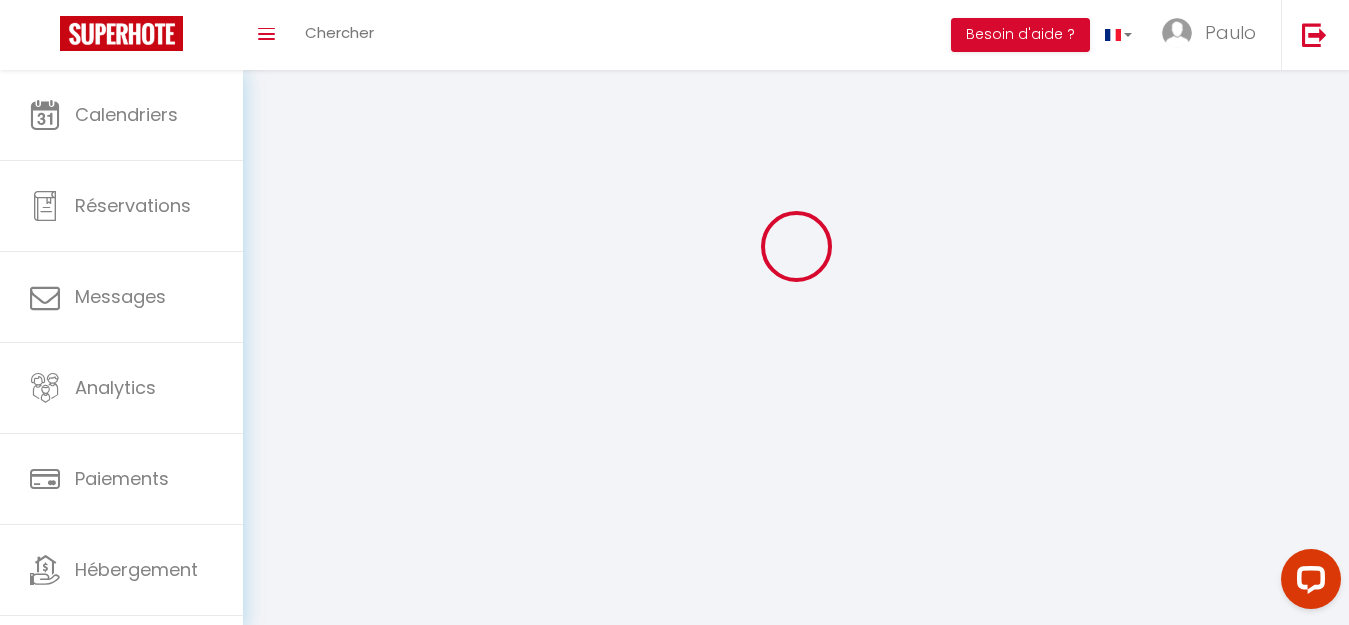scroll, scrollTop: 0, scrollLeft: 0, axis: both 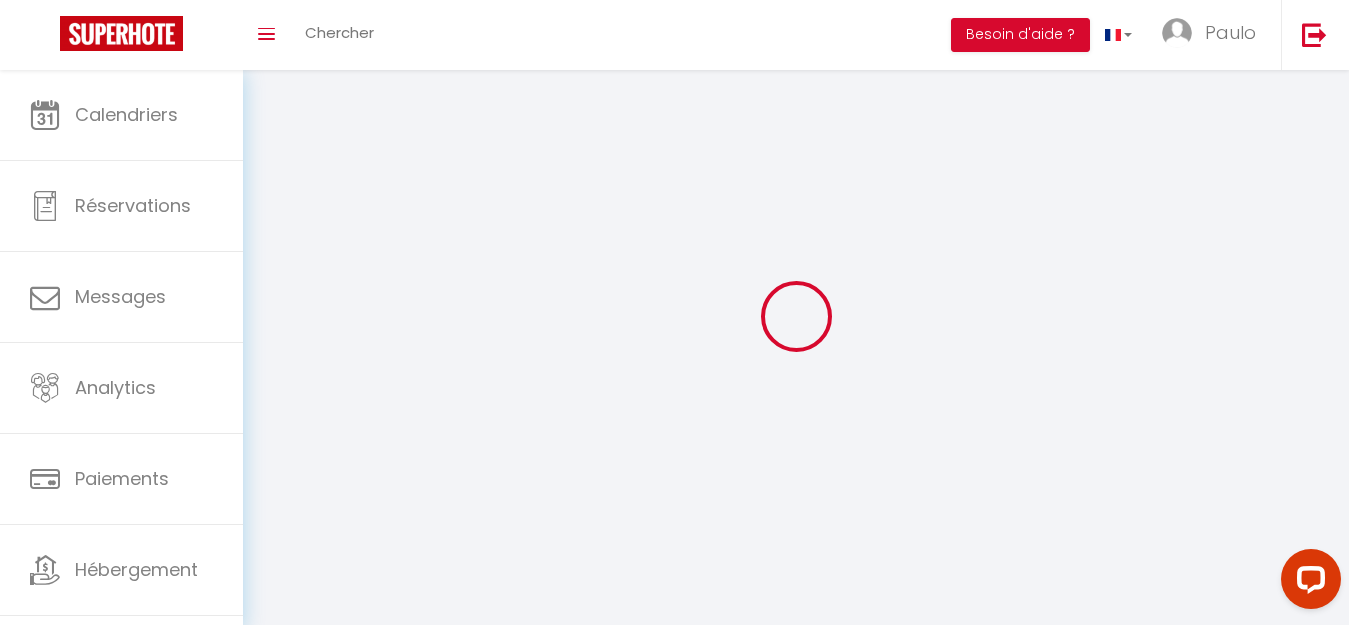 type on "[PERSON_NAME]" 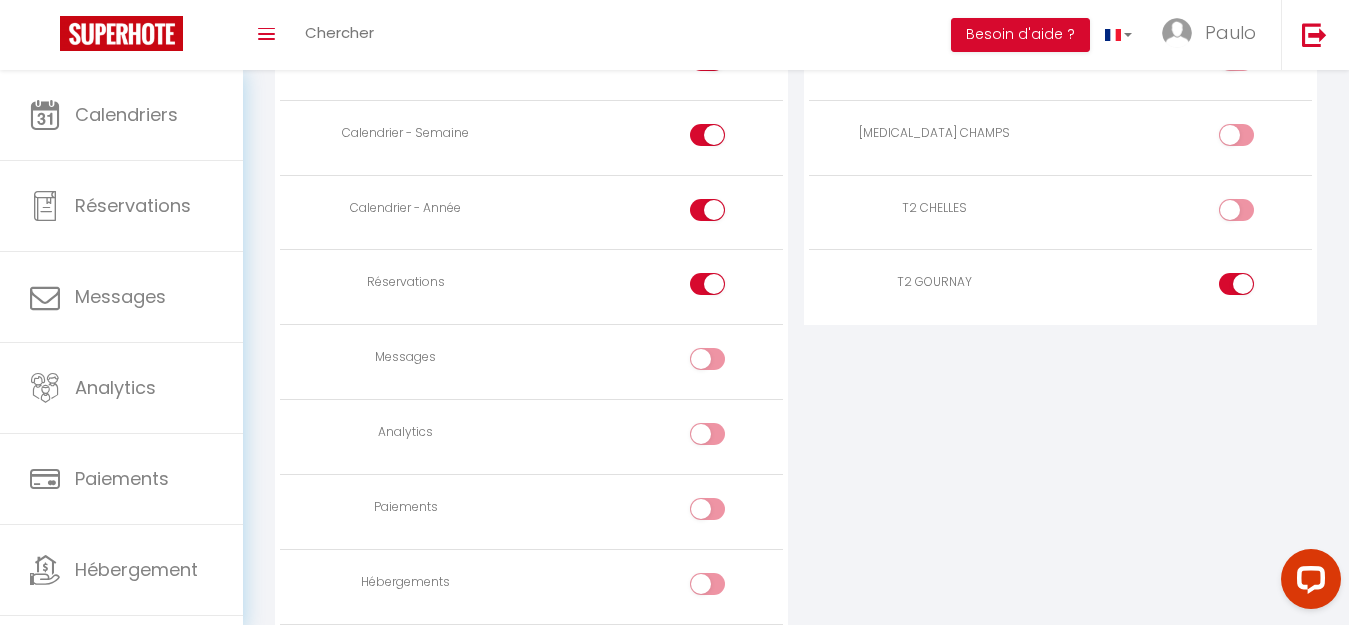 scroll, scrollTop: 1400, scrollLeft: 0, axis: vertical 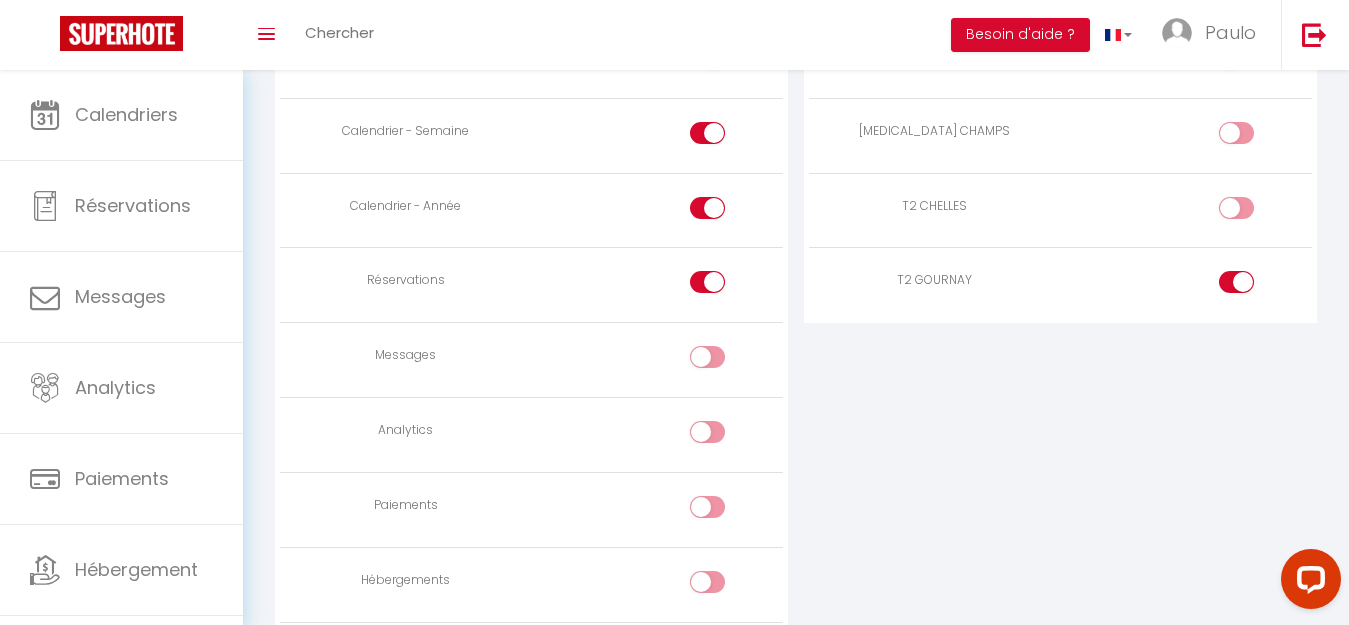 click at bounding box center [1253, 286] 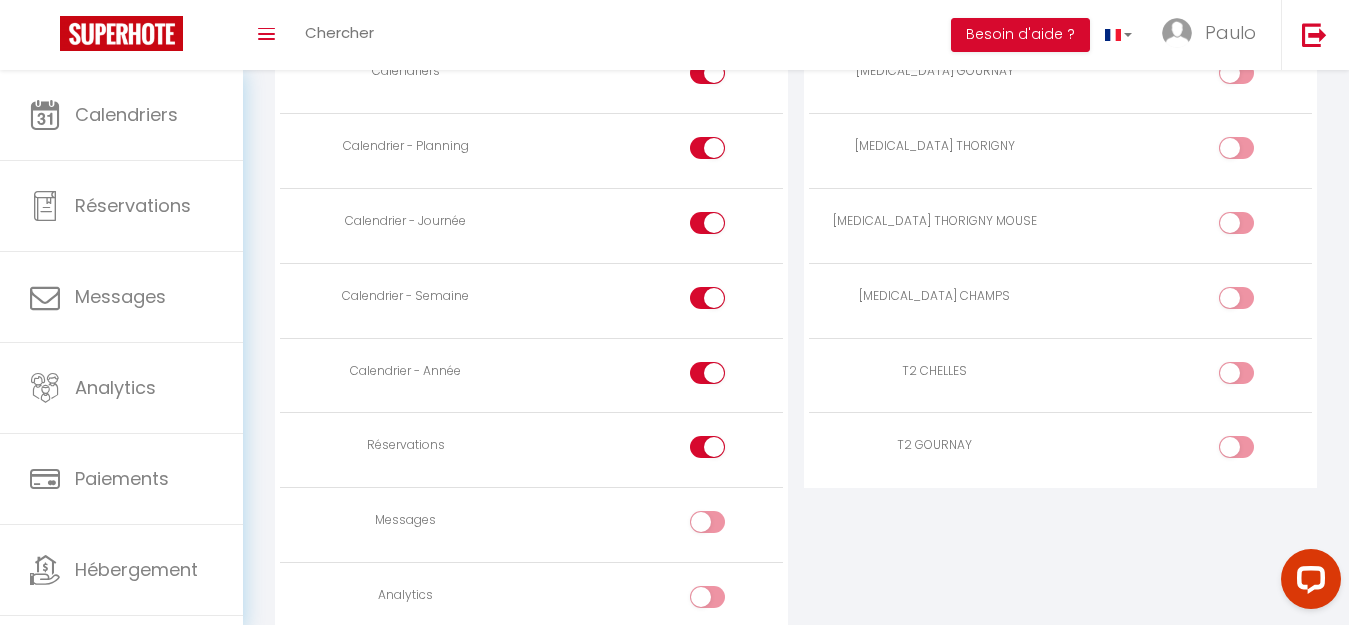 scroll, scrollTop: 1200, scrollLeft: 0, axis: vertical 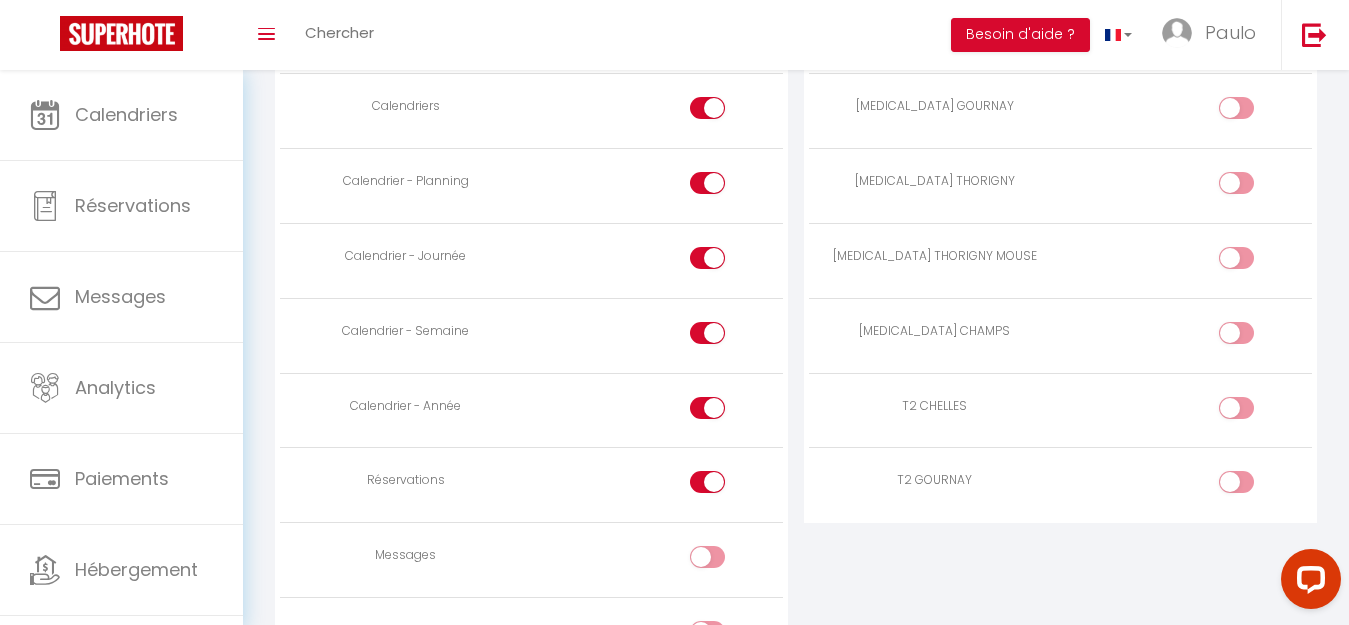 click at bounding box center [1253, 412] 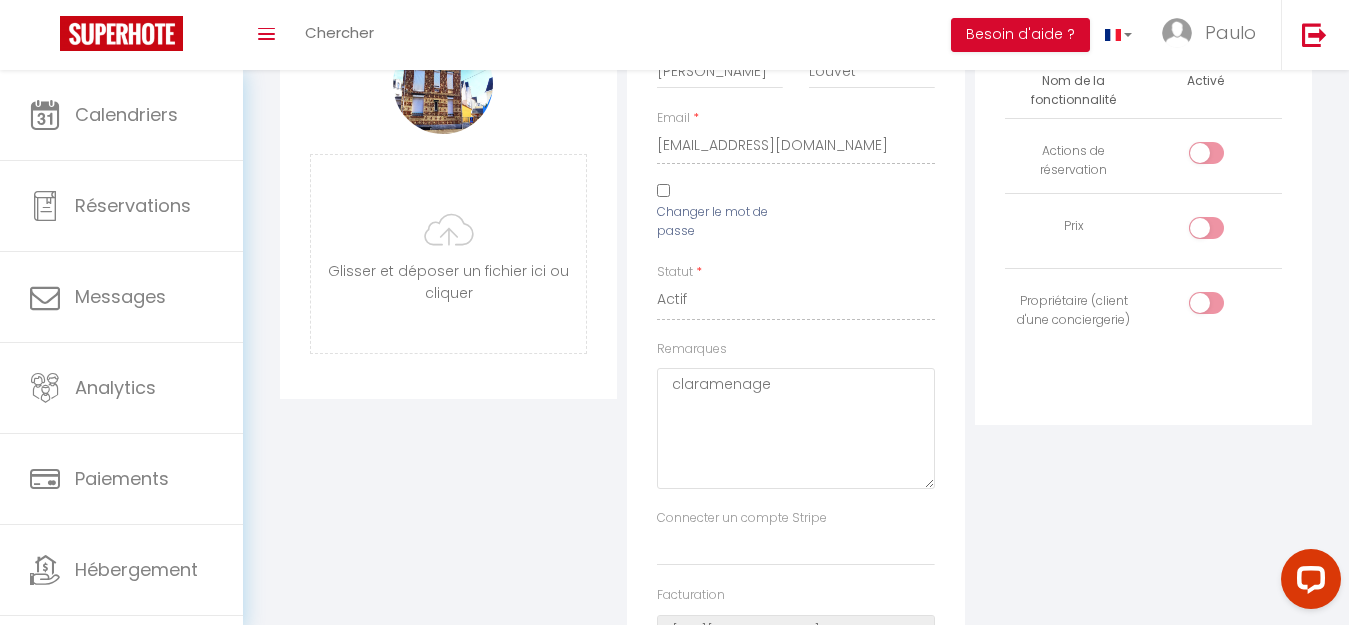 scroll, scrollTop: 0, scrollLeft: 0, axis: both 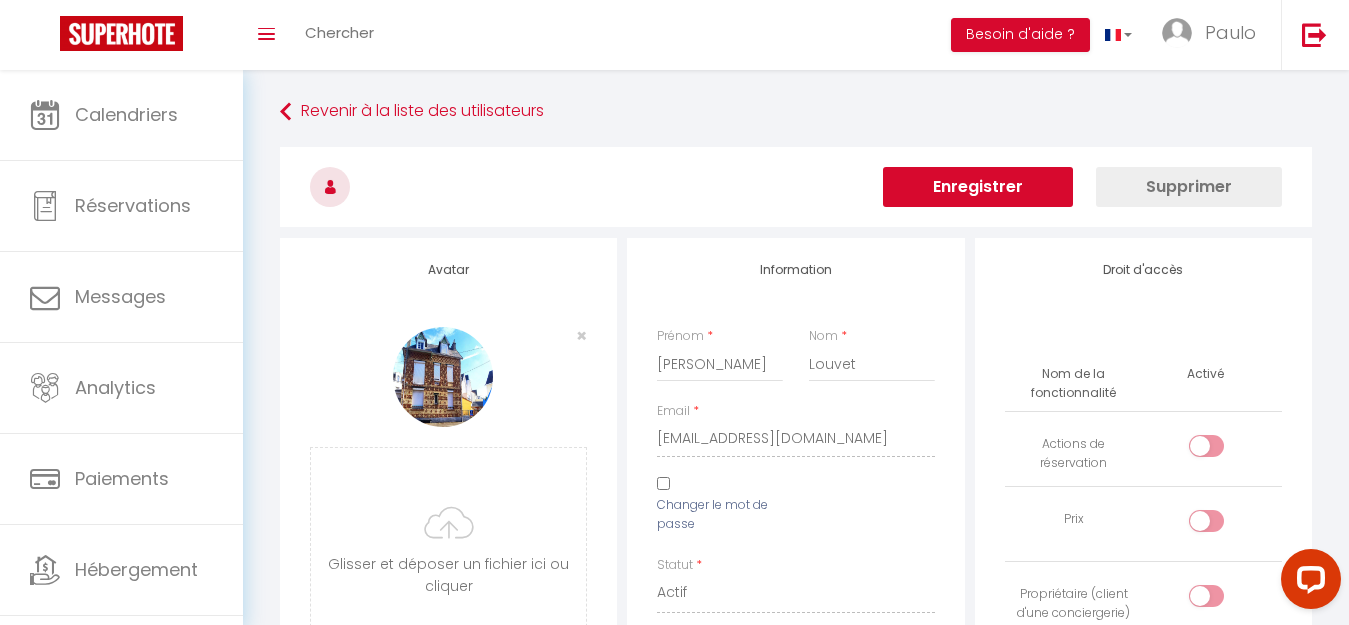 click on "Enregistrer" at bounding box center [978, 187] 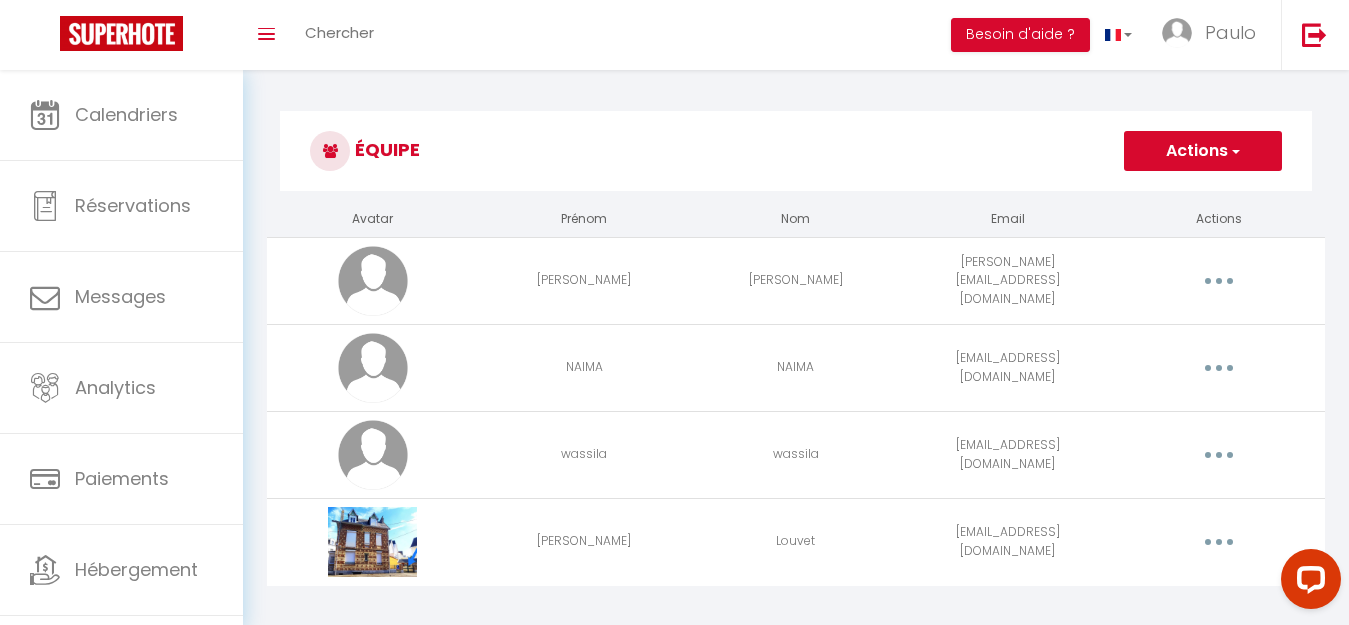 click on "Actions" at bounding box center [1203, 151] 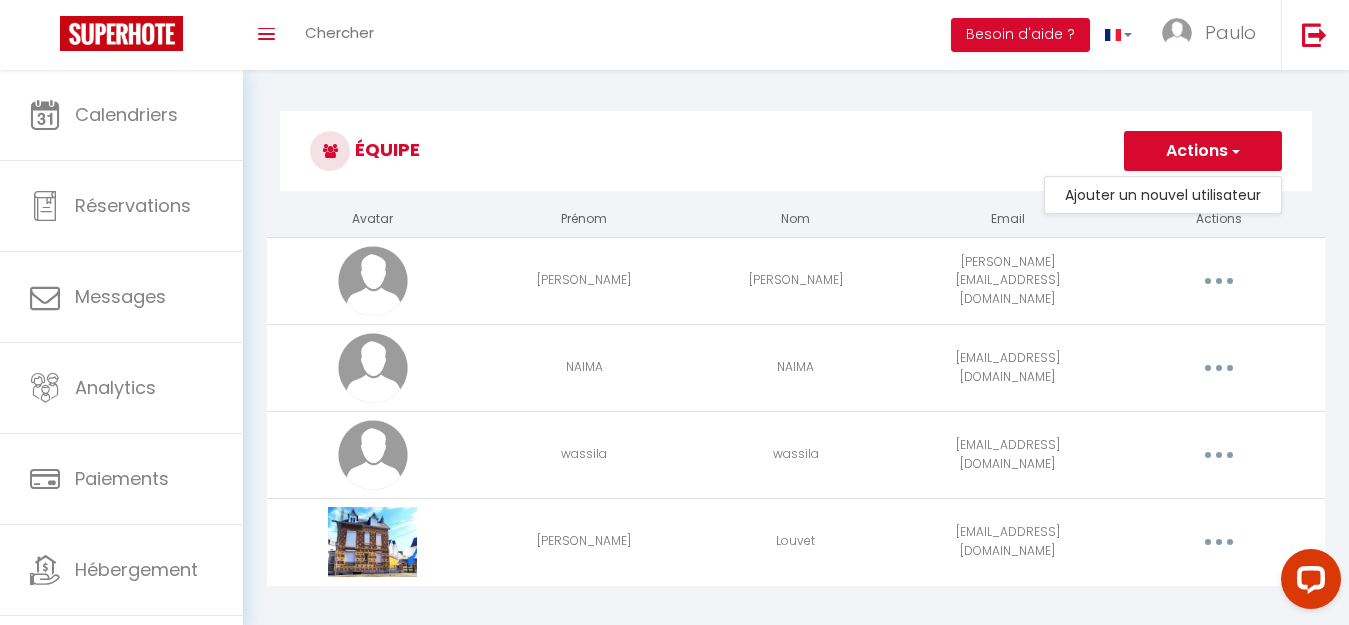 click on "Équipe
Actions
Ajouter un nouvel utilisateur    Avatar   Prénom   Nom   Email   Actions     sarah   sarah   [EMAIL_ADDRESS][DOMAIN_NAME]     Editer   Supprimer   [PERSON_NAME]   [EMAIL_ADDRESS][DOMAIN_NAME]     Editer   Supprimer   wassila   wassila   [EMAIL_ADDRESS][DOMAIN_NAME]     Editer   Supprimer   [PERSON_NAME]   [EMAIL_ADDRESS][DOMAIN_NAME]     Editer   Supprimer" at bounding box center (796, 360) 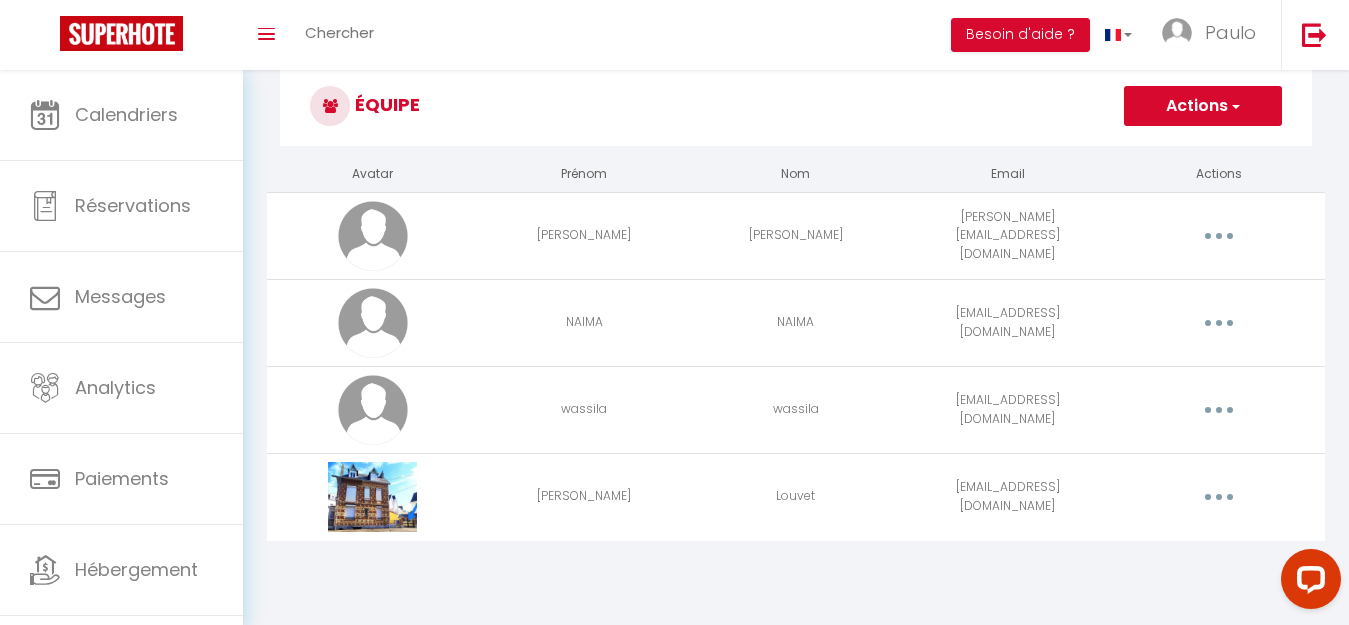 scroll, scrollTop: 70, scrollLeft: 0, axis: vertical 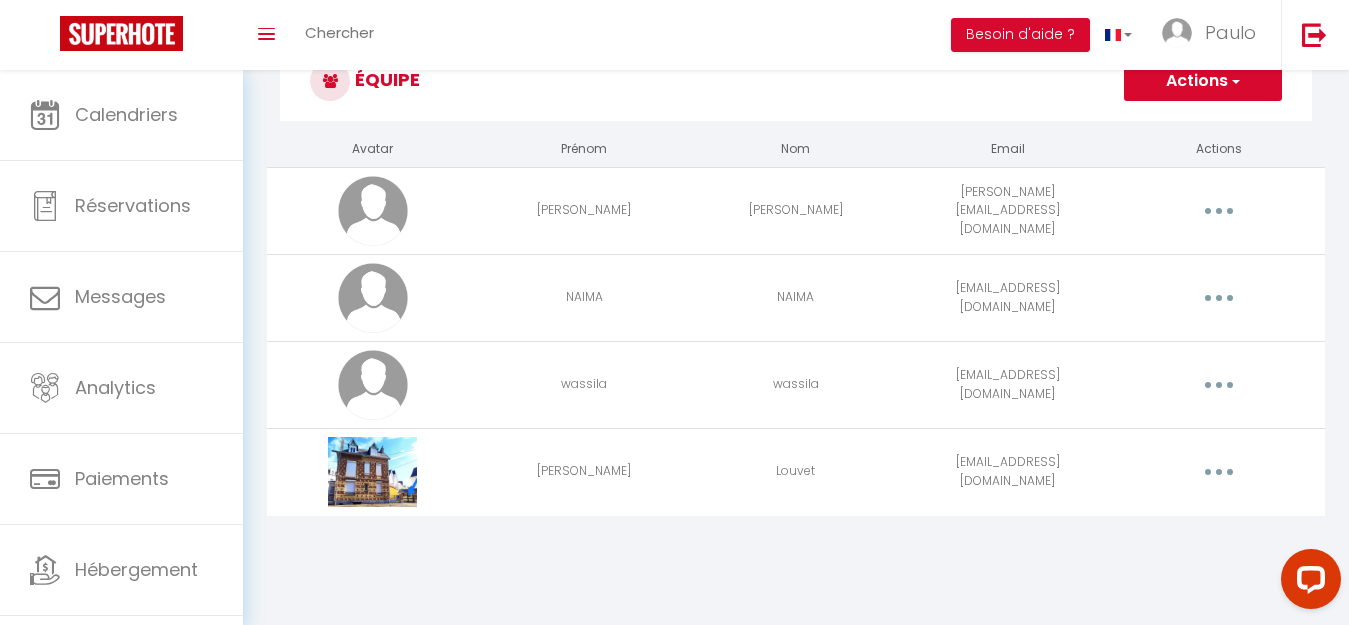 click at bounding box center [1219, 472] 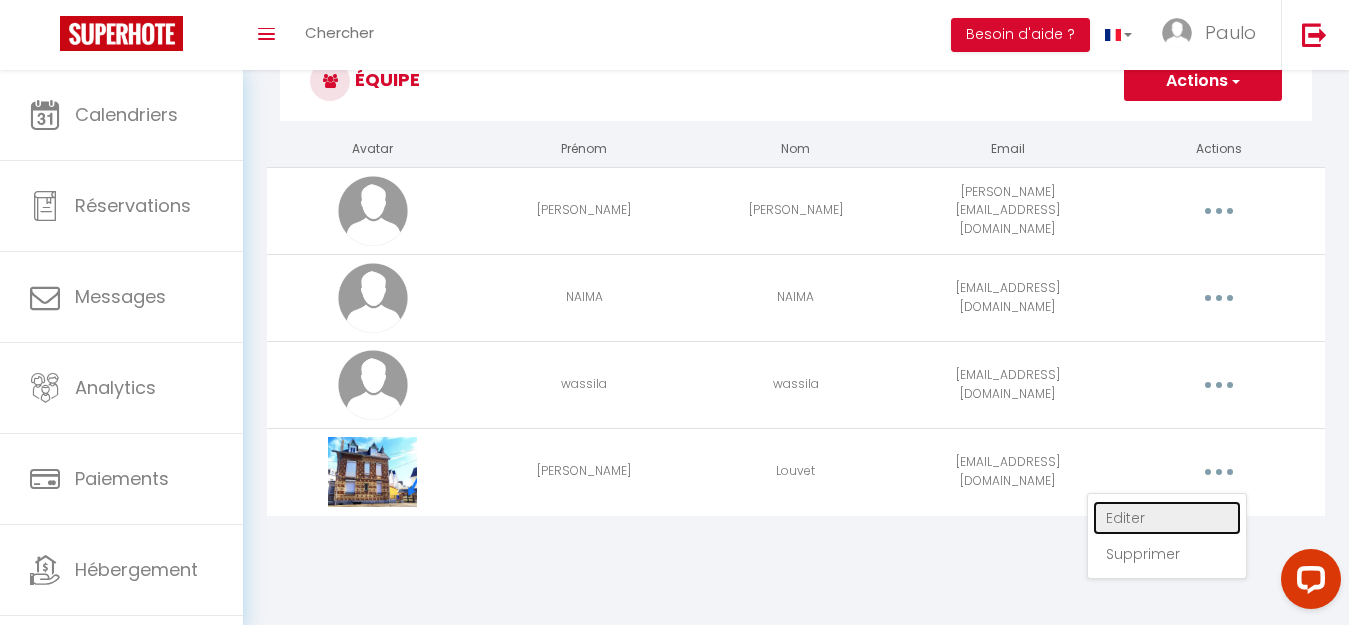 click on "Editer" at bounding box center (1167, 518) 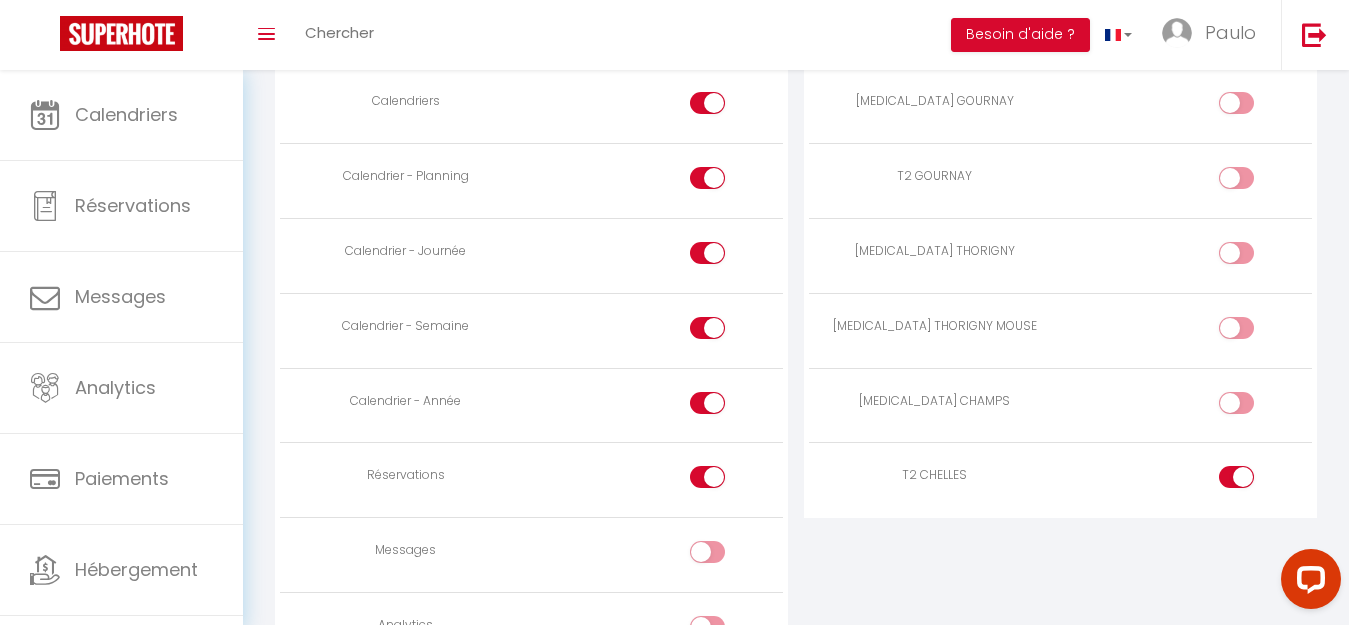 scroll, scrollTop: 1000, scrollLeft: 0, axis: vertical 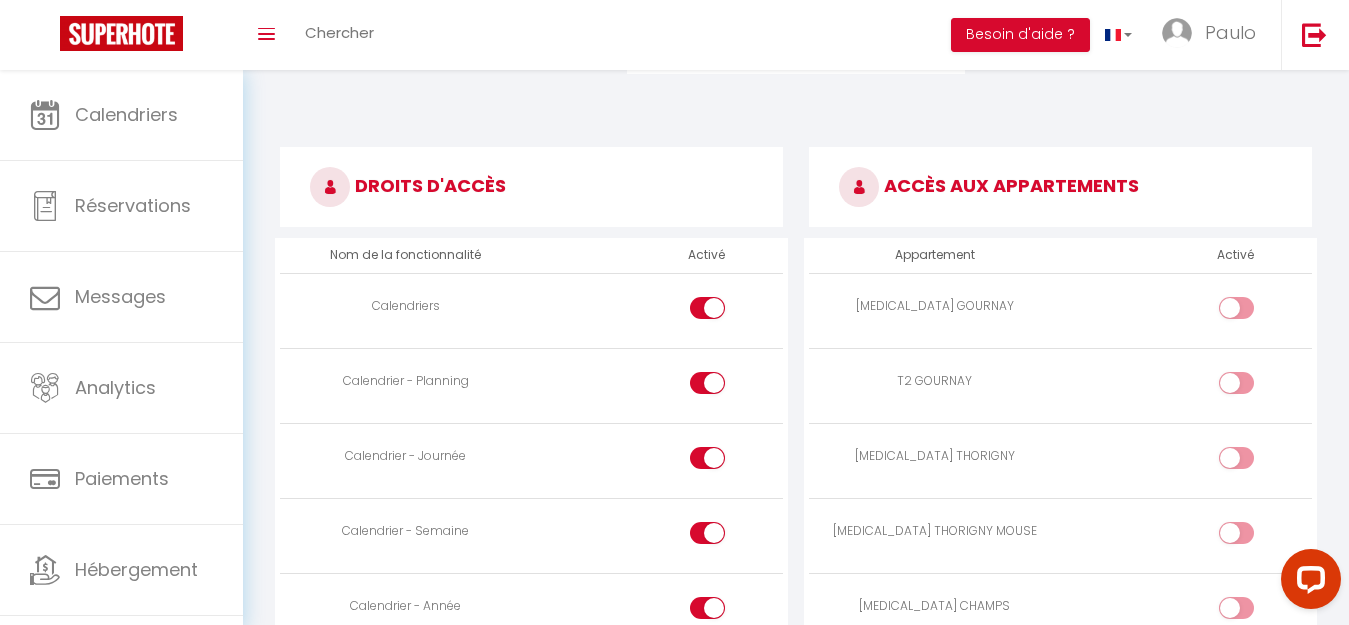 click at bounding box center (1236, 308) 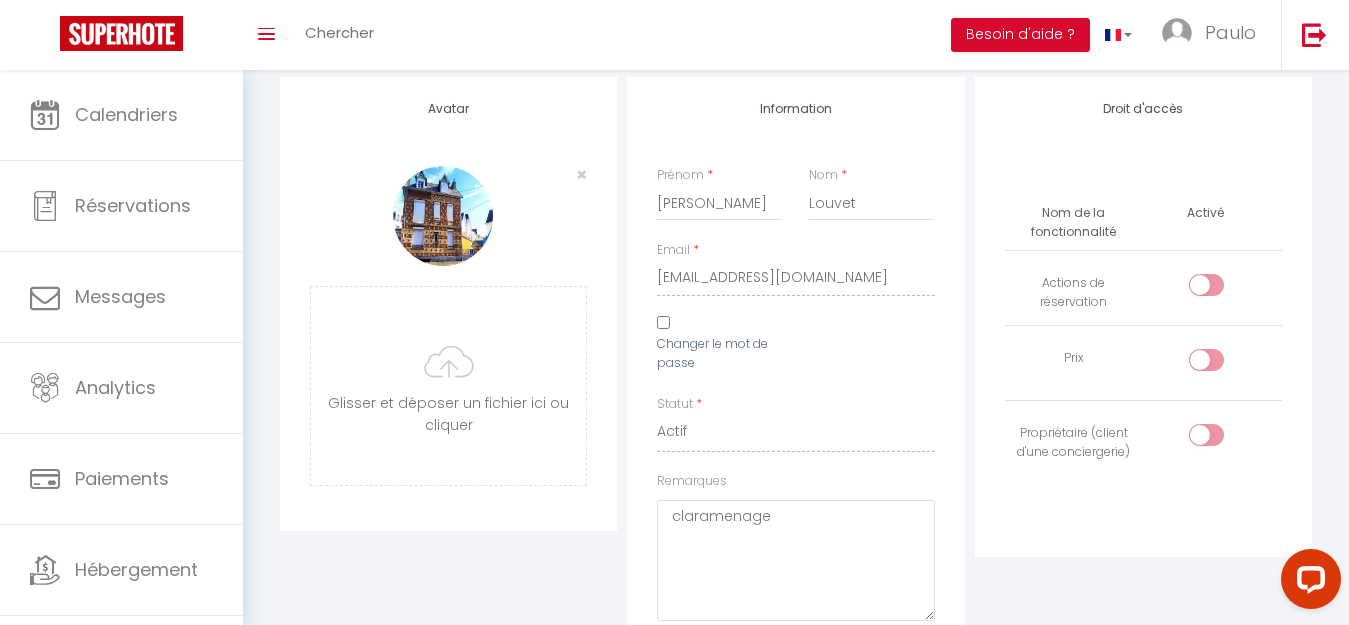 scroll, scrollTop: 0, scrollLeft: 0, axis: both 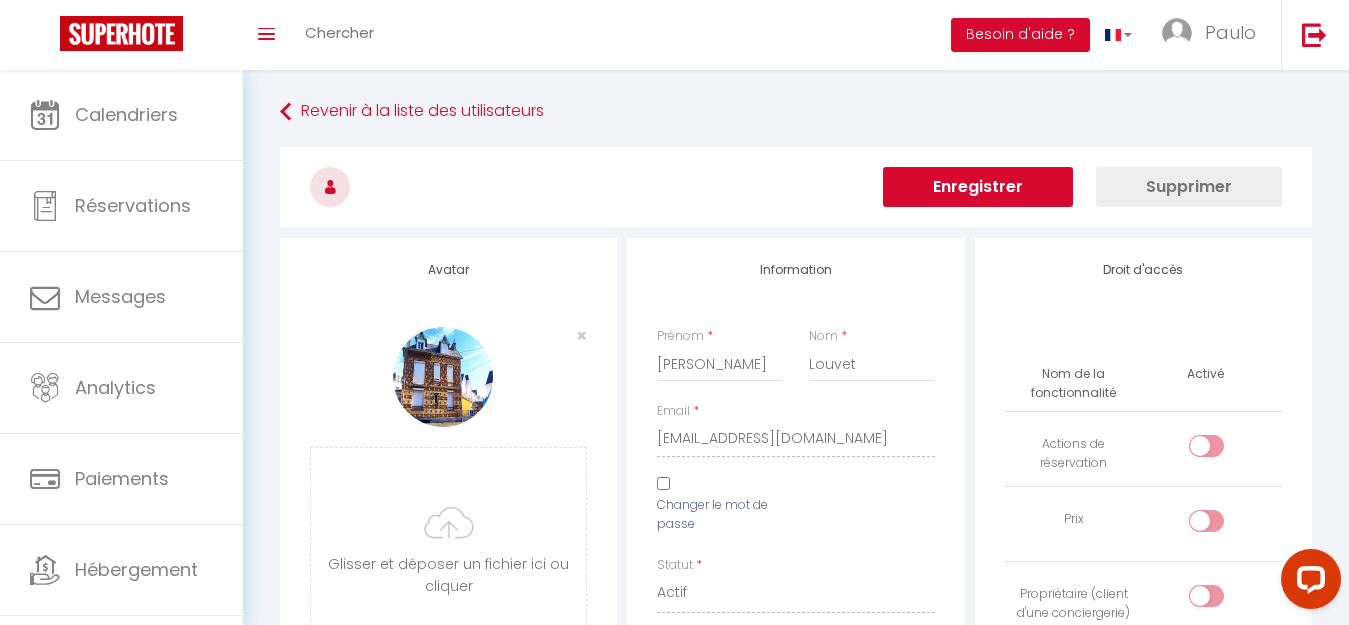 click on "Enregistrer" at bounding box center (978, 187) 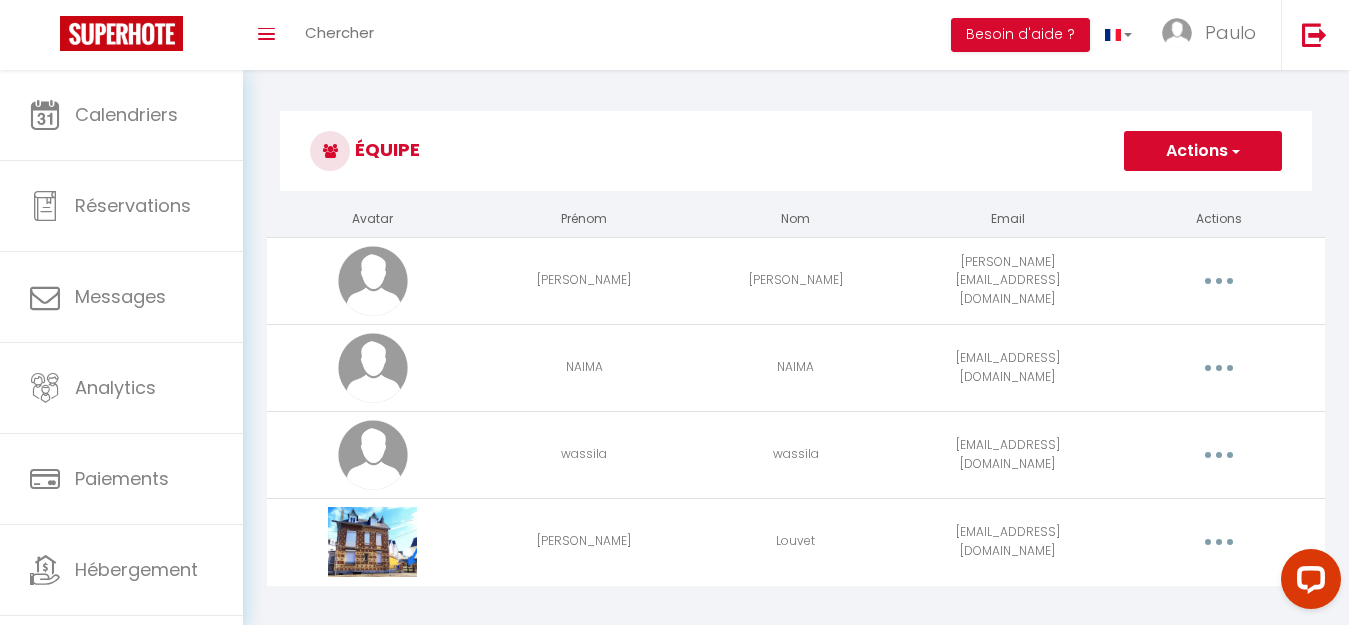 click on "Actions" at bounding box center [1203, 151] 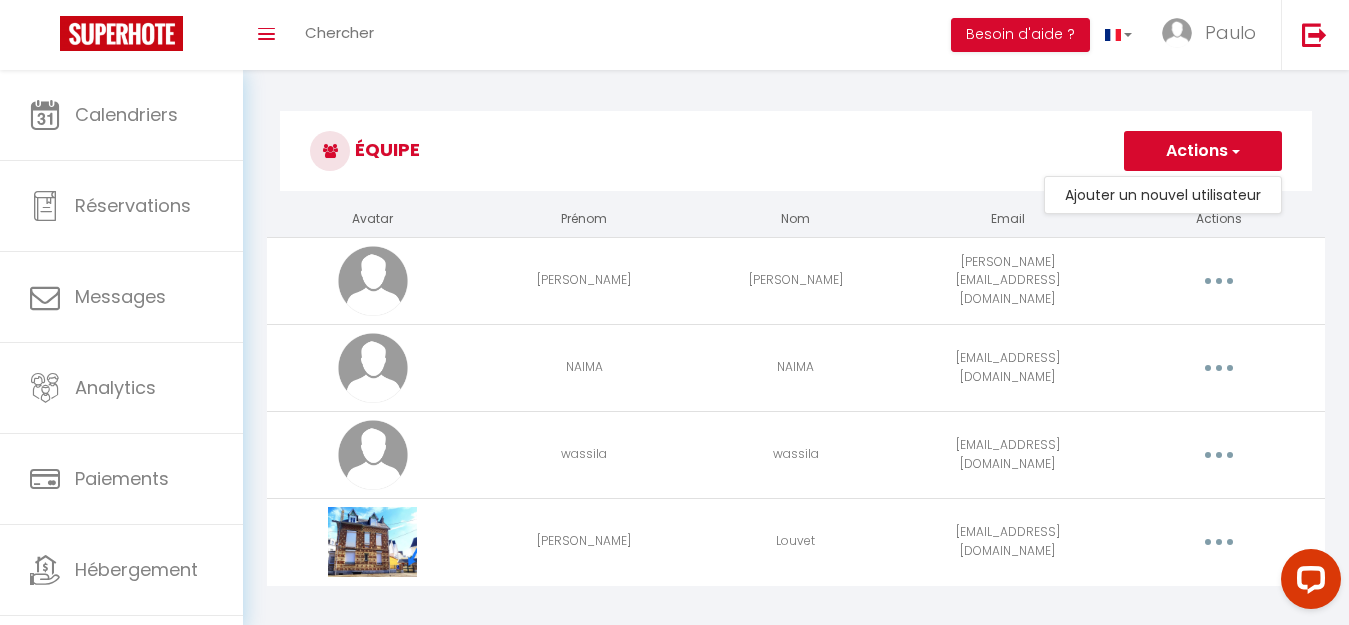 click on "Équipe
Actions
Ajouter un nouvel utilisateur    Avatar   Prénom   Nom   Email   Actions     sarah   sarah   [EMAIL_ADDRESS][DOMAIN_NAME]     Editer   Supprimer   [PERSON_NAME]   [EMAIL_ADDRESS][DOMAIN_NAME]     Editer   Supprimer   wassila   wassila   [EMAIL_ADDRESS][DOMAIN_NAME]     Editer   Supprimer   [PERSON_NAME]   [EMAIL_ADDRESS][DOMAIN_NAME]     Editer   Supprimer" at bounding box center (796, 360) 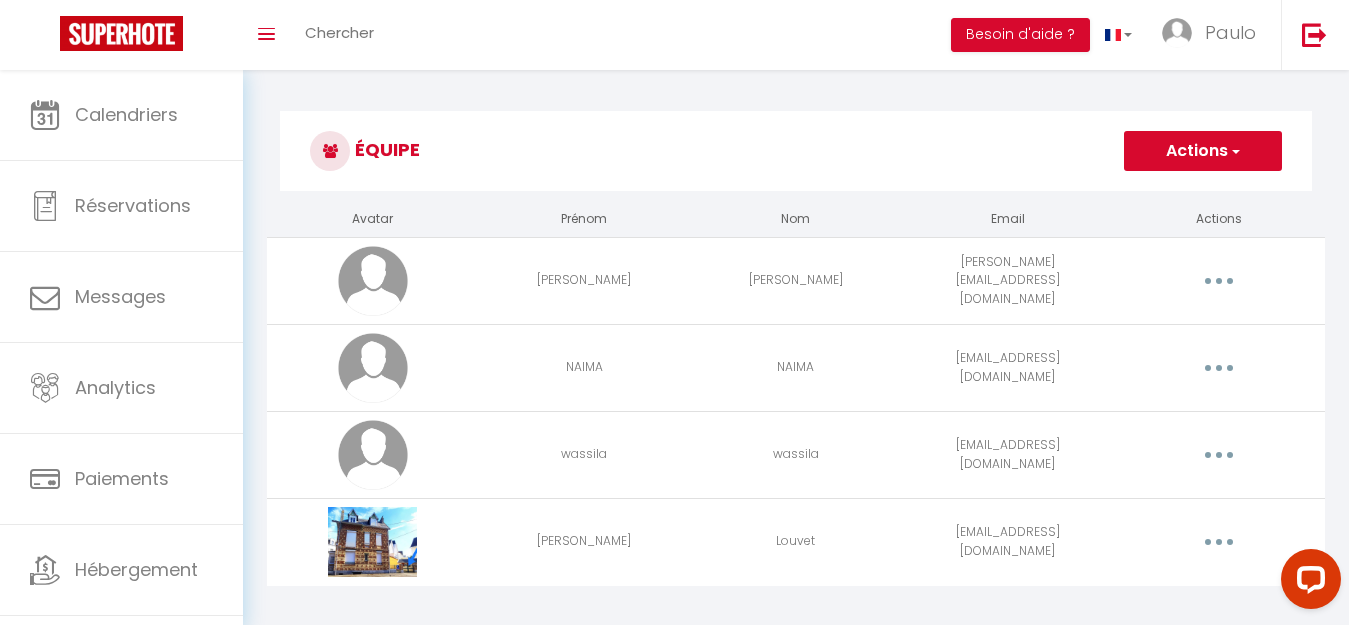scroll, scrollTop: 70, scrollLeft: 0, axis: vertical 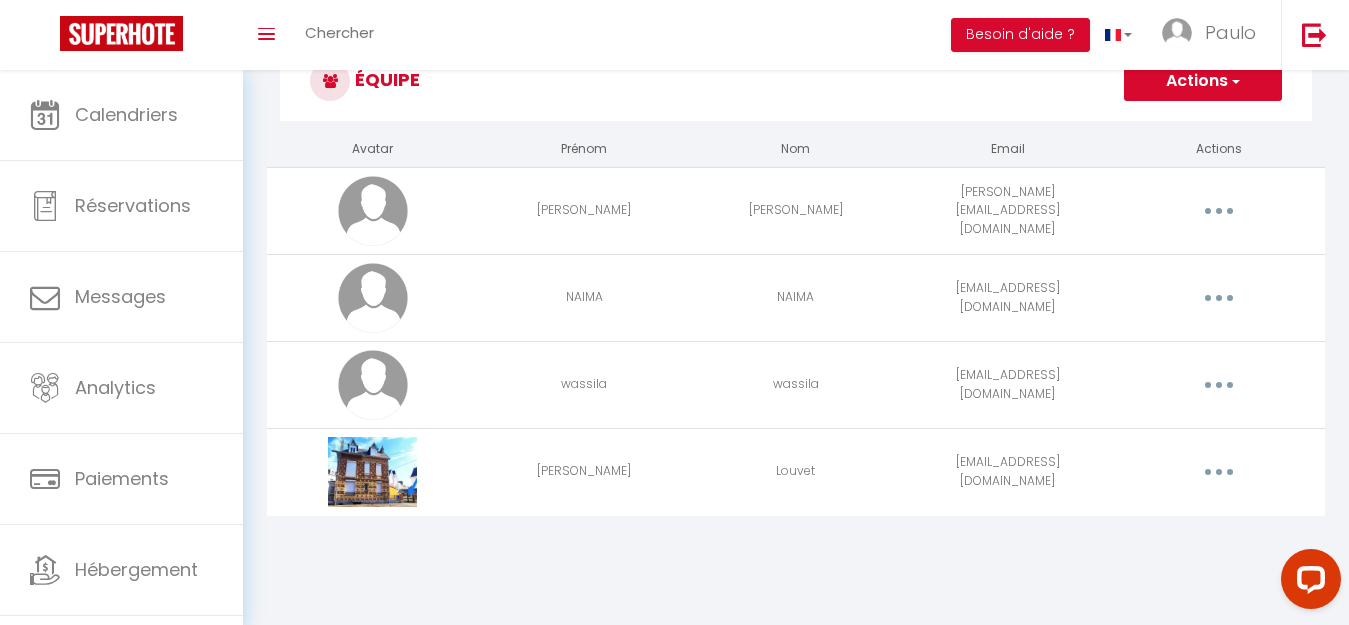 click at bounding box center [1219, 472] 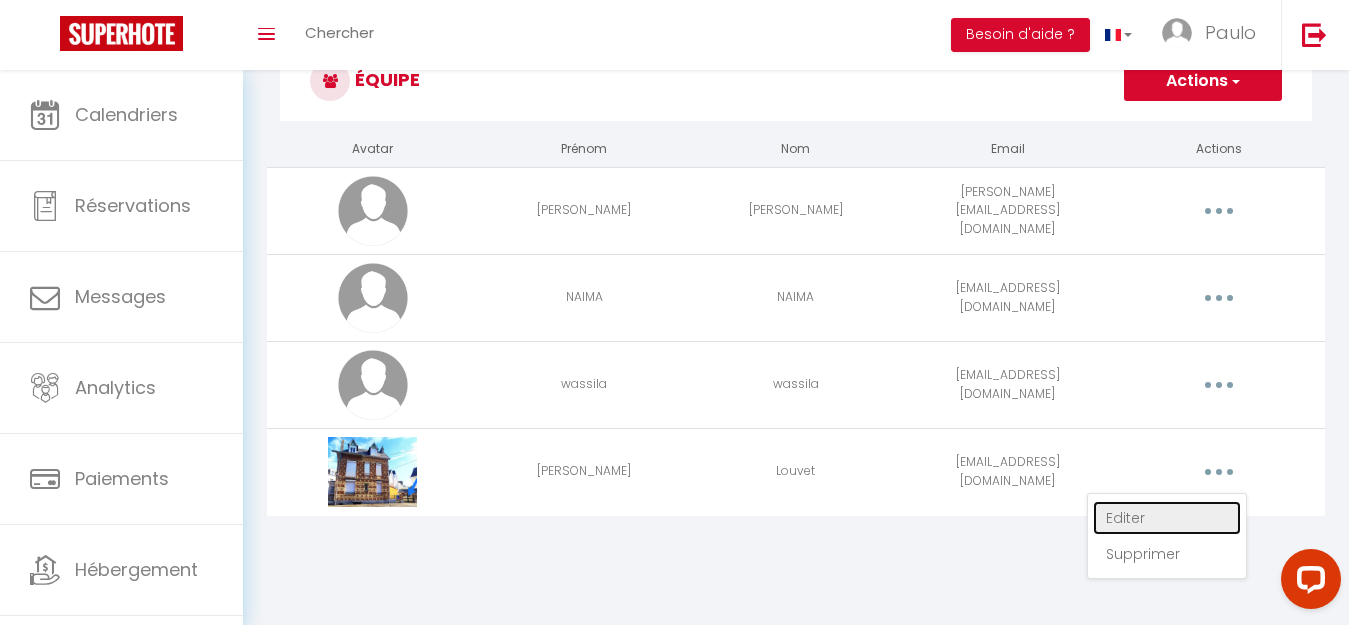 click on "Editer" at bounding box center (1167, 518) 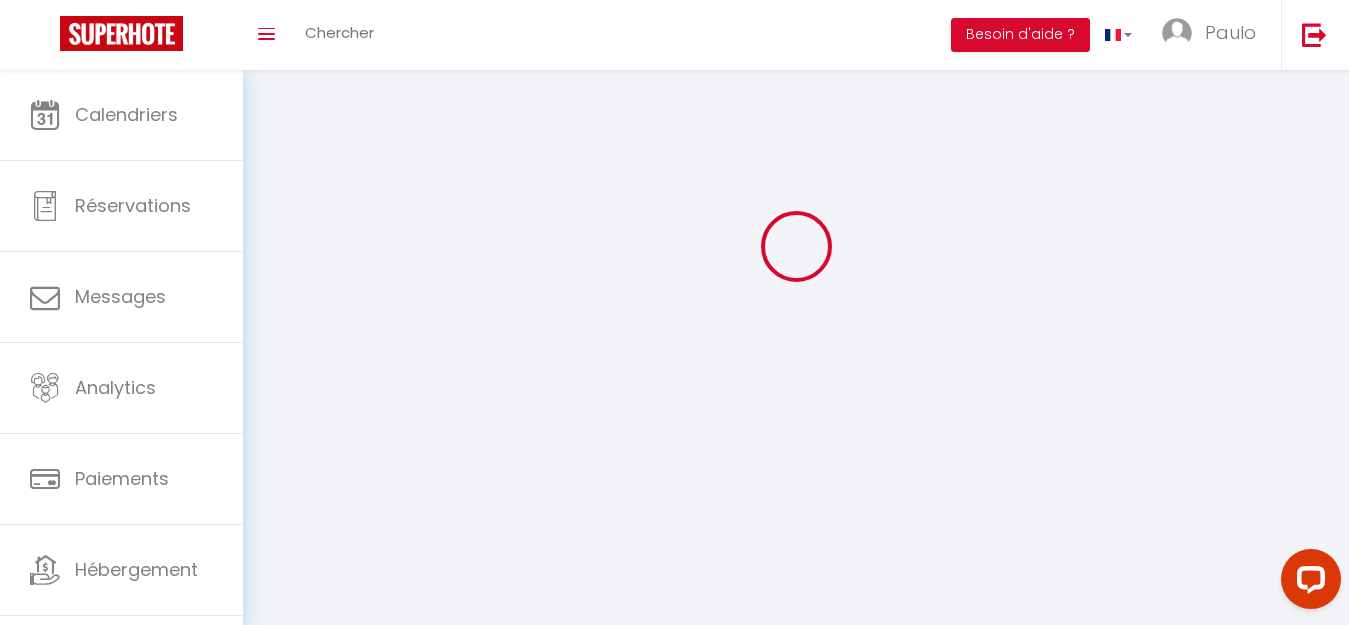 scroll, scrollTop: 0, scrollLeft: 0, axis: both 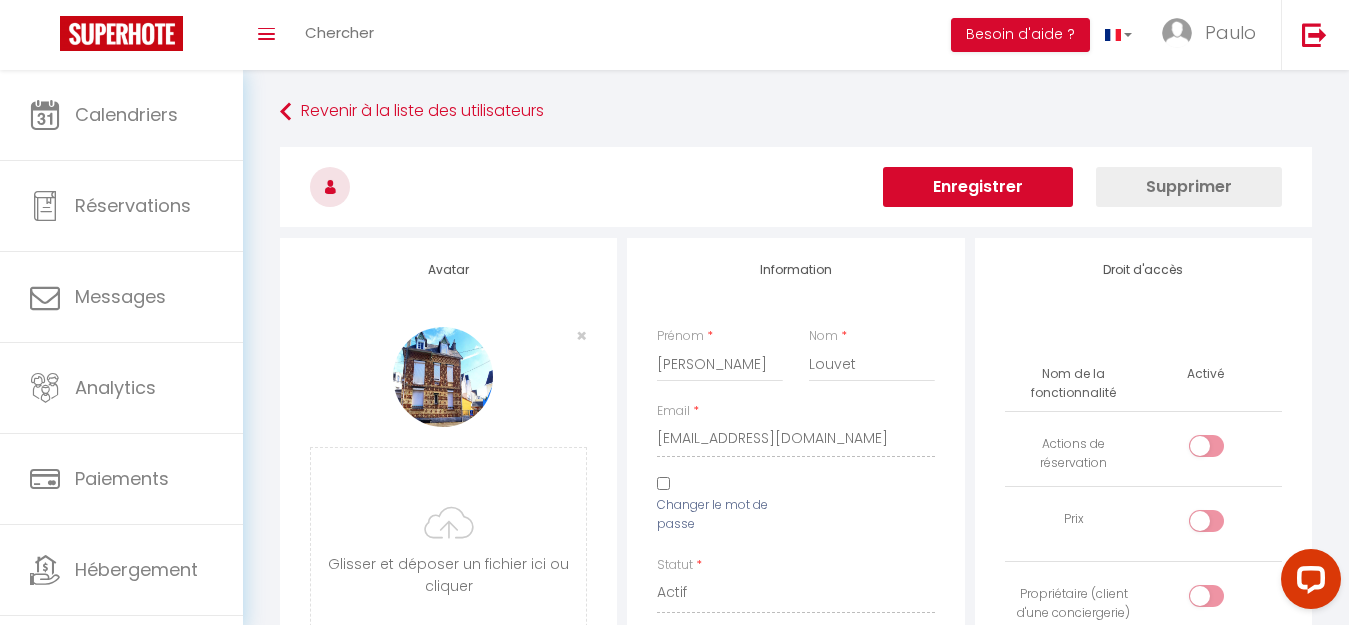 click on "Revenir à la liste des utilisateurs         Enregistrer    Supprimer    Avatar   ×       [PERSON_NAME] et déposer un fichier ici ou cliquer Ooops, something wrong happened. Remove   Drag and drop or click to replace   Information   Prénom   *   [PERSON_NAME]   *   Louvet   Email   *   [EMAIL_ADDRESS][DOMAIN_NAME]     Changer le mot de passe     Statut   *   Actif   Inactif   Remarques   claramenage
Connecter un compte Stripe
Facturation   [URL][DOMAIN_NAME]     Droit d'accès    Nom de la fonctionnalité   Activé
Actions de réservation
Prix
Propriétaire (client d'une conciergerie)
DROITS D'ACCÈS    Nom de la fonctionnalité   Activé" at bounding box center (796, 1161) 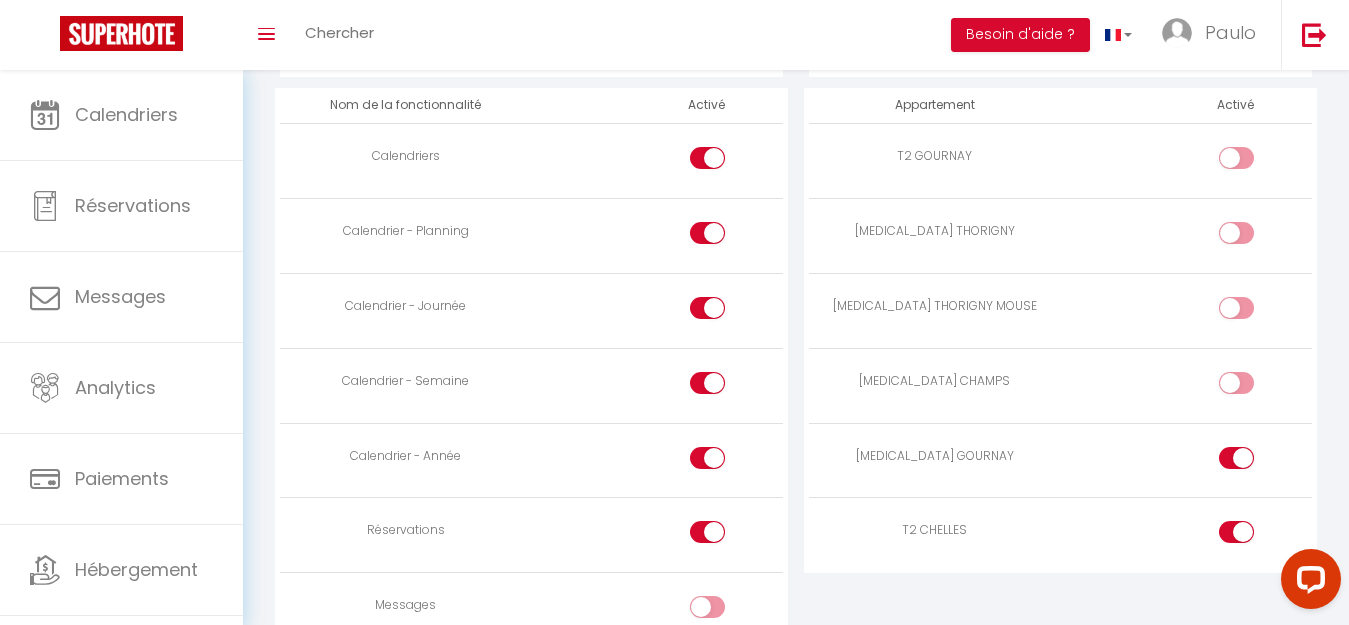 scroll, scrollTop: 1200, scrollLeft: 0, axis: vertical 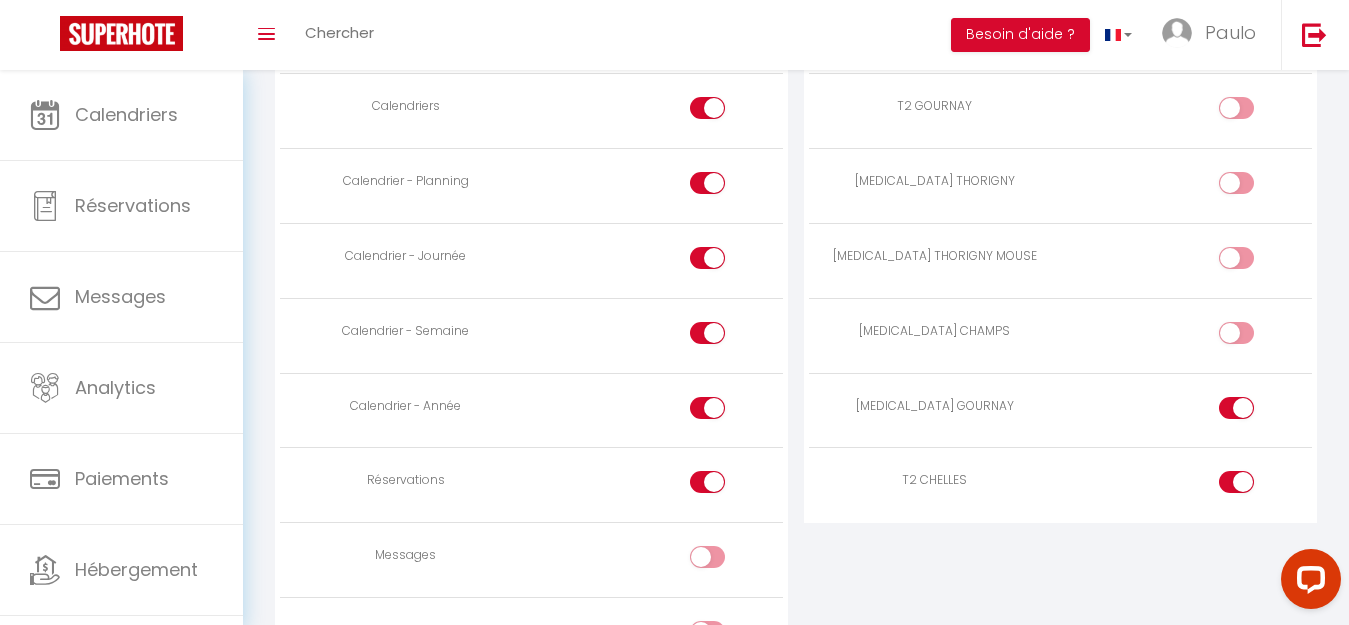 click at bounding box center (1236, 482) 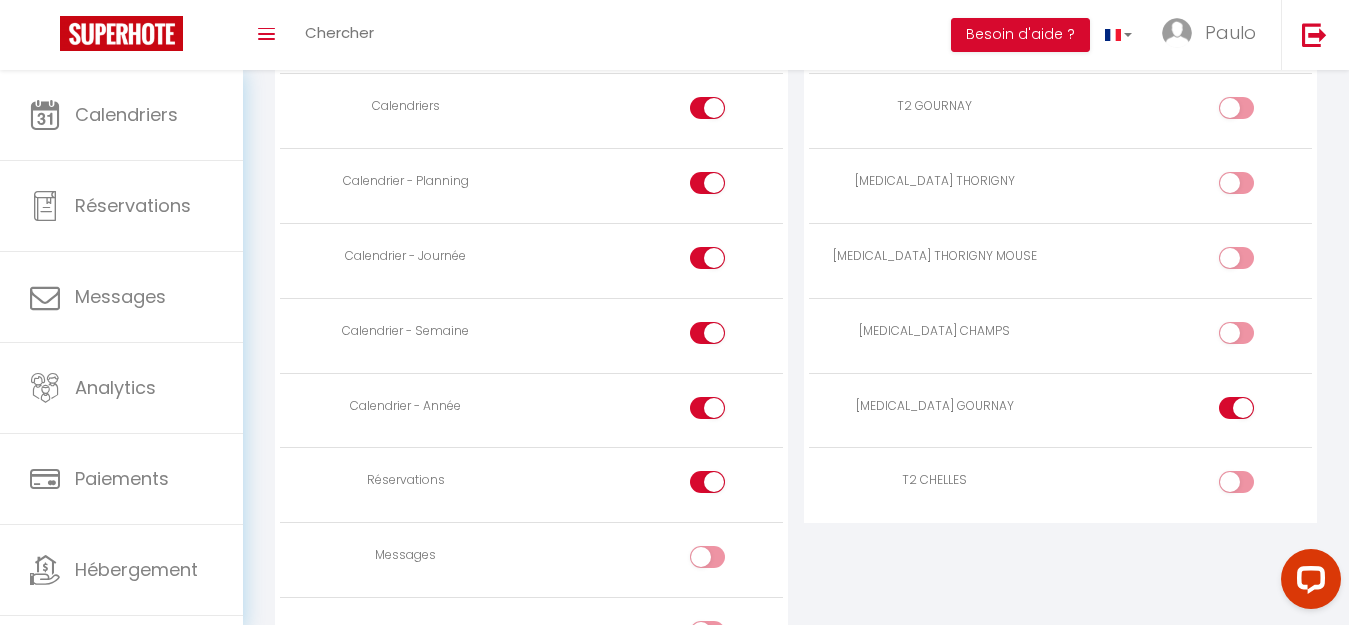 click at bounding box center [1236, 482] 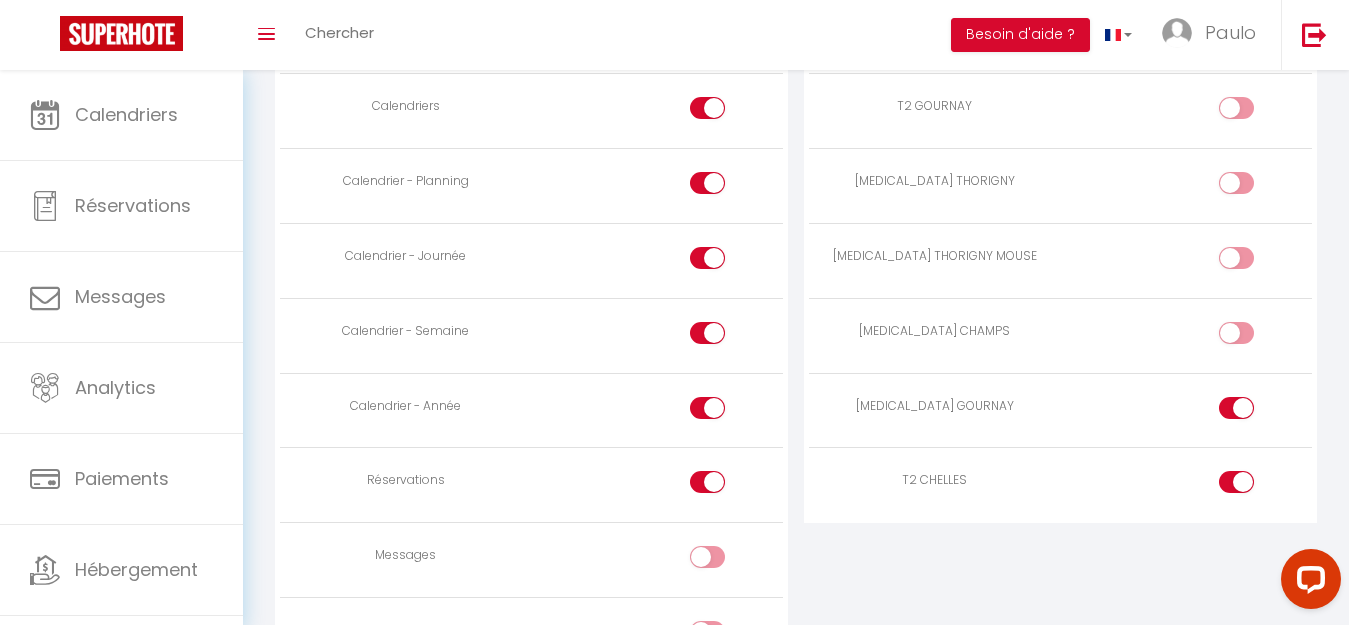 click at bounding box center [1253, 412] 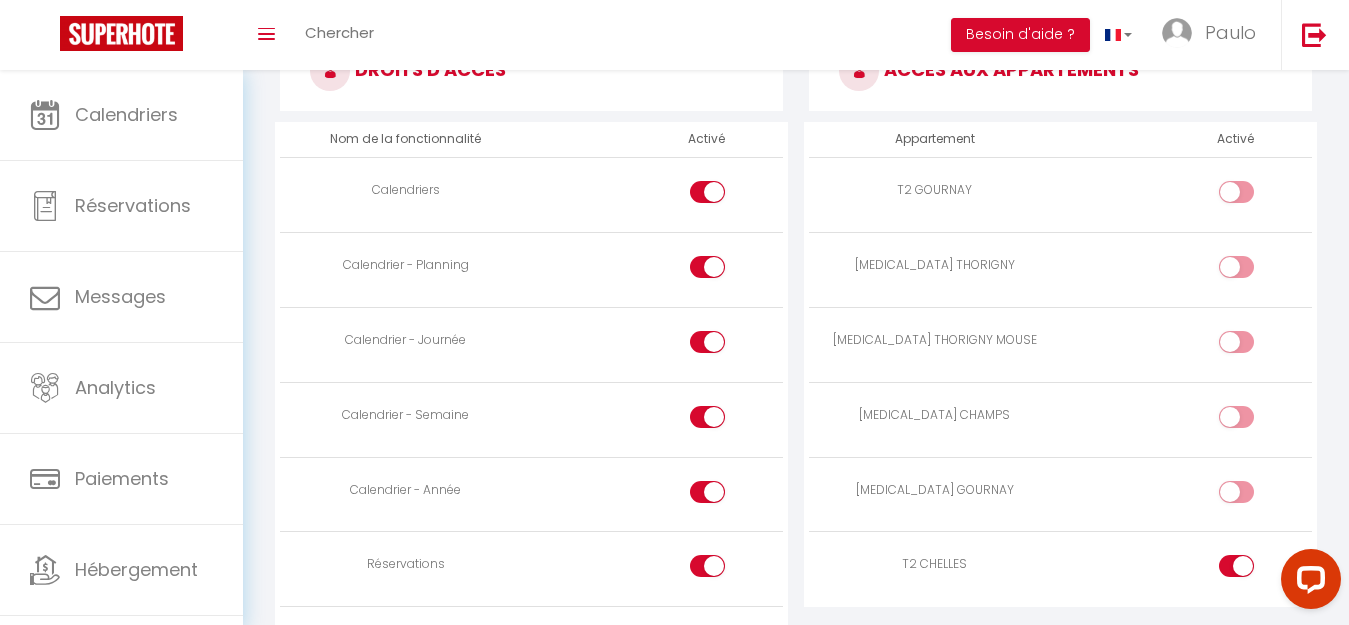 scroll, scrollTop: 1204, scrollLeft: 0, axis: vertical 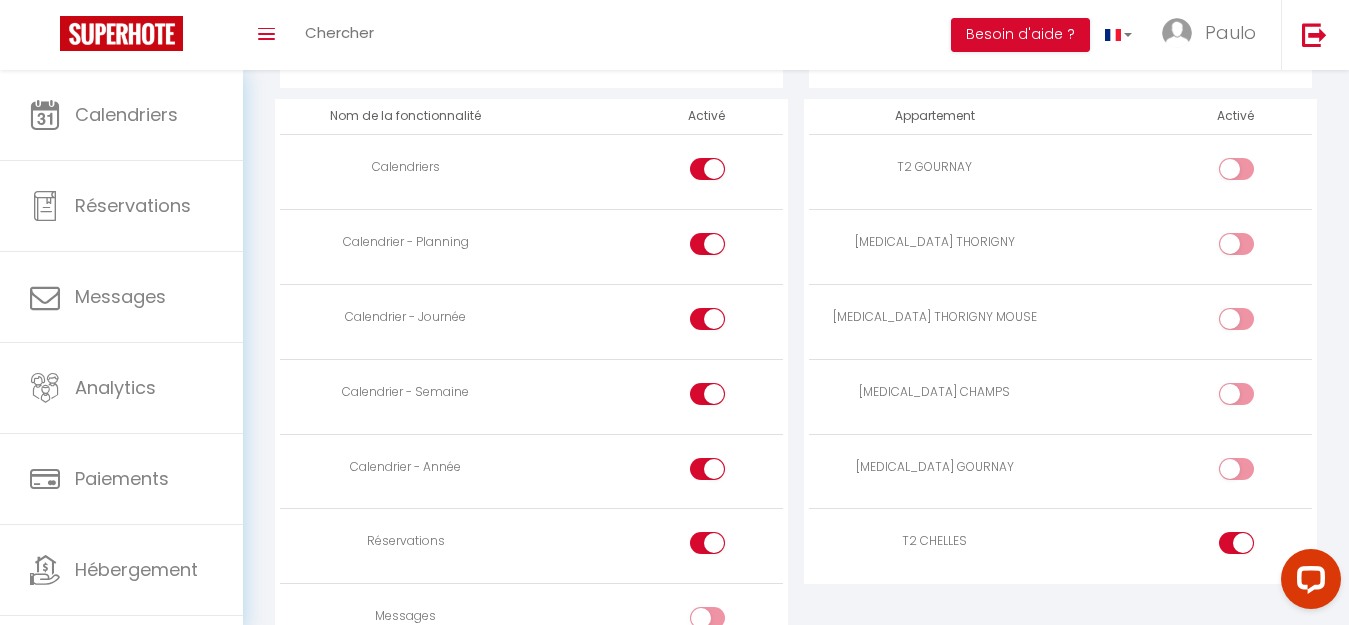click at bounding box center [1236, 469] 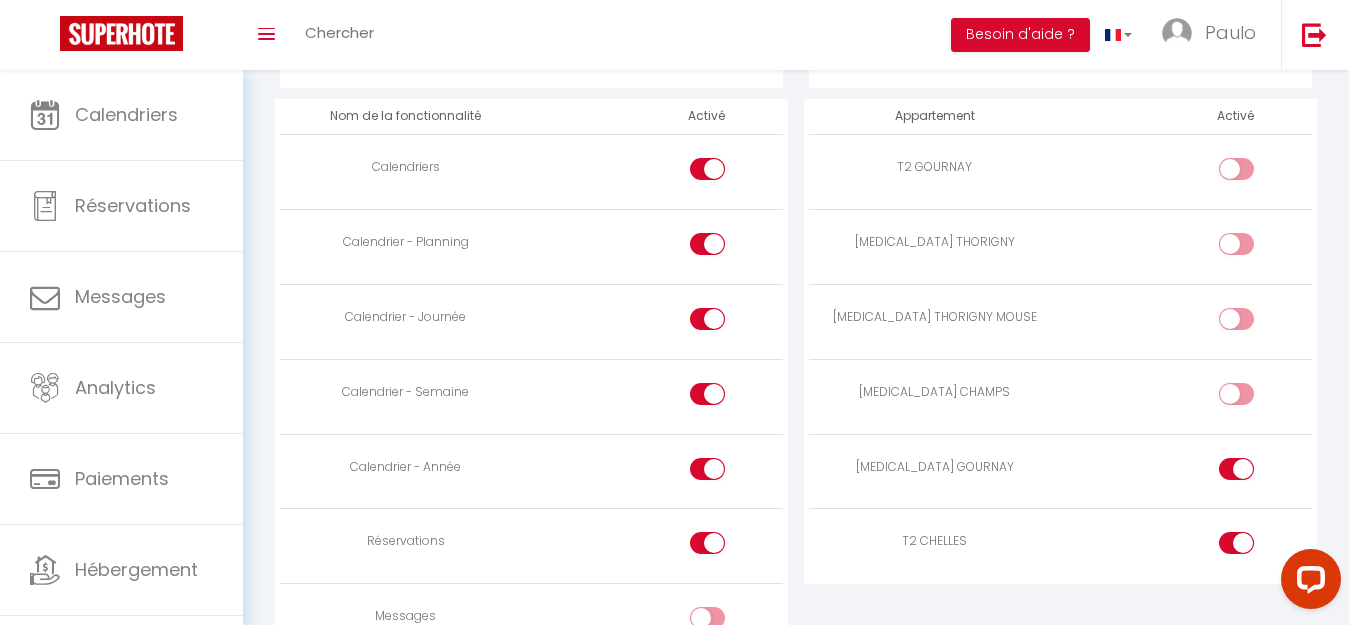 click at bounding box center (1236, 543) 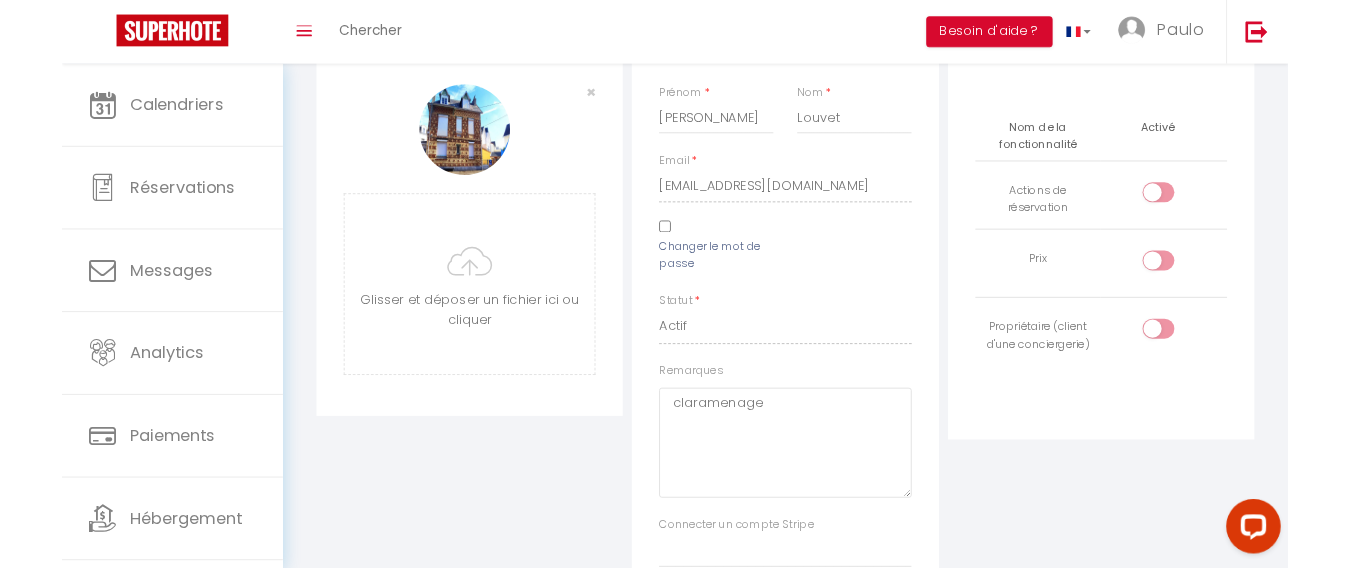 scroll, scrollTop: 0, scrollLeft: 0, axis: both 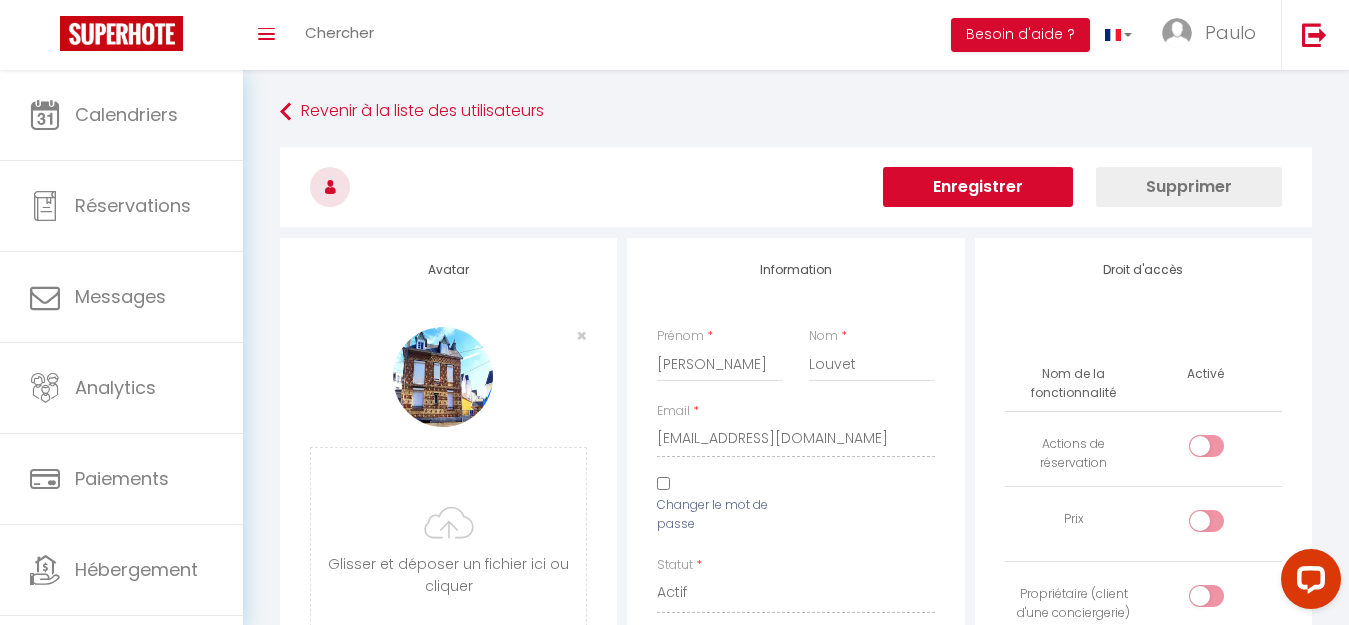 click on "Enregistrer" at bounding box center [978, 187] 